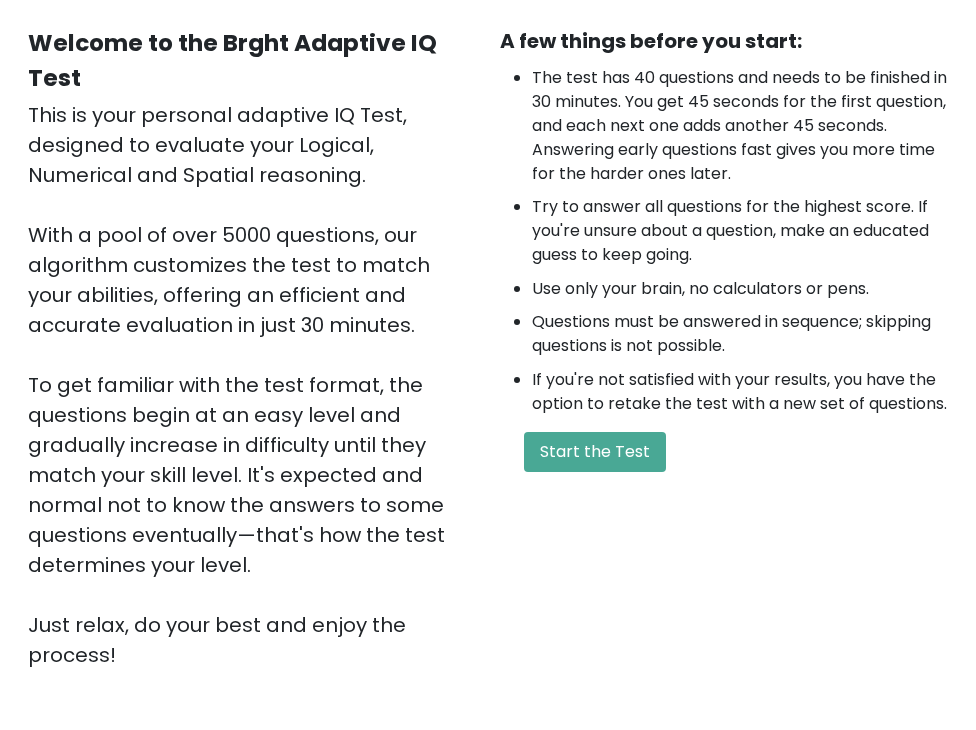 scroll, scrollTop: 200, scrollLeft: 0, axis: vertical 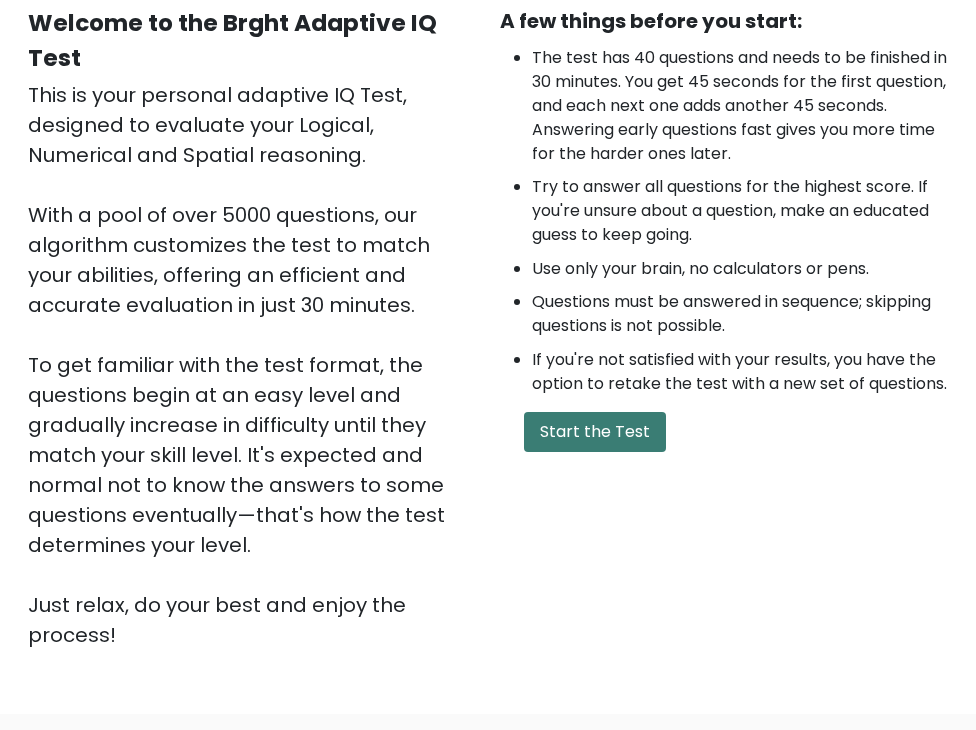 click on "Start the Test" at bounding box center [595, 432] 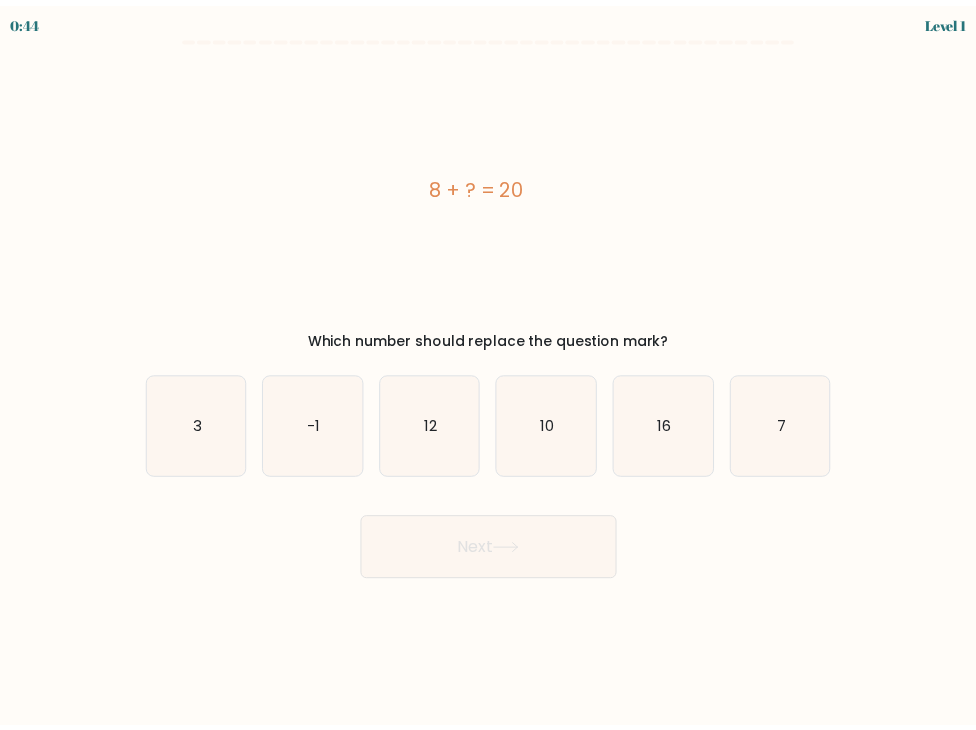scroll, scrollTop: 0, scrollLeft: 0, axis: both 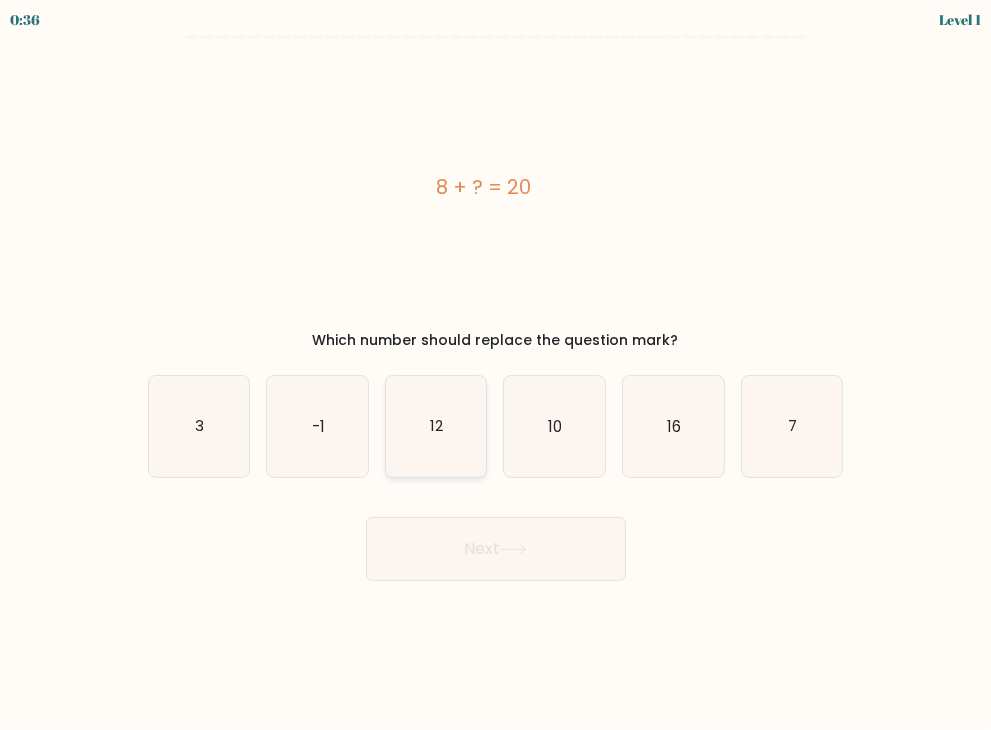 click on "12" at bounding box center (436, 426) 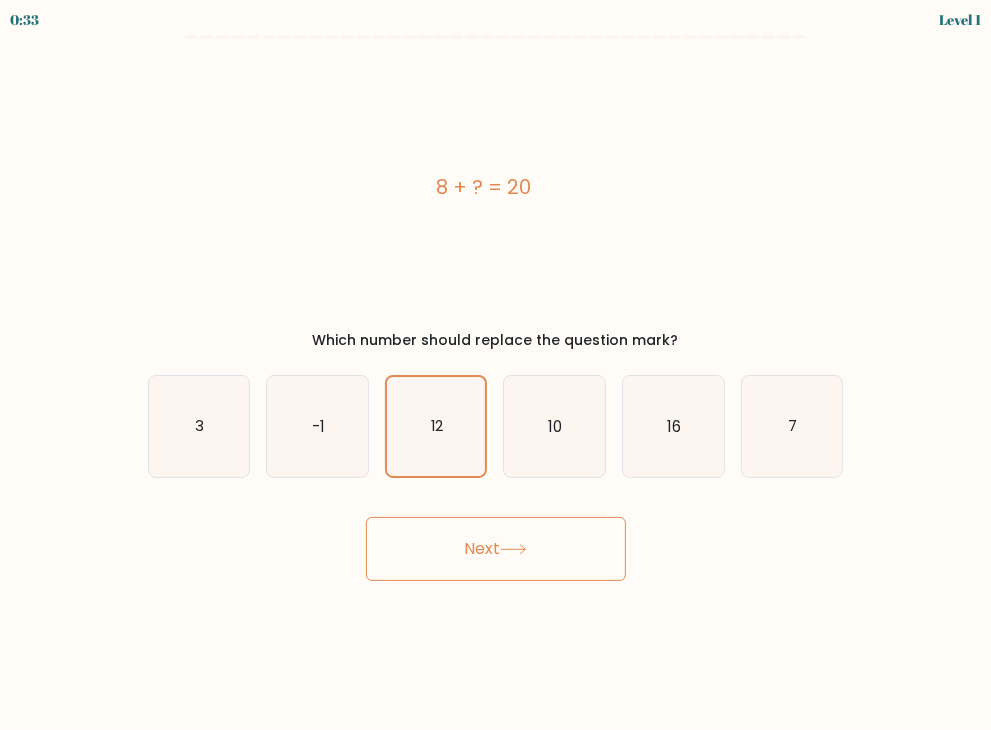 click on "Next" at bounding box center [496, 549] 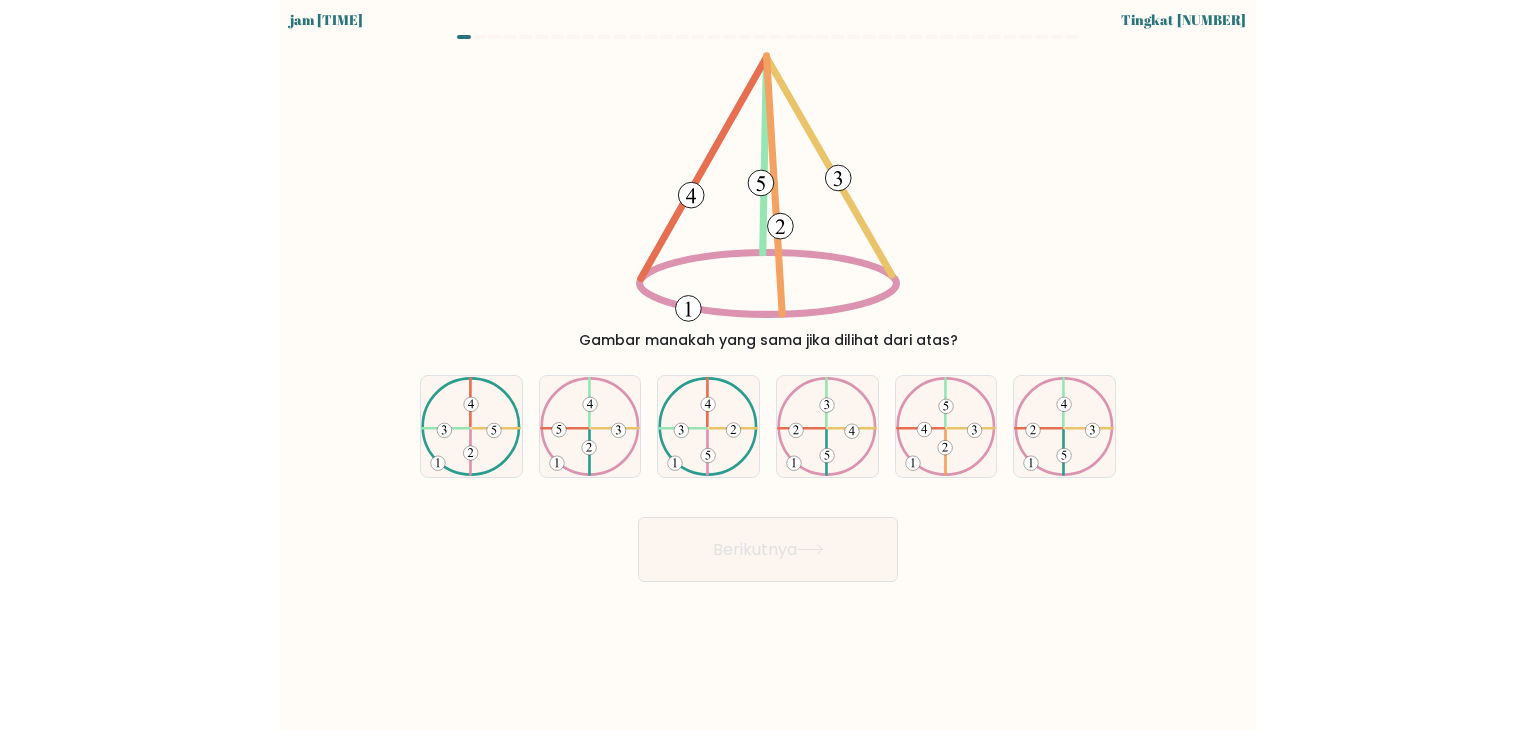 scroll, scrollTop: 0, scrollLeft: 0, axis: both 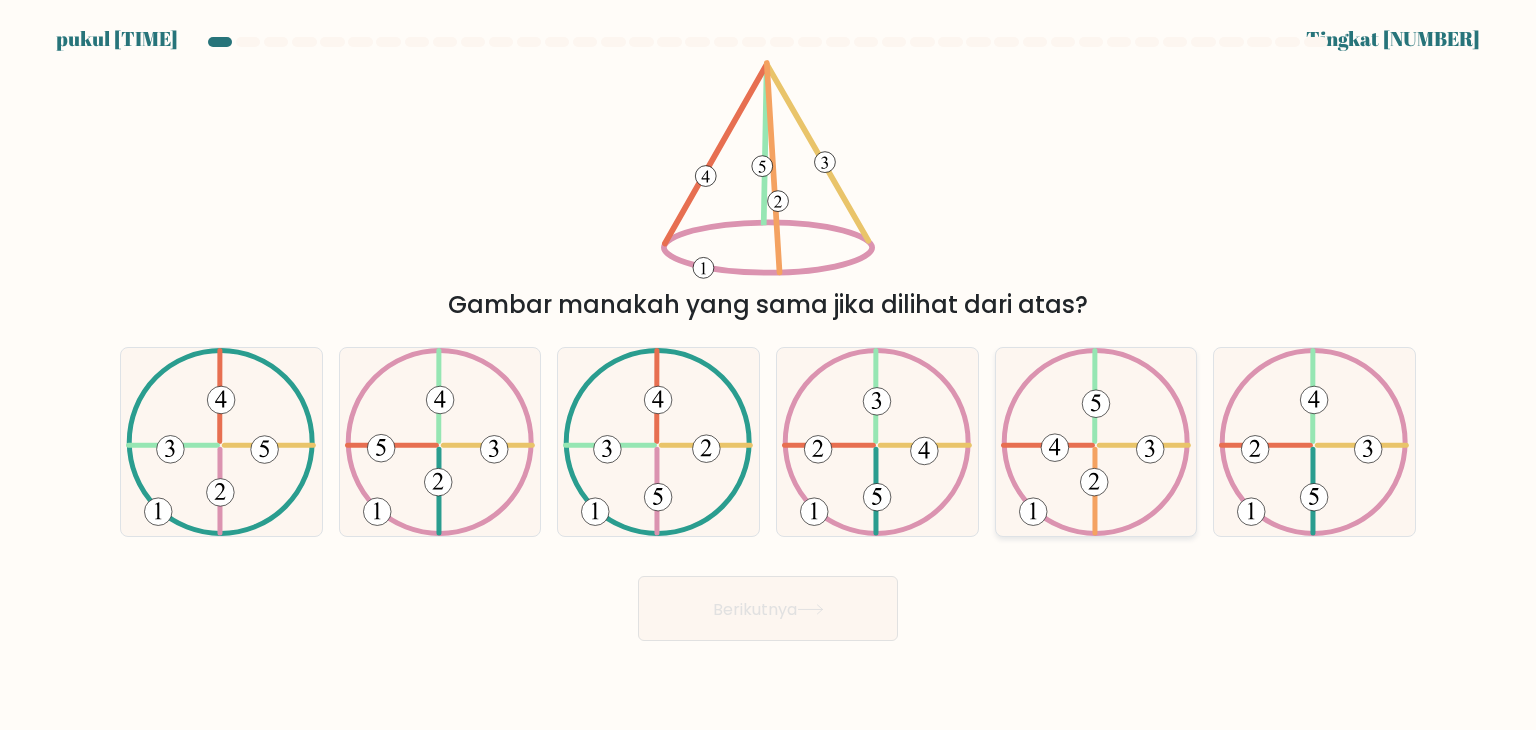 click at bounding box center (1096, 442) 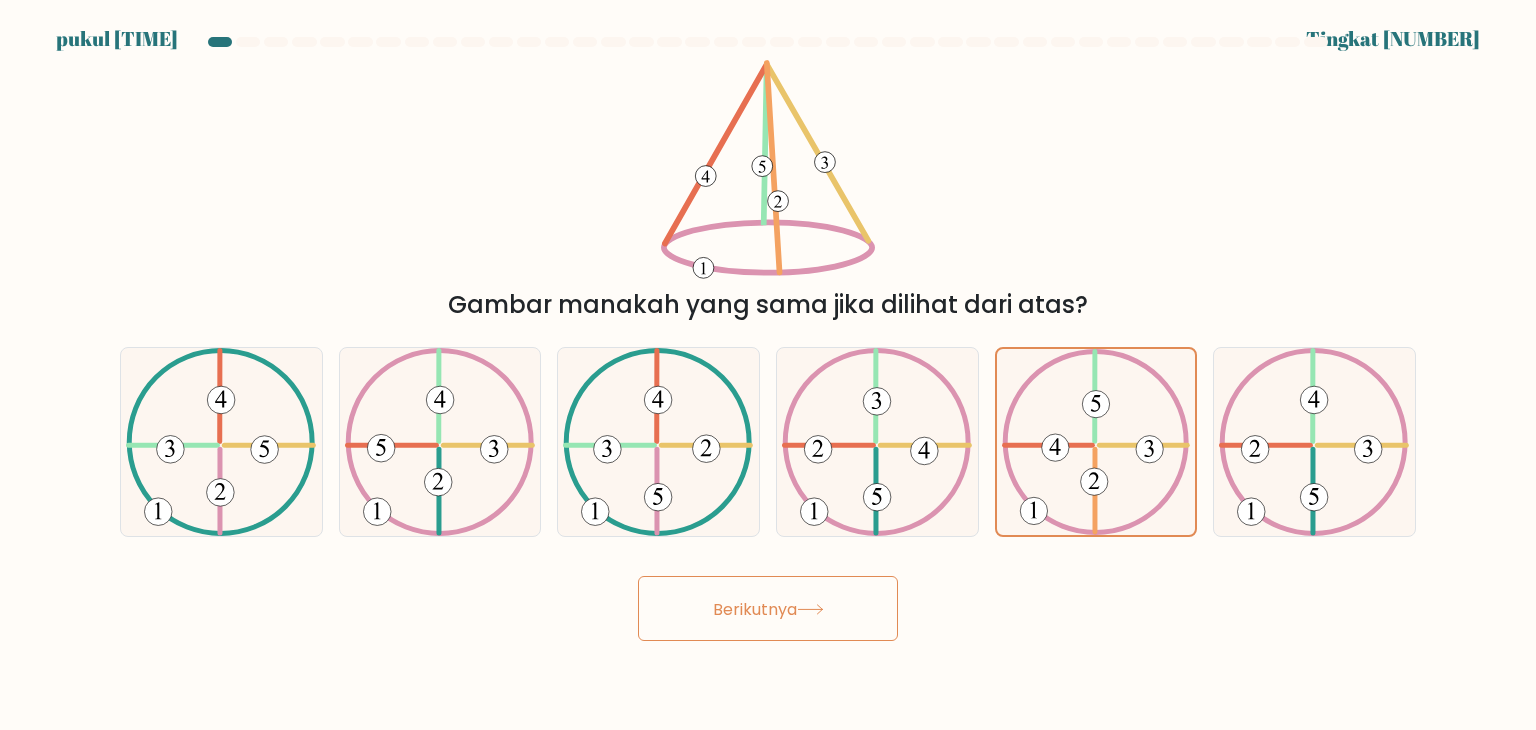 click on "Berikutnya" at bounding box center [755, 608] 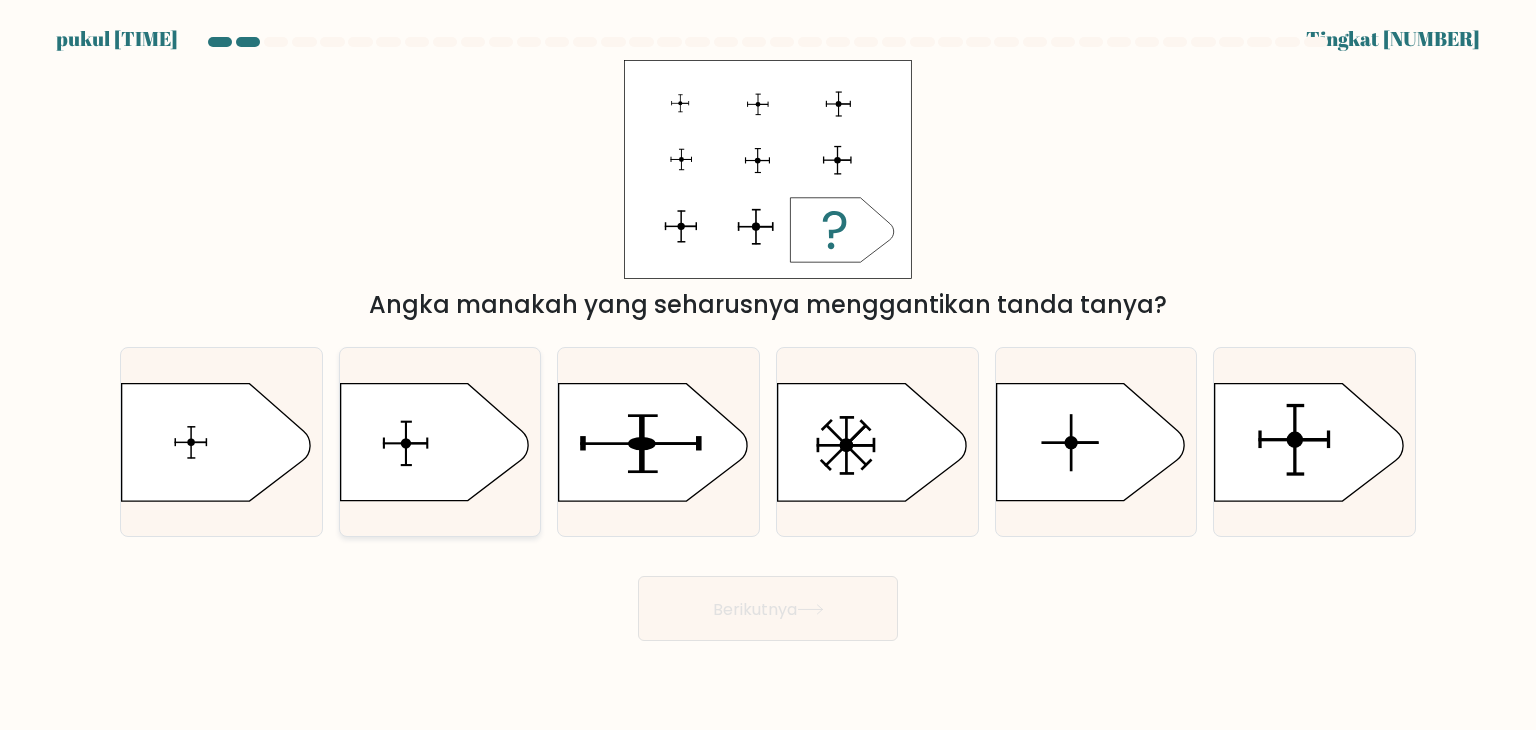 click at bounding box center (434, 442) 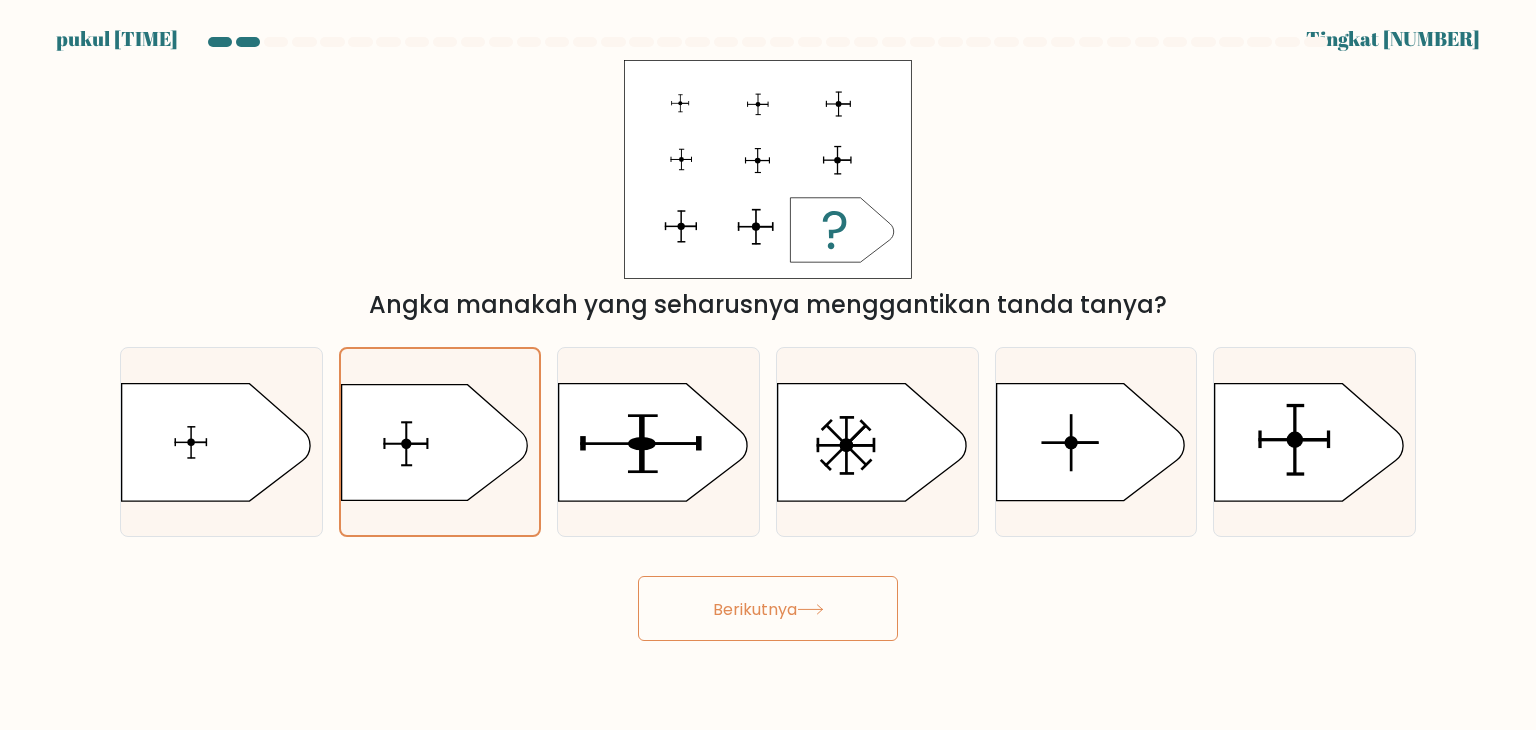click on "Berikutnya" at bounding box center (768, 608) 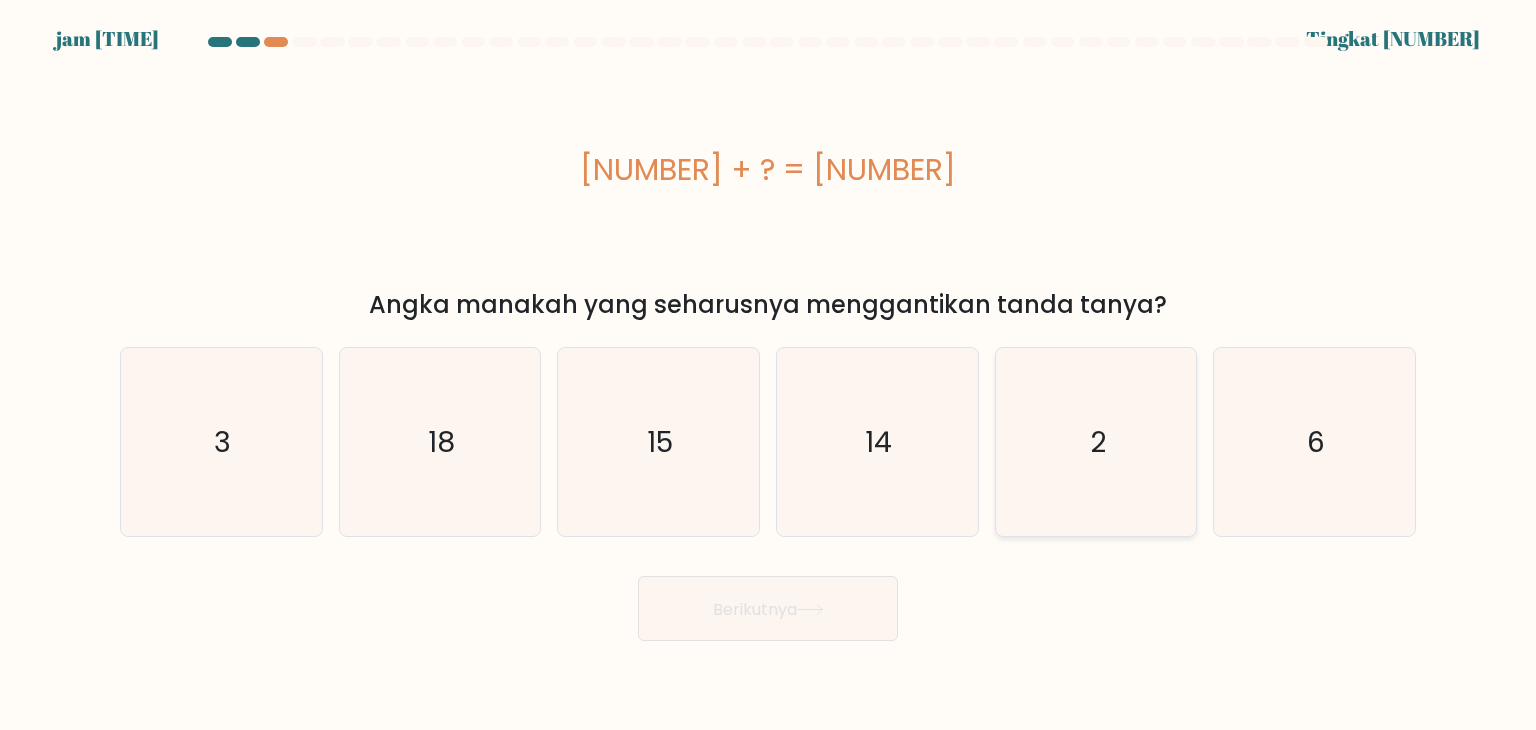click on "2" at bounding box center (1096, 442) 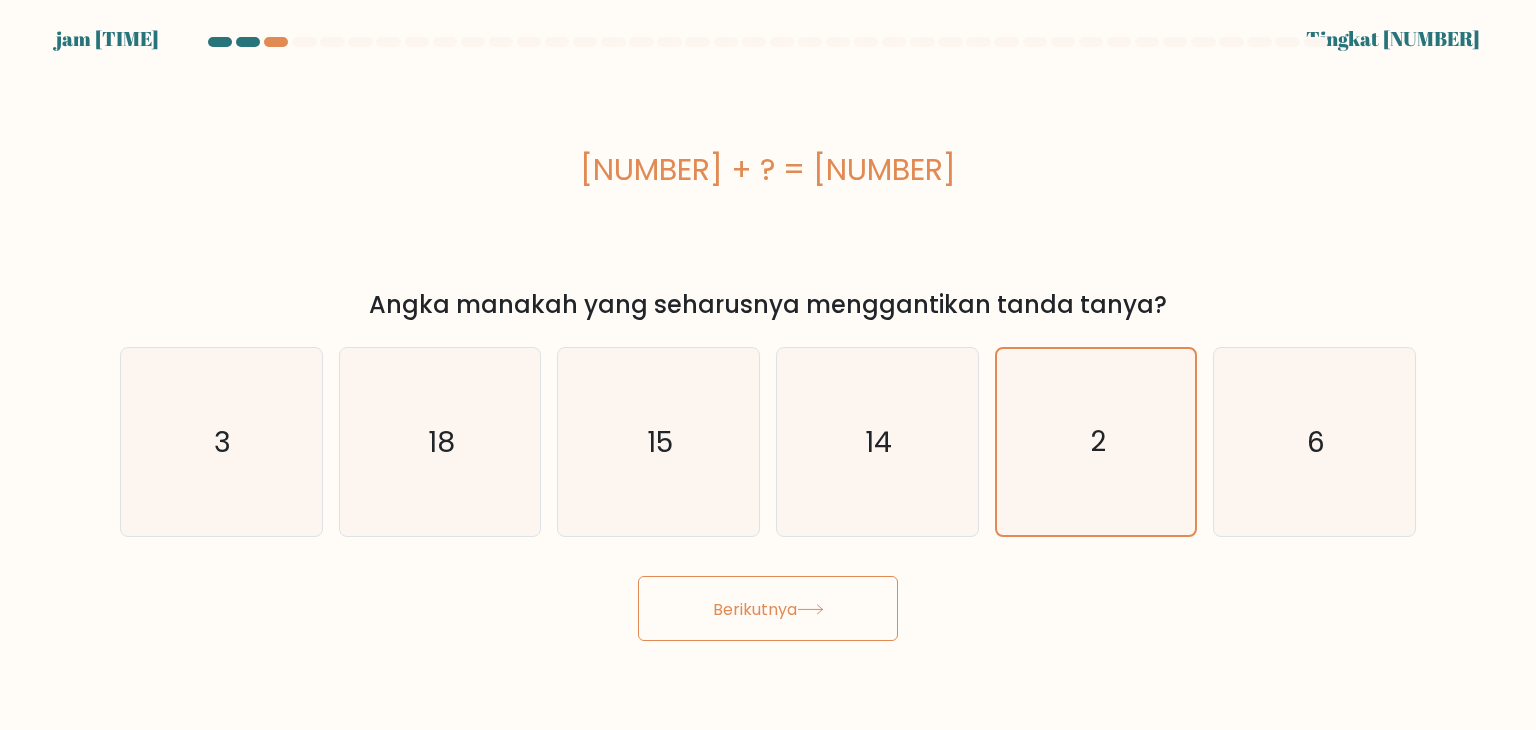 click on "Berikutnya" at bounding box center (768, 608) 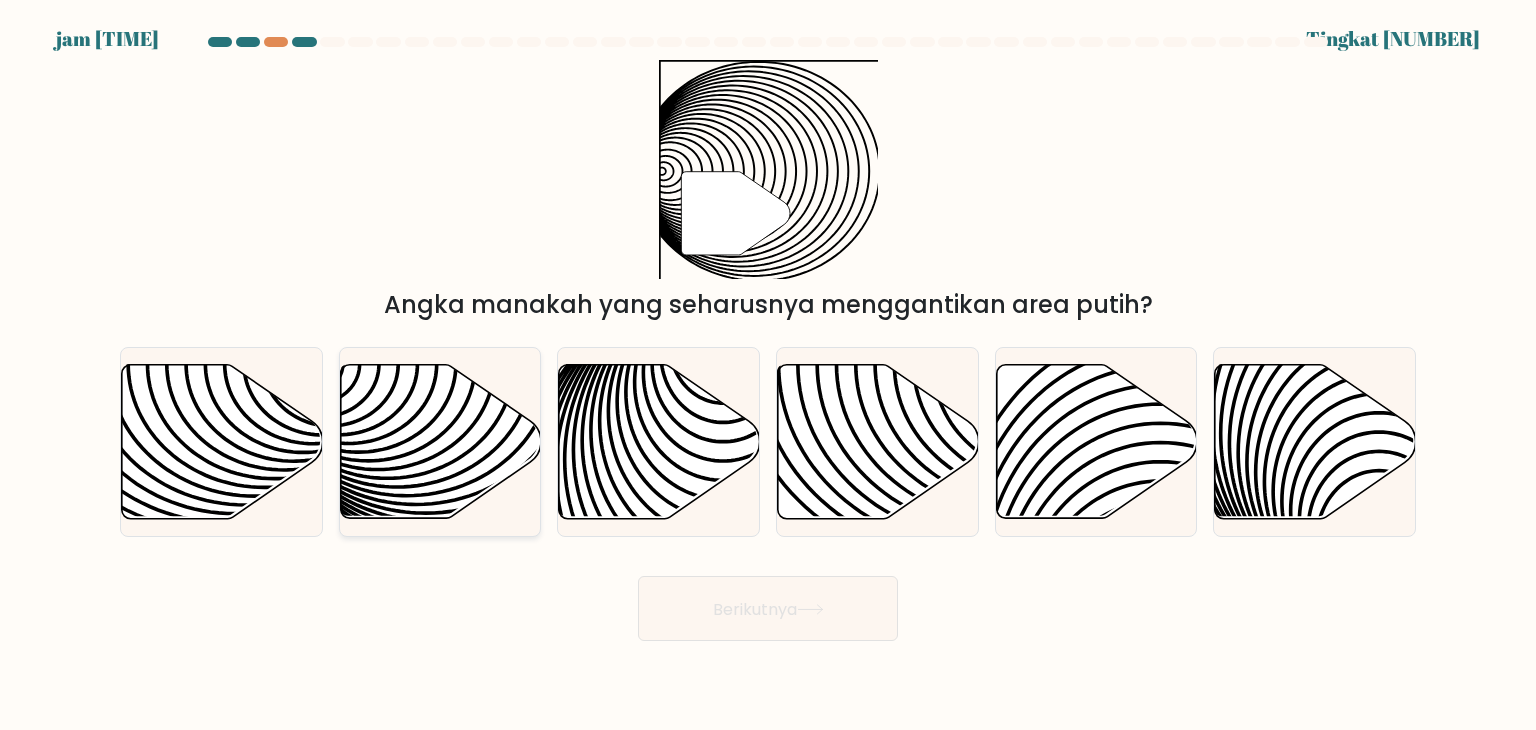 click at bounding box center [504, 363] 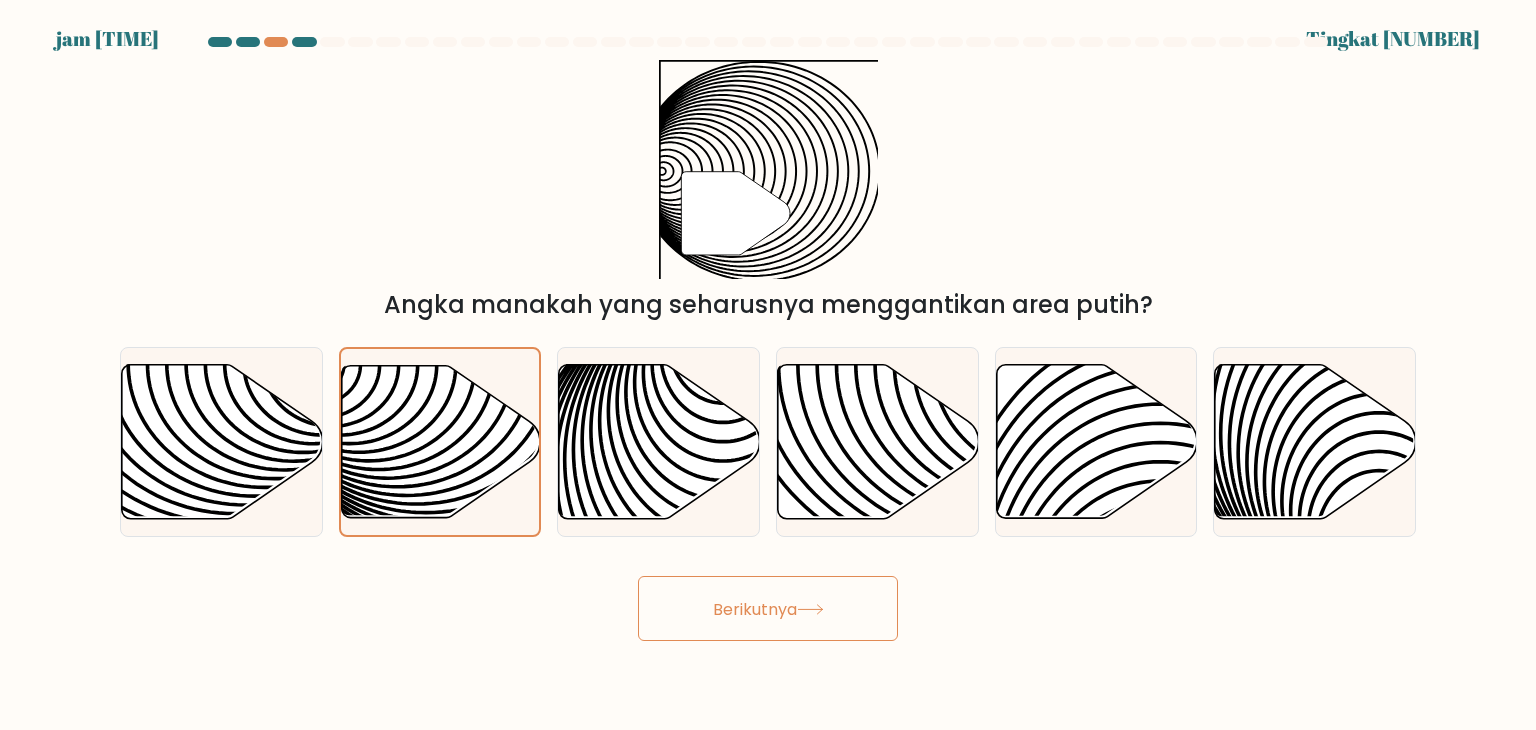 click on "Berikutnya" at bounding box center [768, 608] 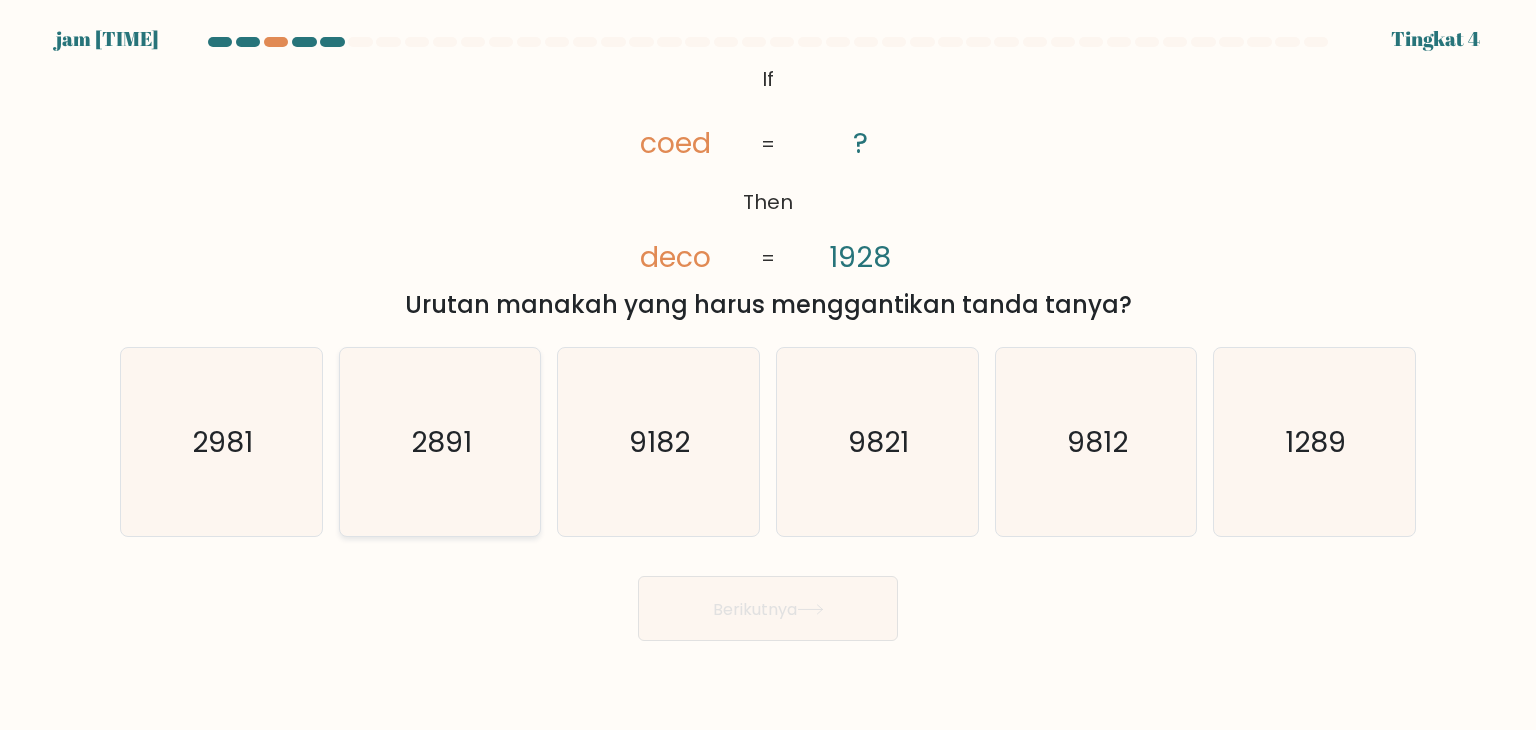 click on "2891" at bounding box center (441, 442) 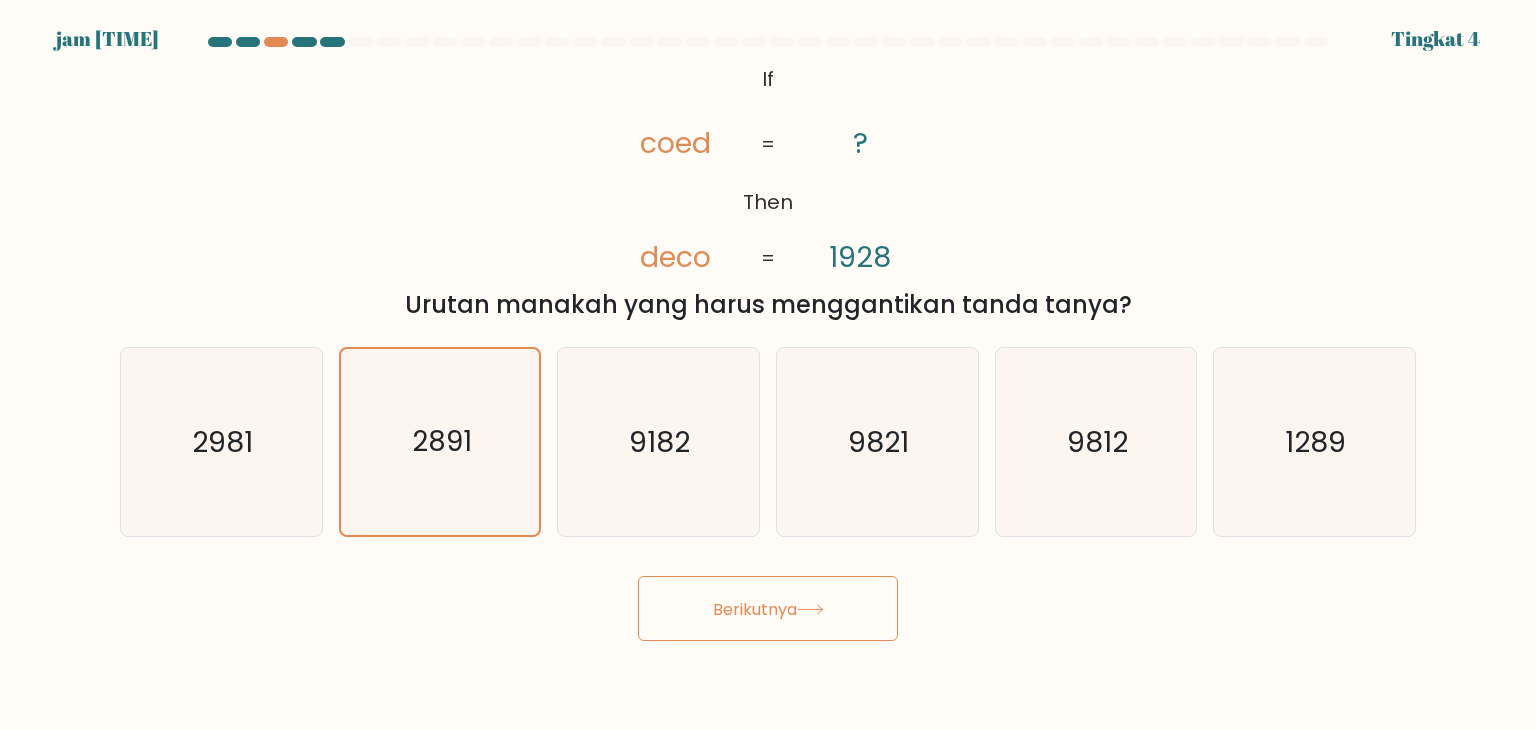click on "Berikutnya" at bounding box center (755, 608) 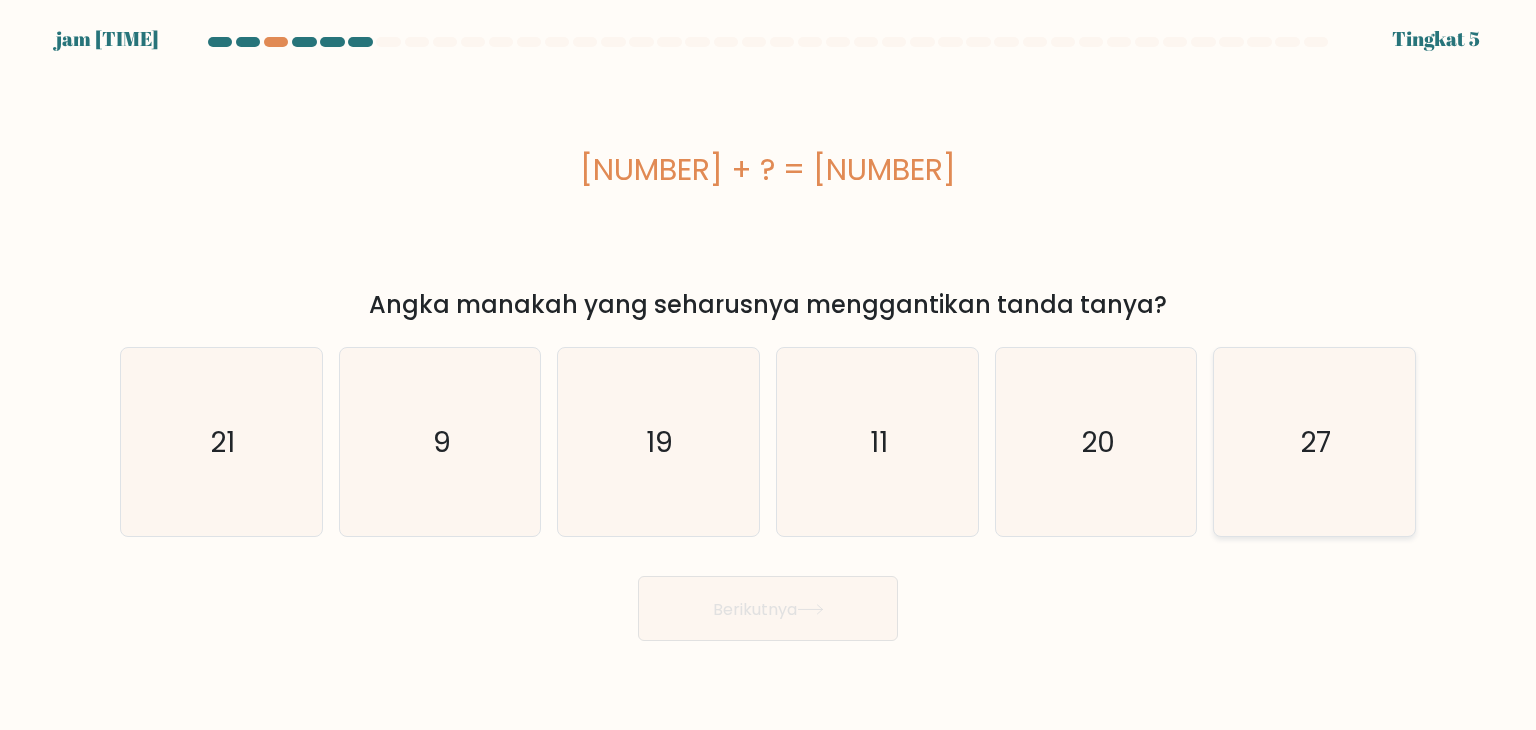 click on "27" at bounding box center (1314, 442) 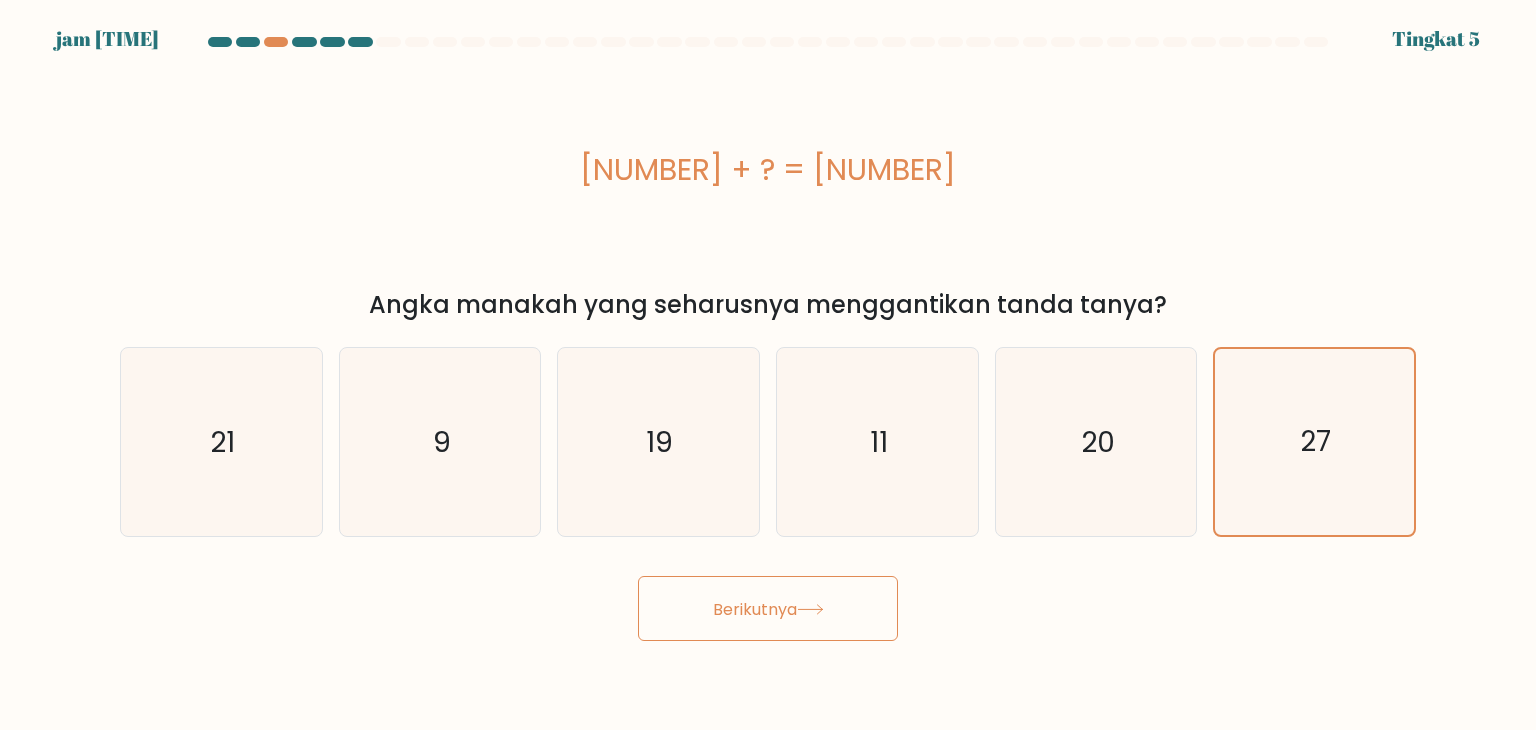 click on "Berikutnya" at bounding box center (768, 608) 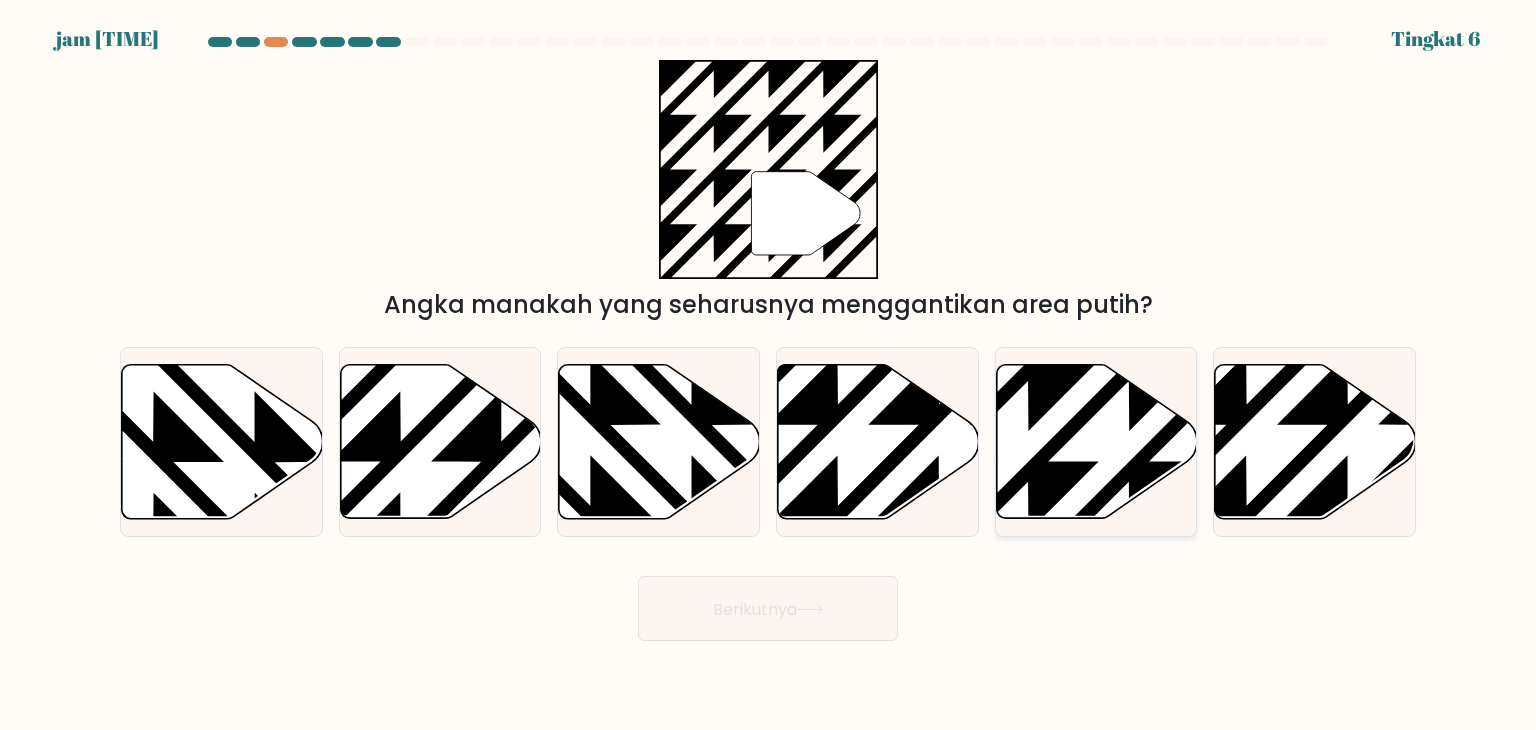 click at bounding box center (1028, 360) 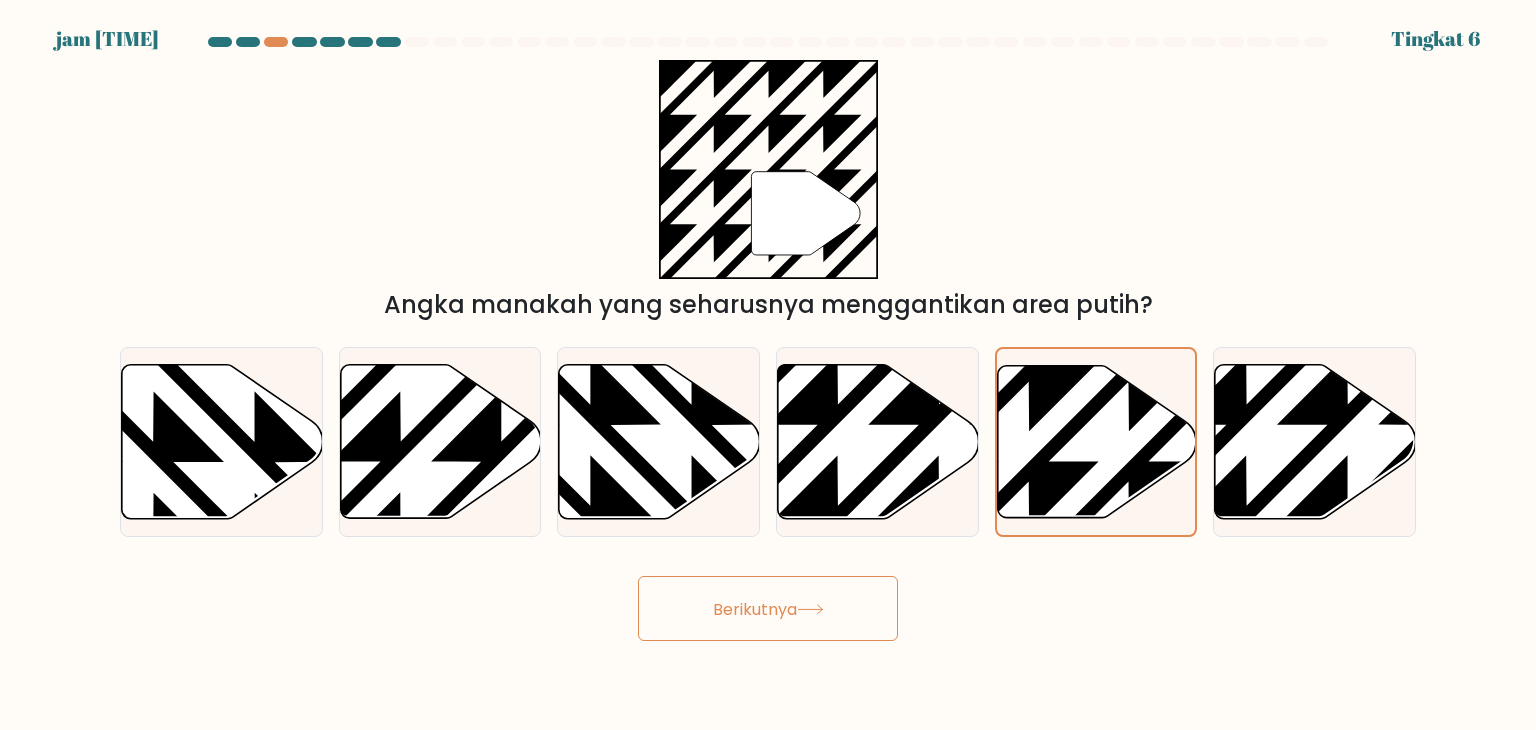 click on "Berikutnya" at bounding box center (755, 608) 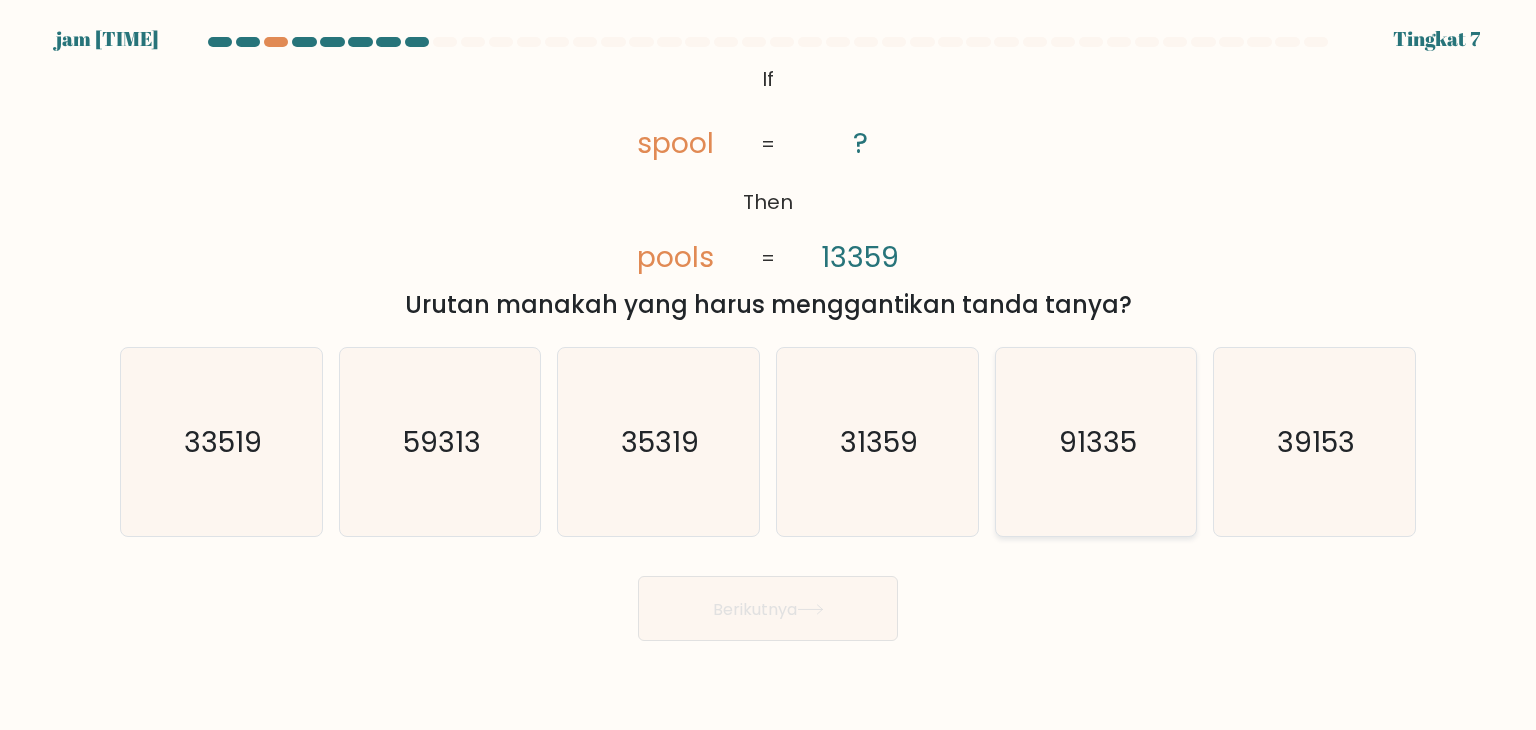 click on "91335" at bounding box center [1098, 442] 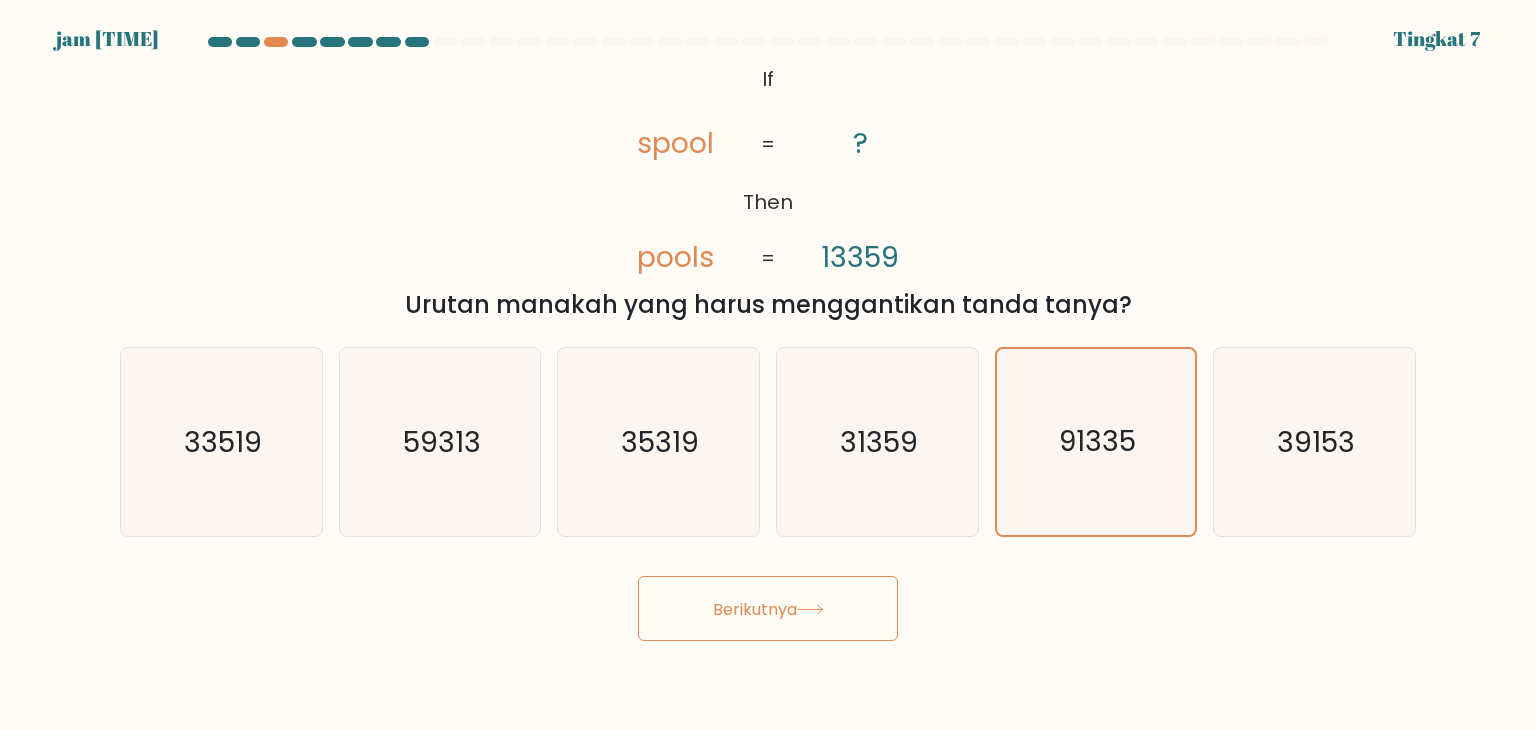 click on "Berikutnya" at bounding box center (768, 608) 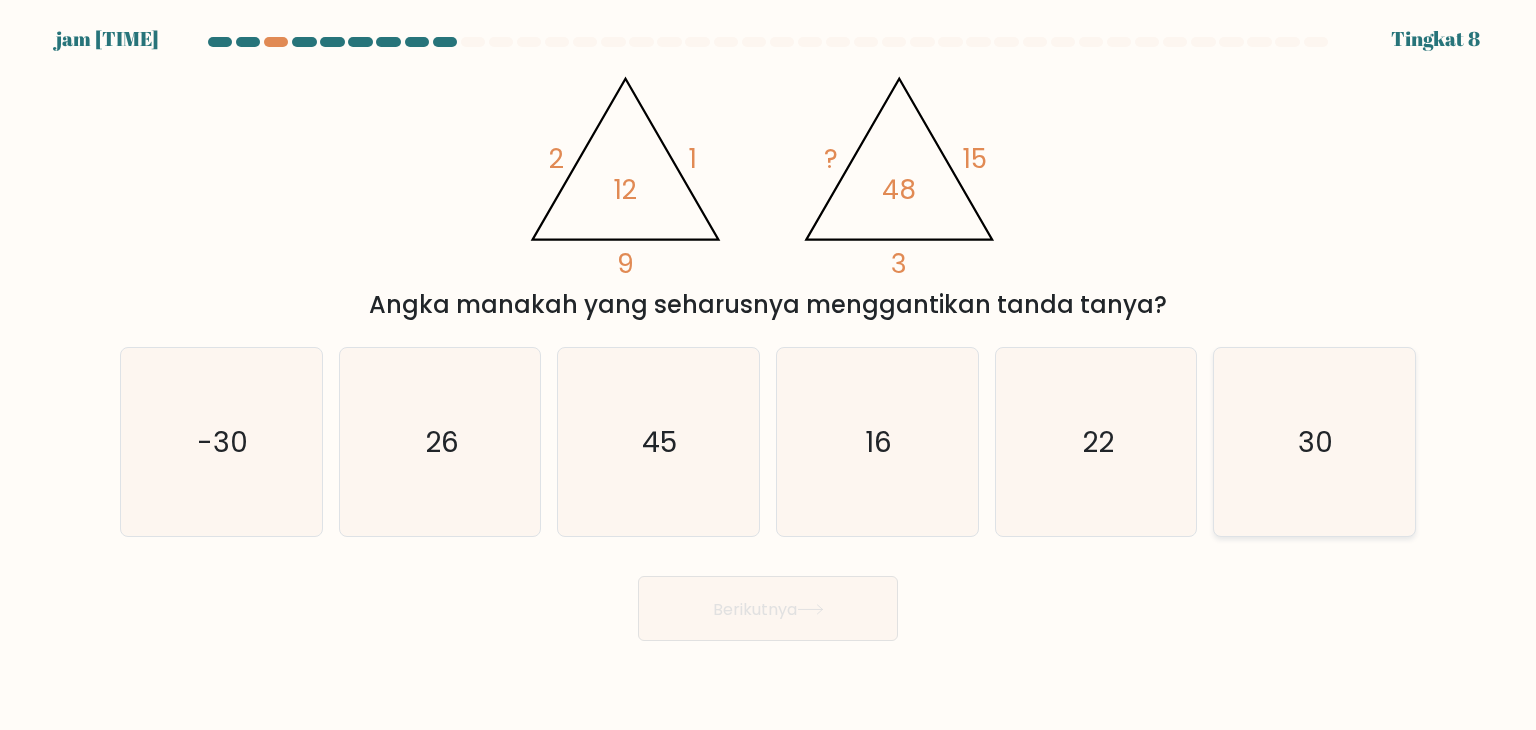 click on "30" at bounding box center (1314, 442) 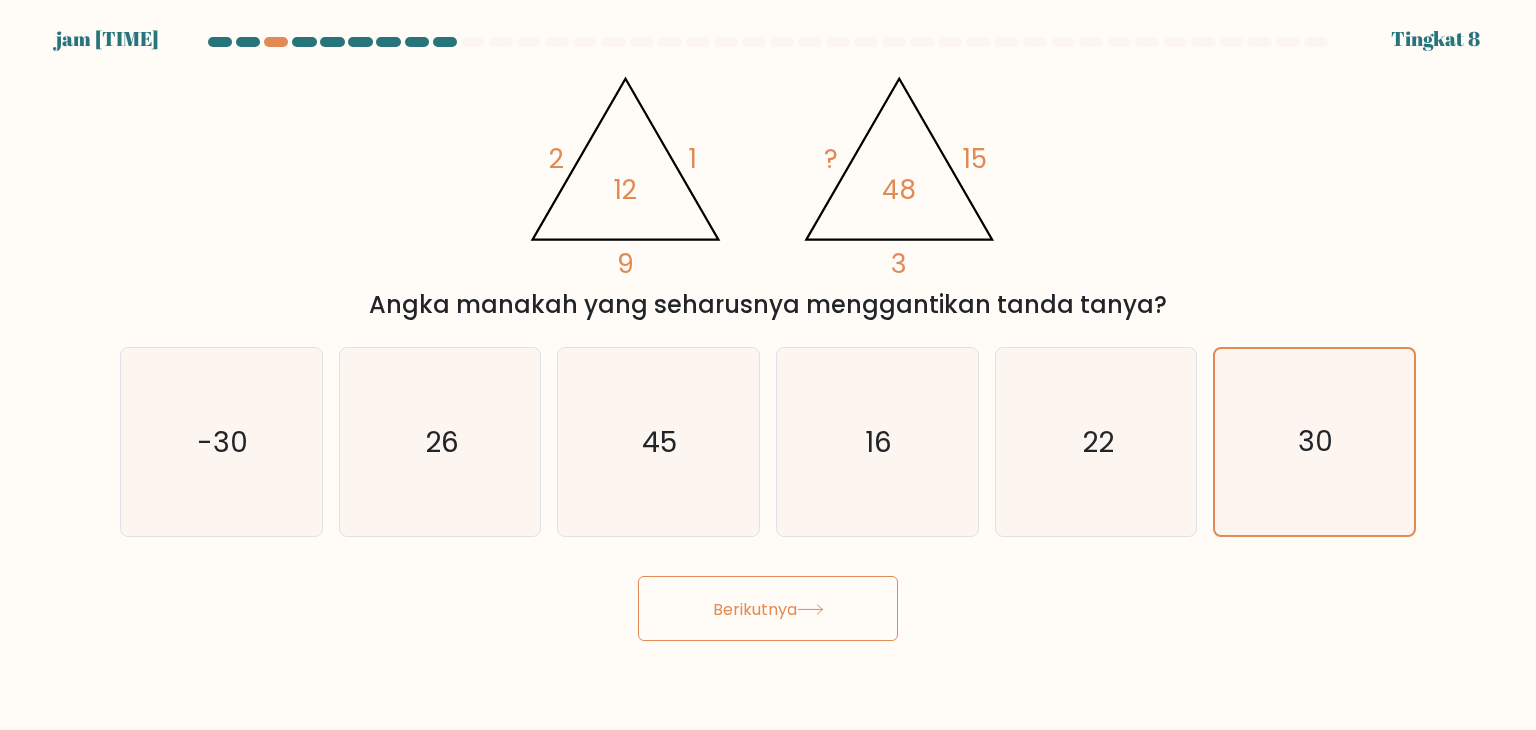 click at bounding box center [810, 609] 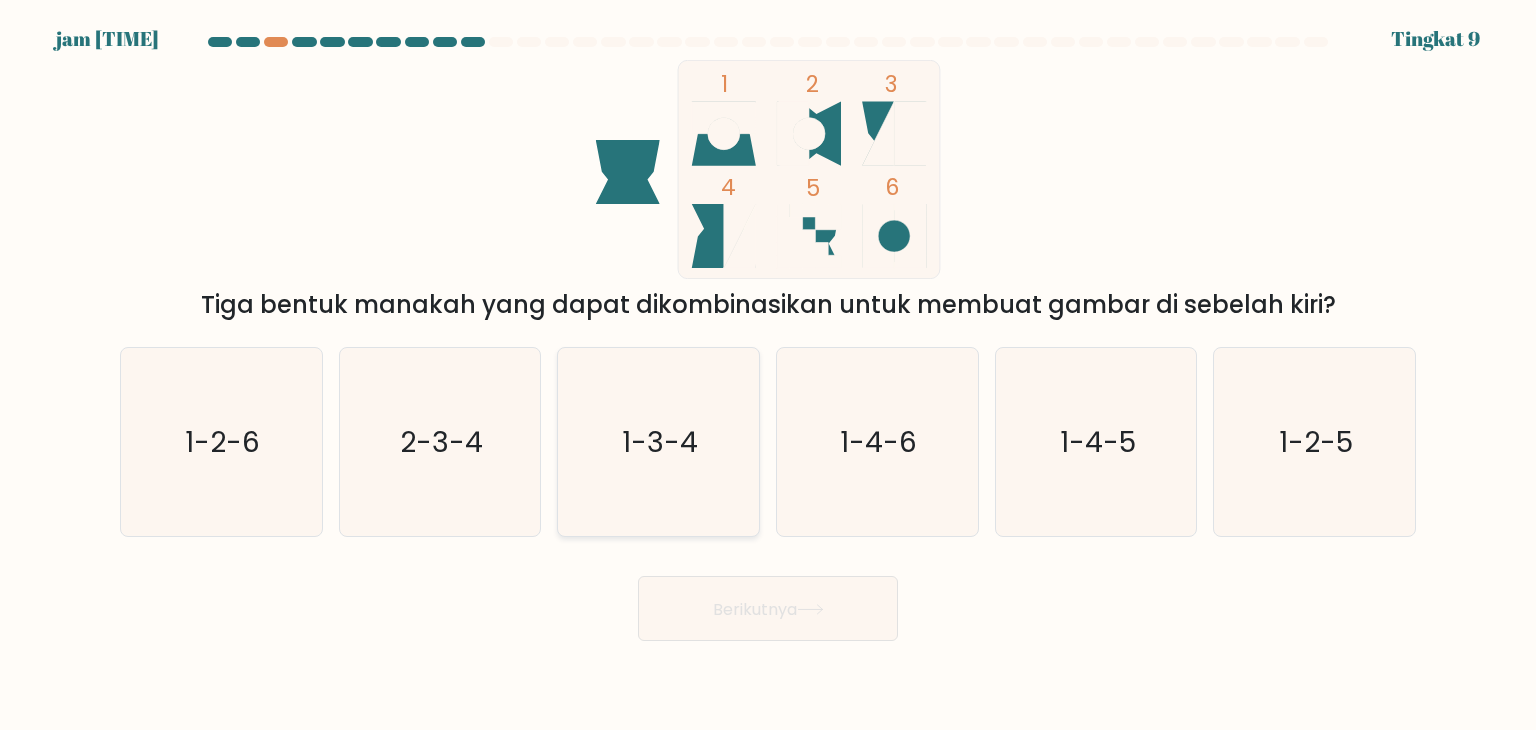 click on "1-3-4" at bounding box center (658, 442) 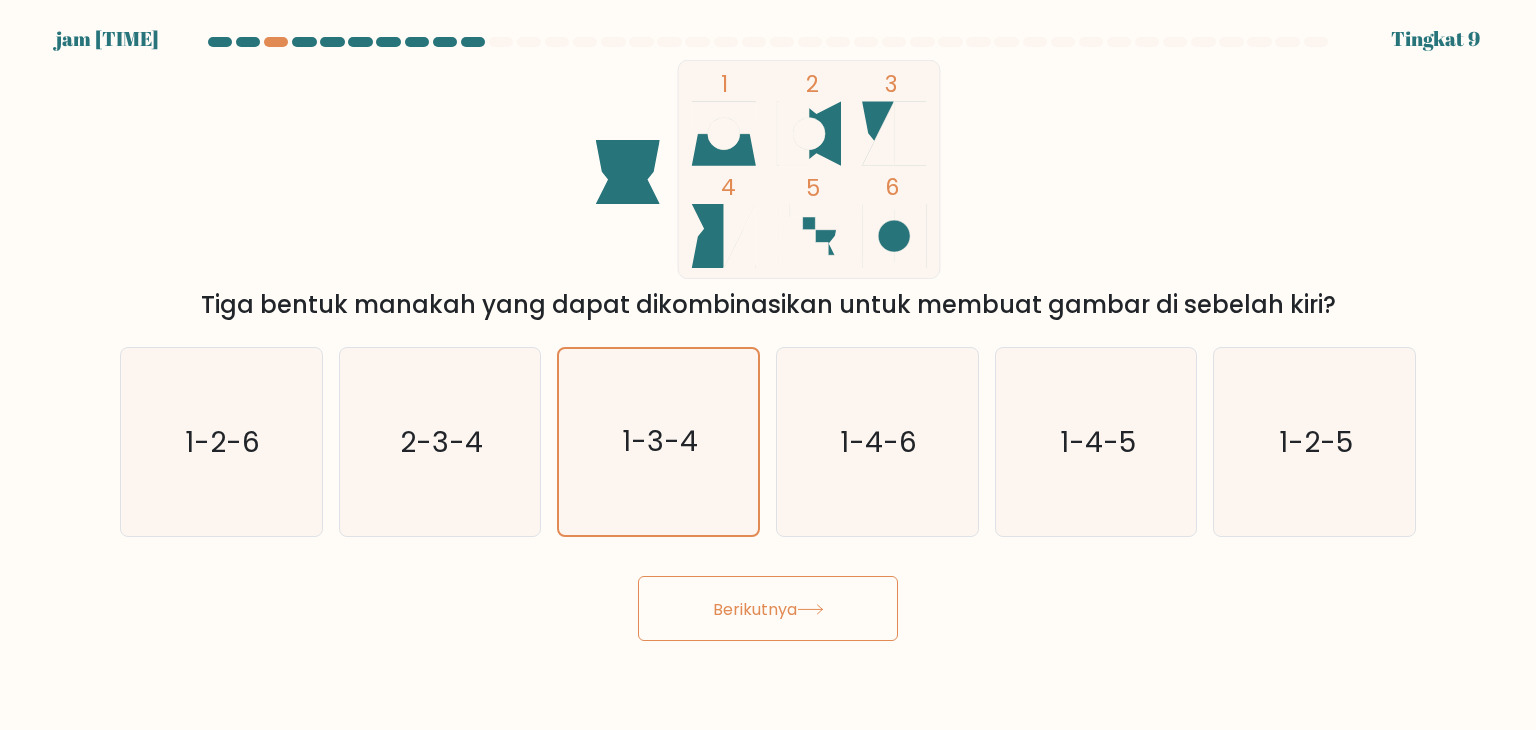 click on "Berikutnya" at bounding box center (755, 608) 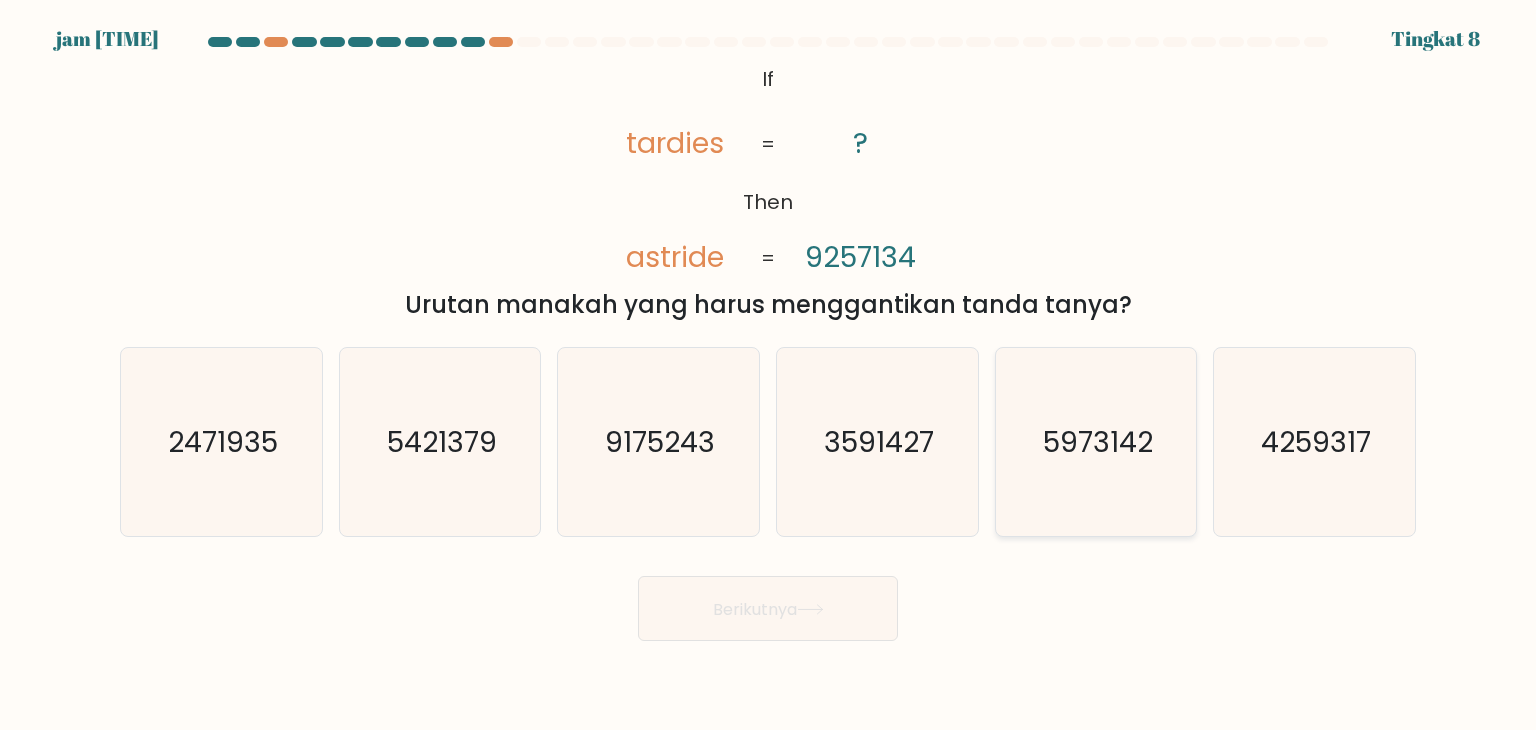 click on "5973142" at bounding box center (1098, 442) 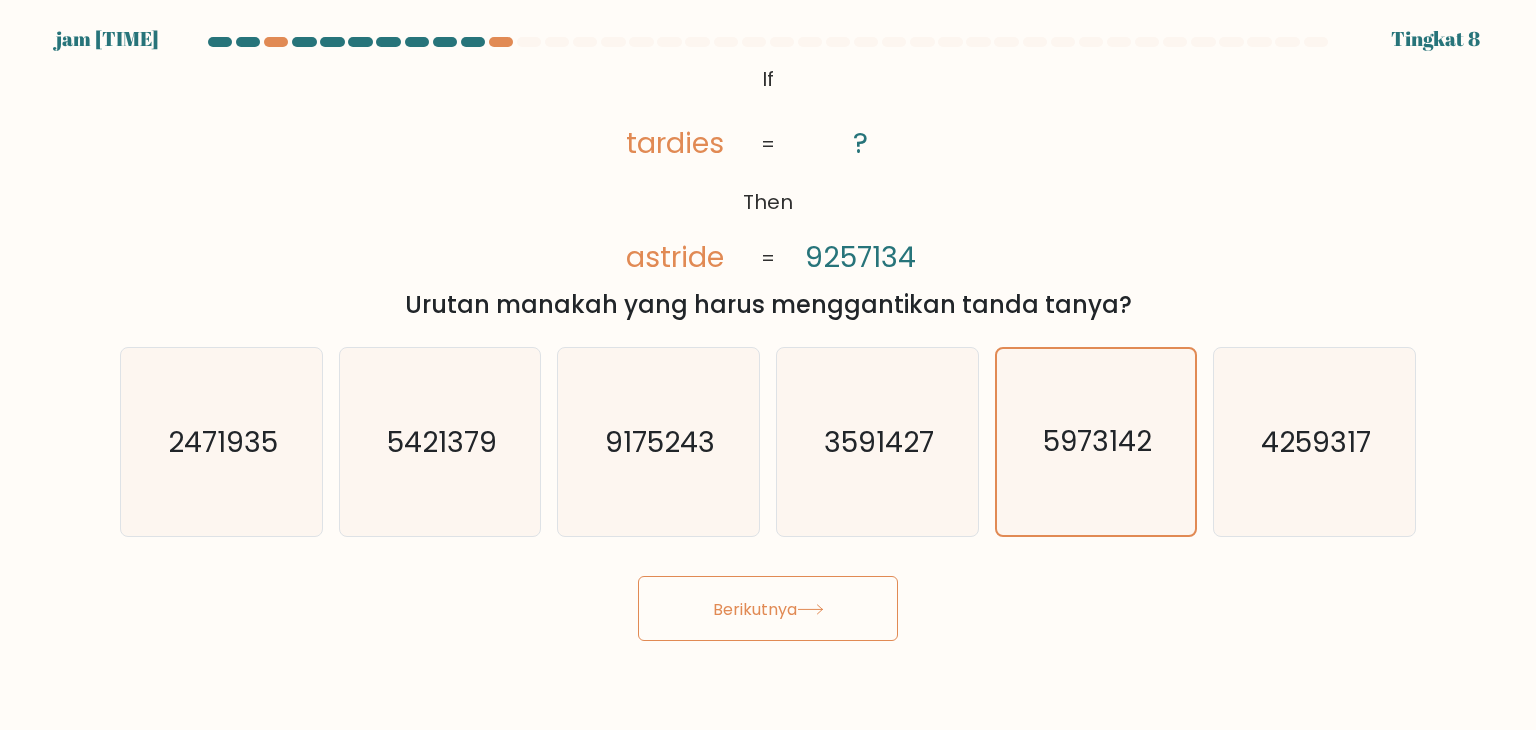 click on "Berikutnya" at bounding box center (755, 608) 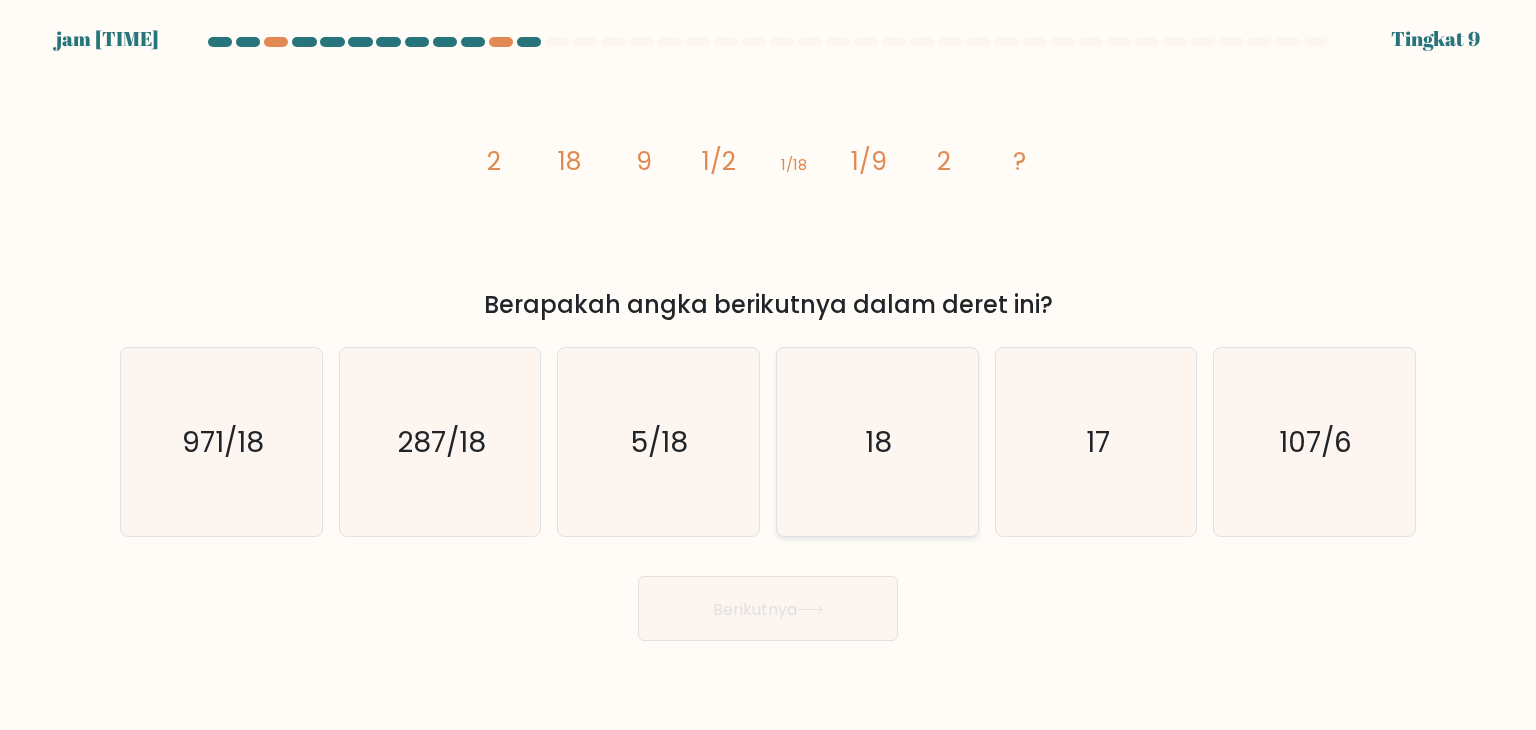 click on "18" at bounding box center [877, 442] 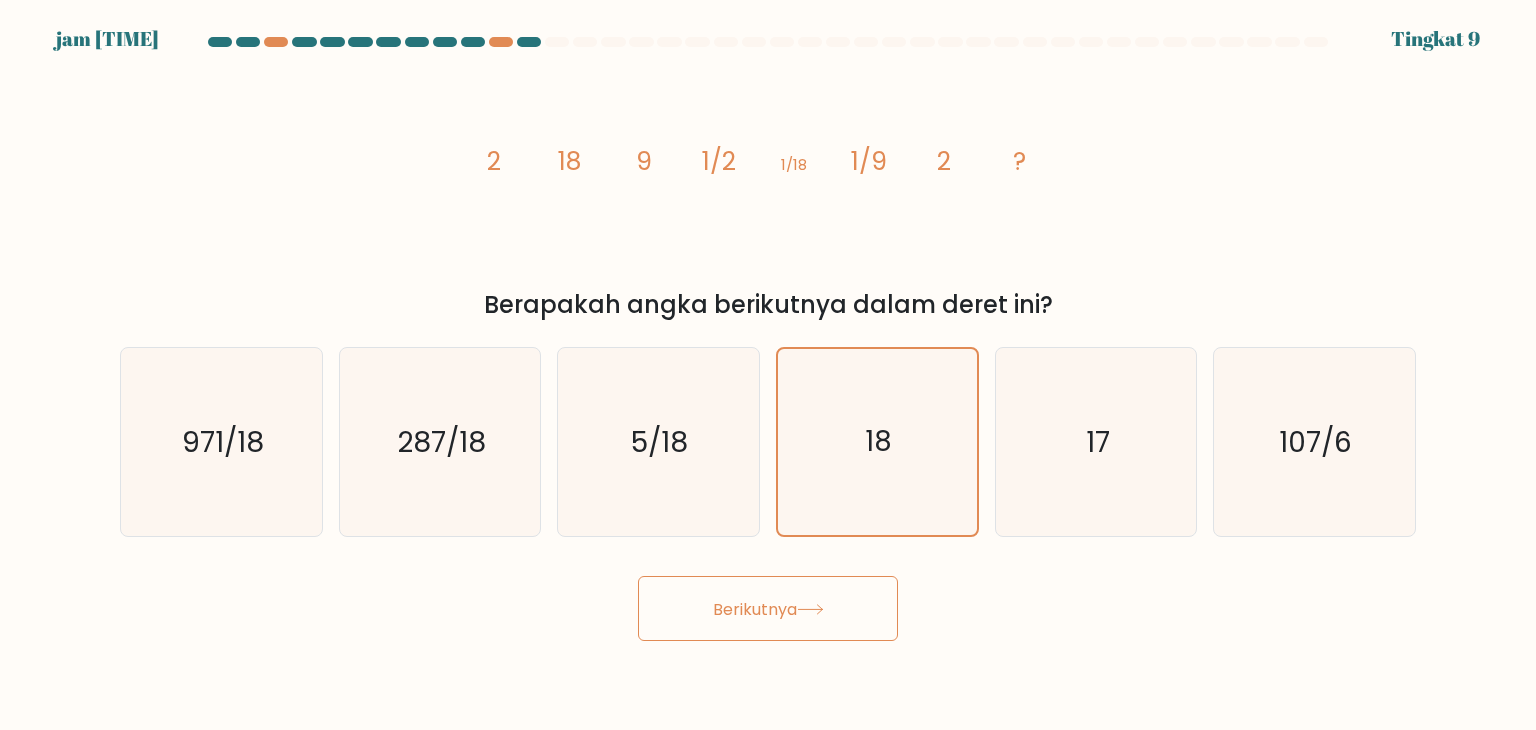click on "Berikutnya" at bounding box center [768, 608] 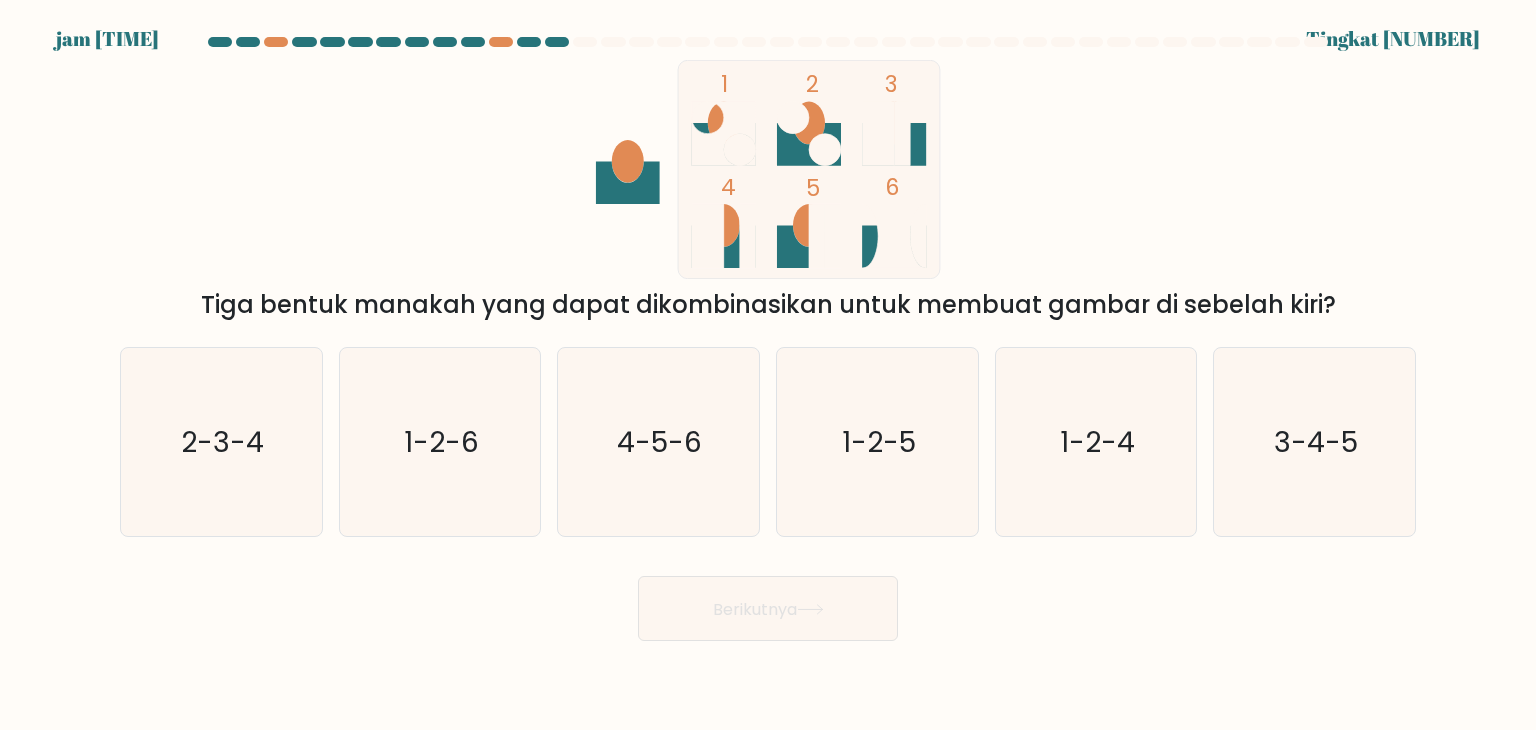 drag, startPoint x: 684, startPoint y: 445, endPoint x: 774, endPoint y: 533, distance: 125.872955 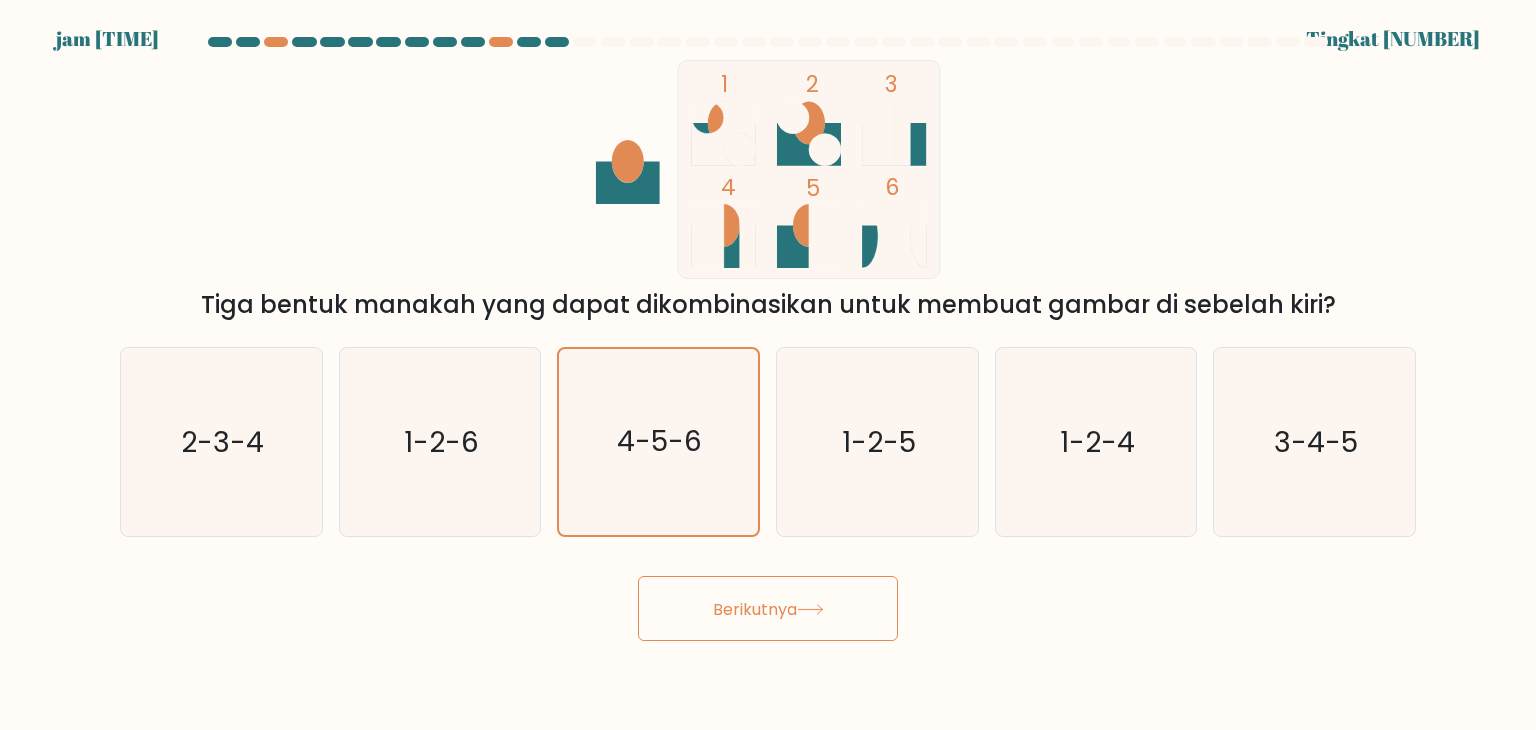 click on "Berikutnya" at bounding box center [755, 608] 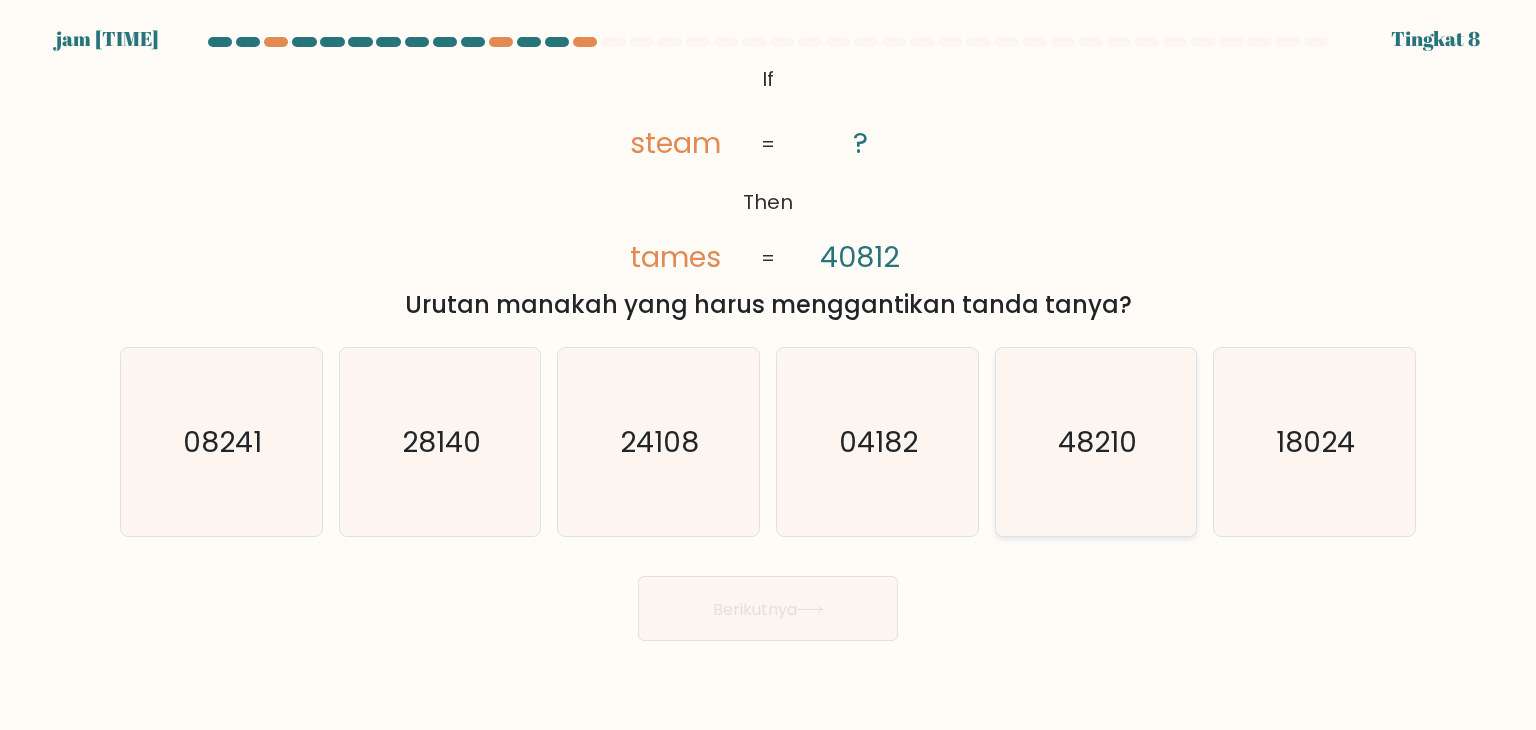 click on "48210" at bounding box center (1097, 442) 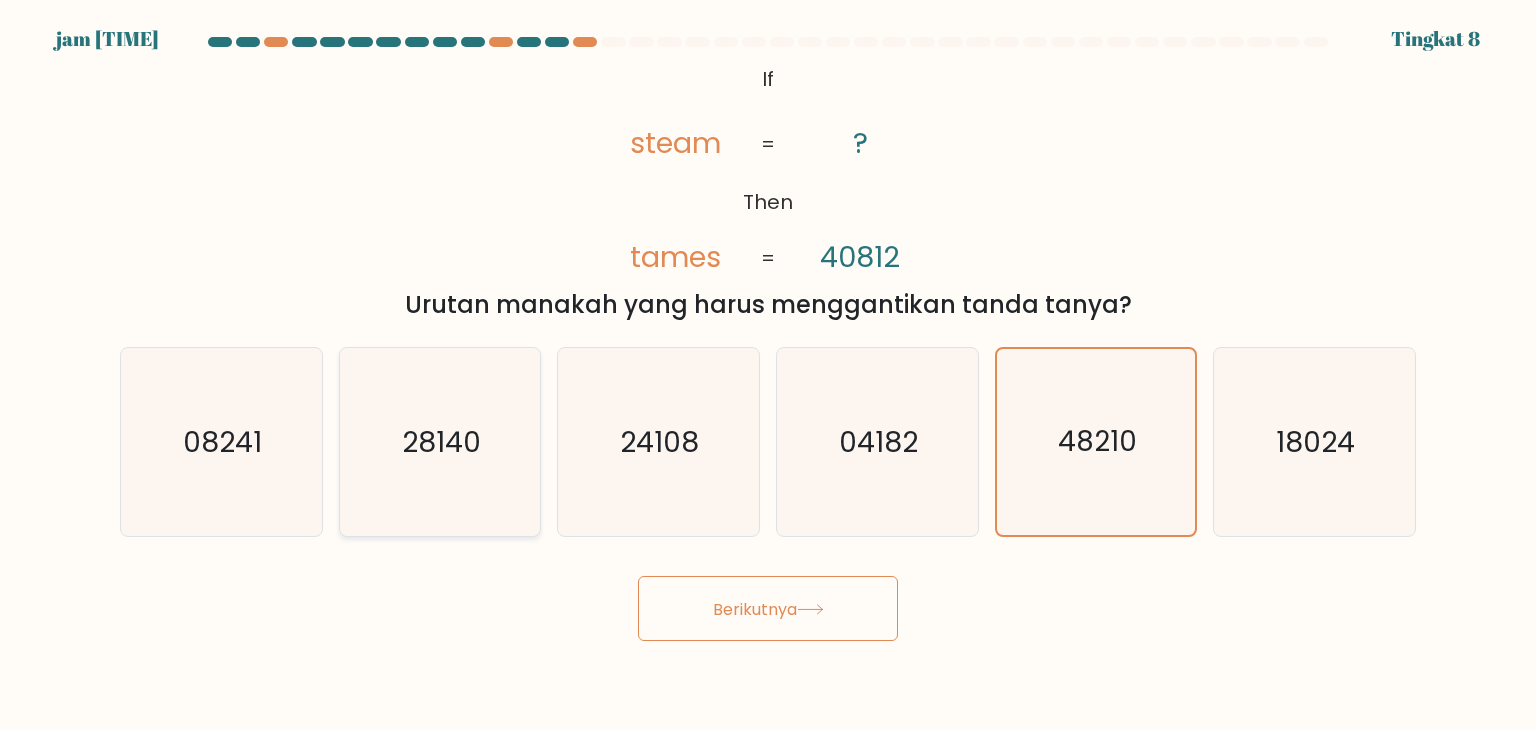 click on "28140" at bounding box center (440, 442) 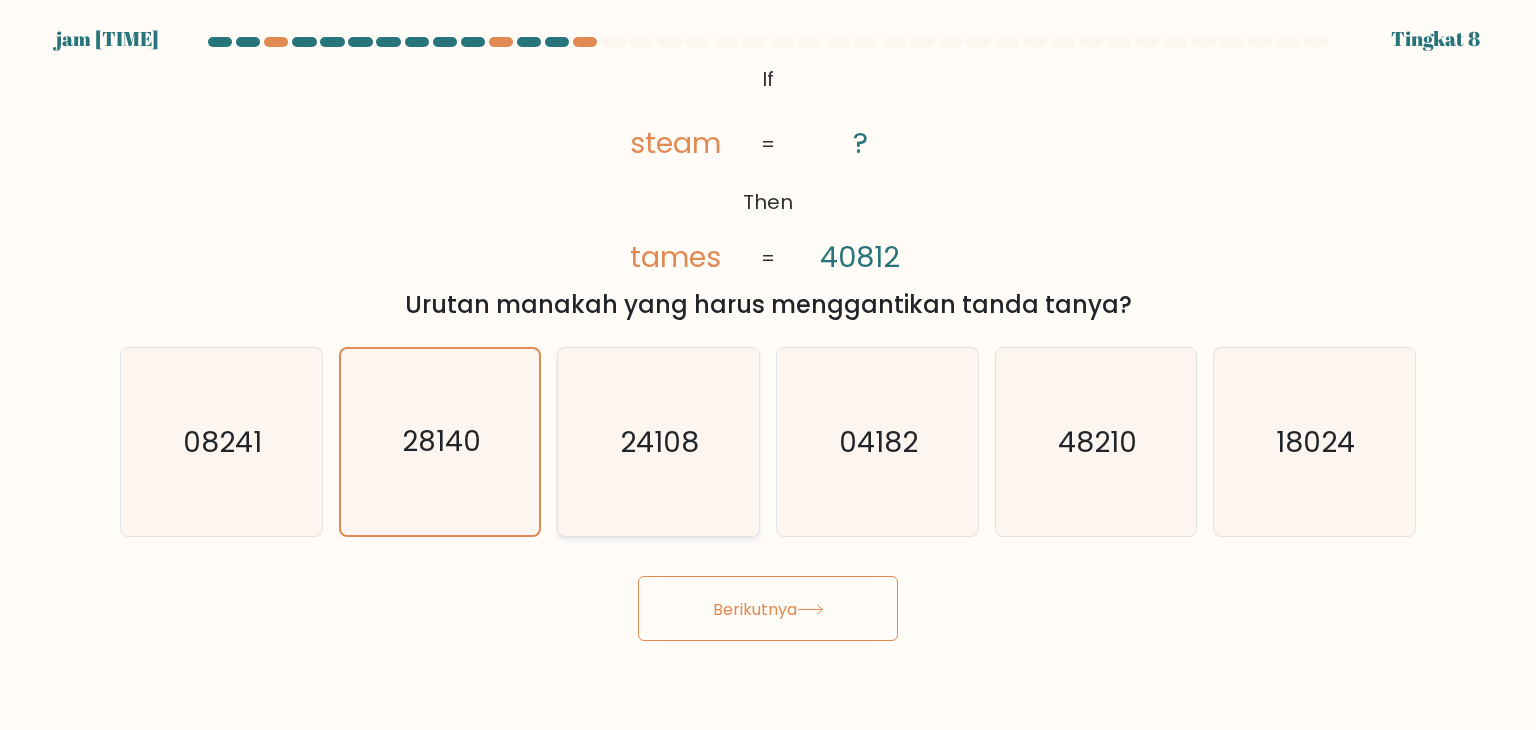click on "24108" at bounding box center [658, 442] 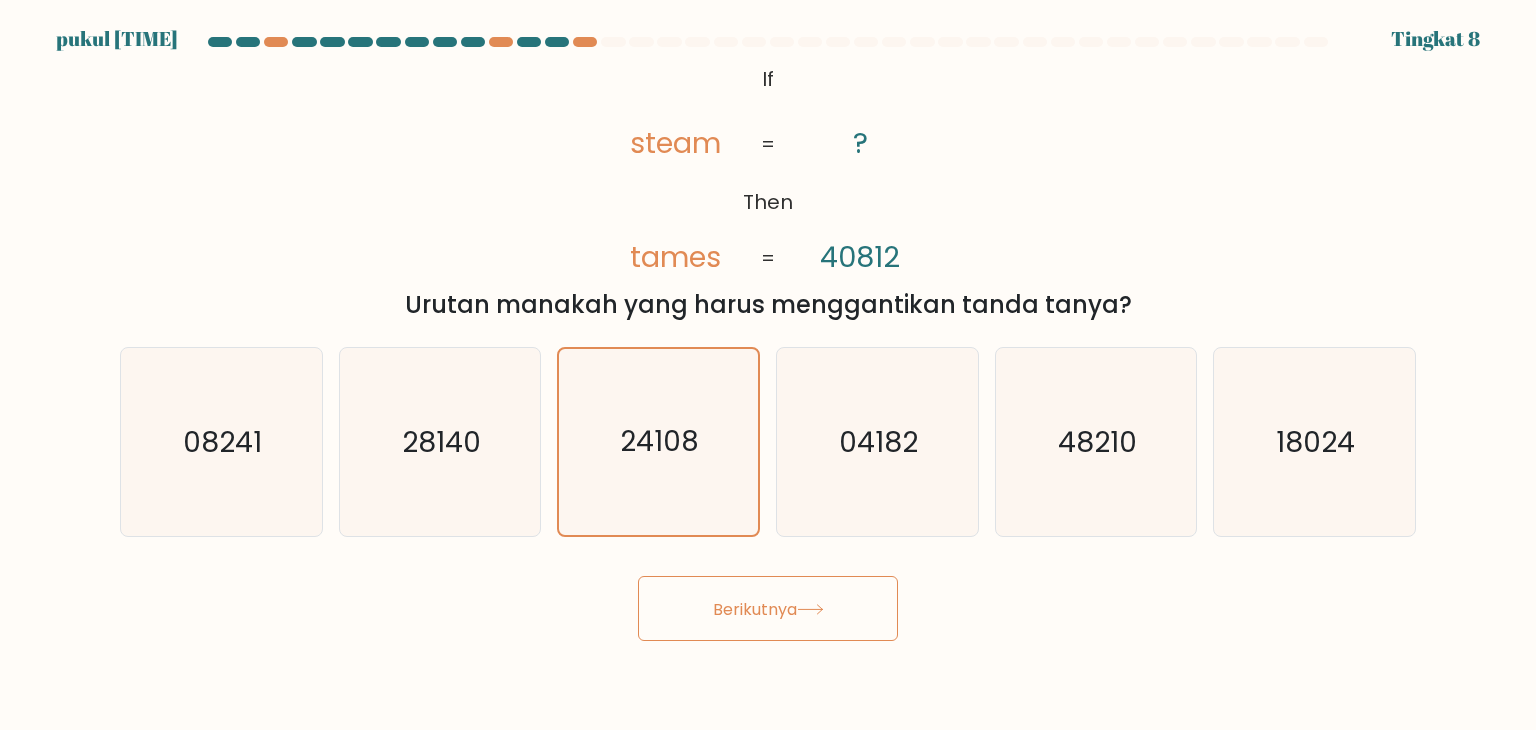 click on "Berikutnya" at bounding box center [755, 608] 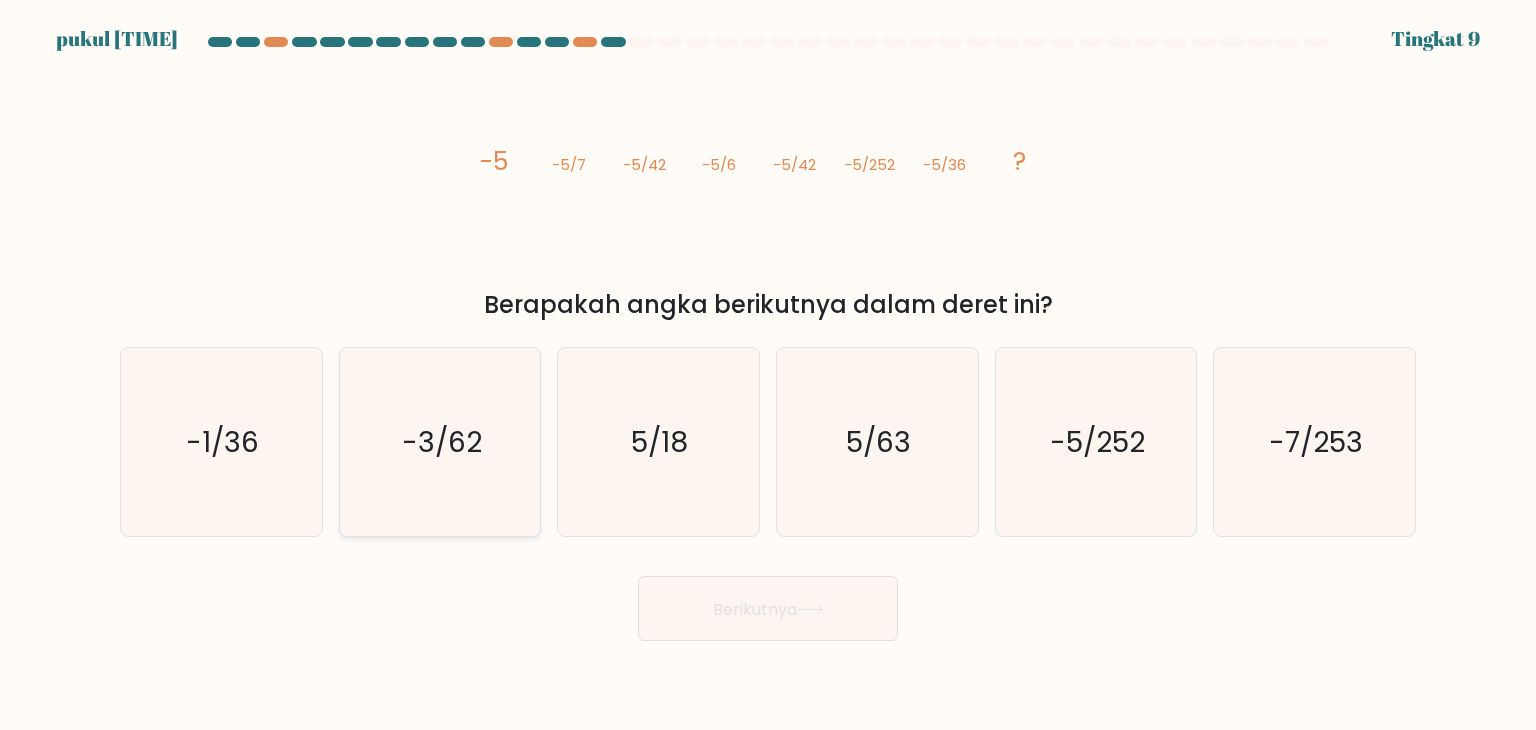 click on "-3/62" at bounding box center (442, 442) 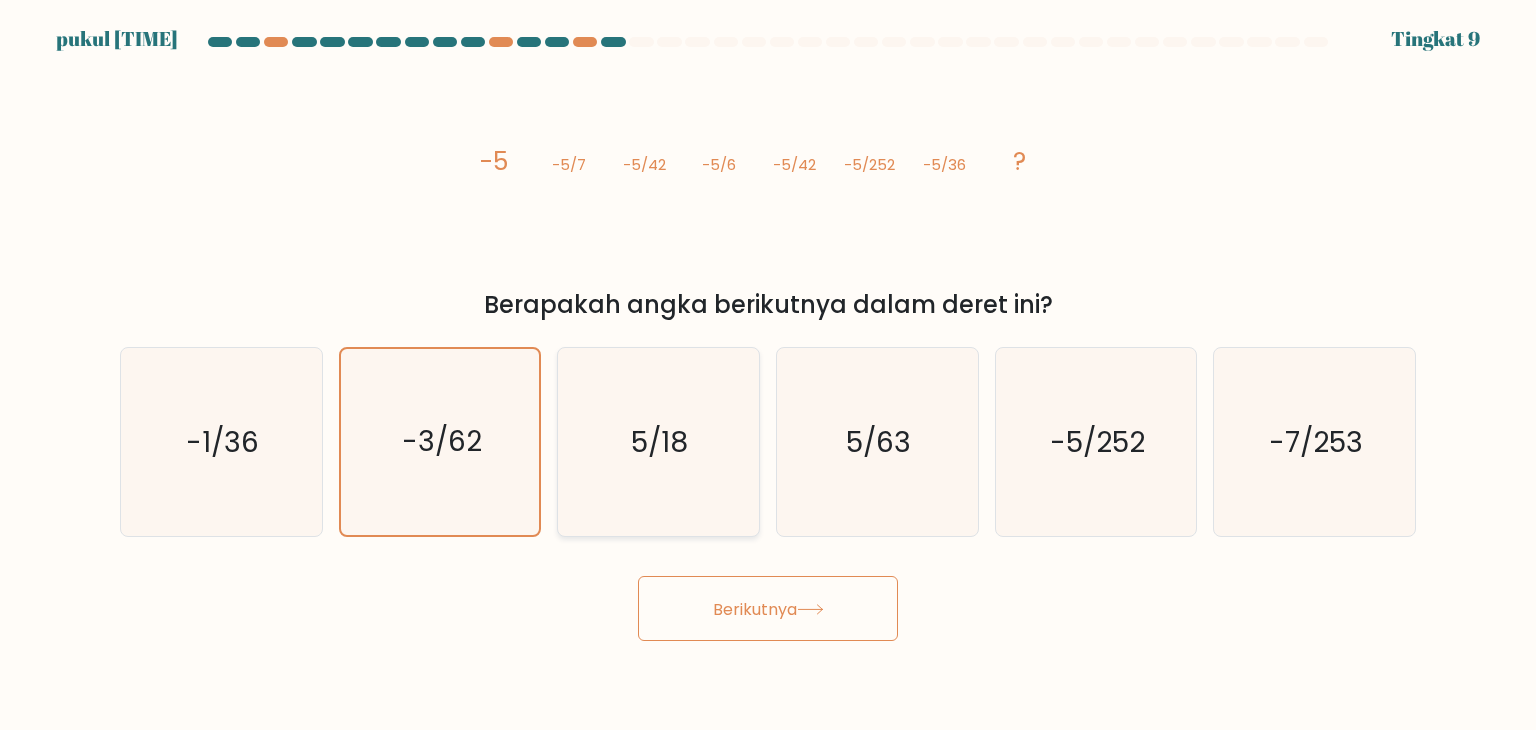 click on "5/18" at bounding box center (660, 442) 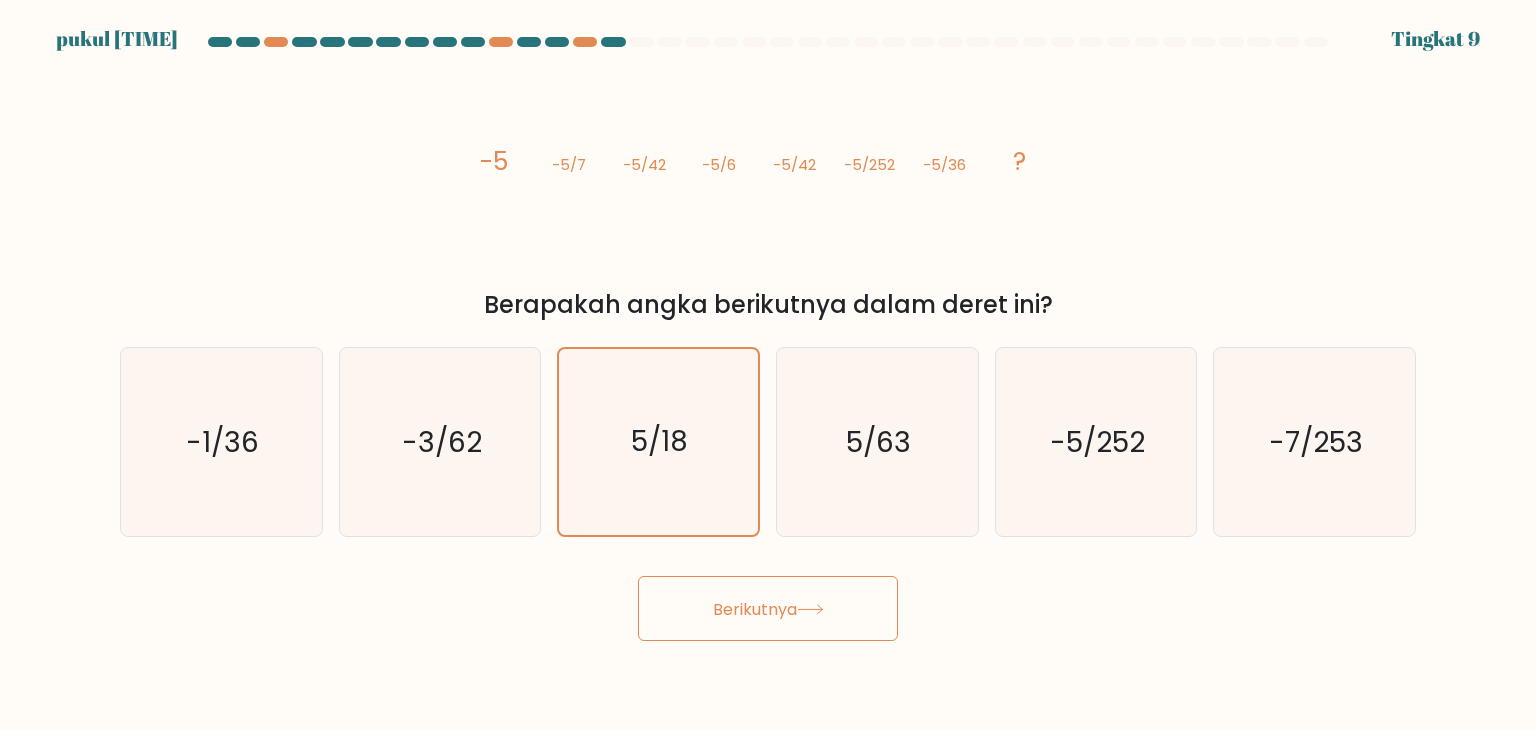 click on "Berikutnya" at bounding box center (755, 608) 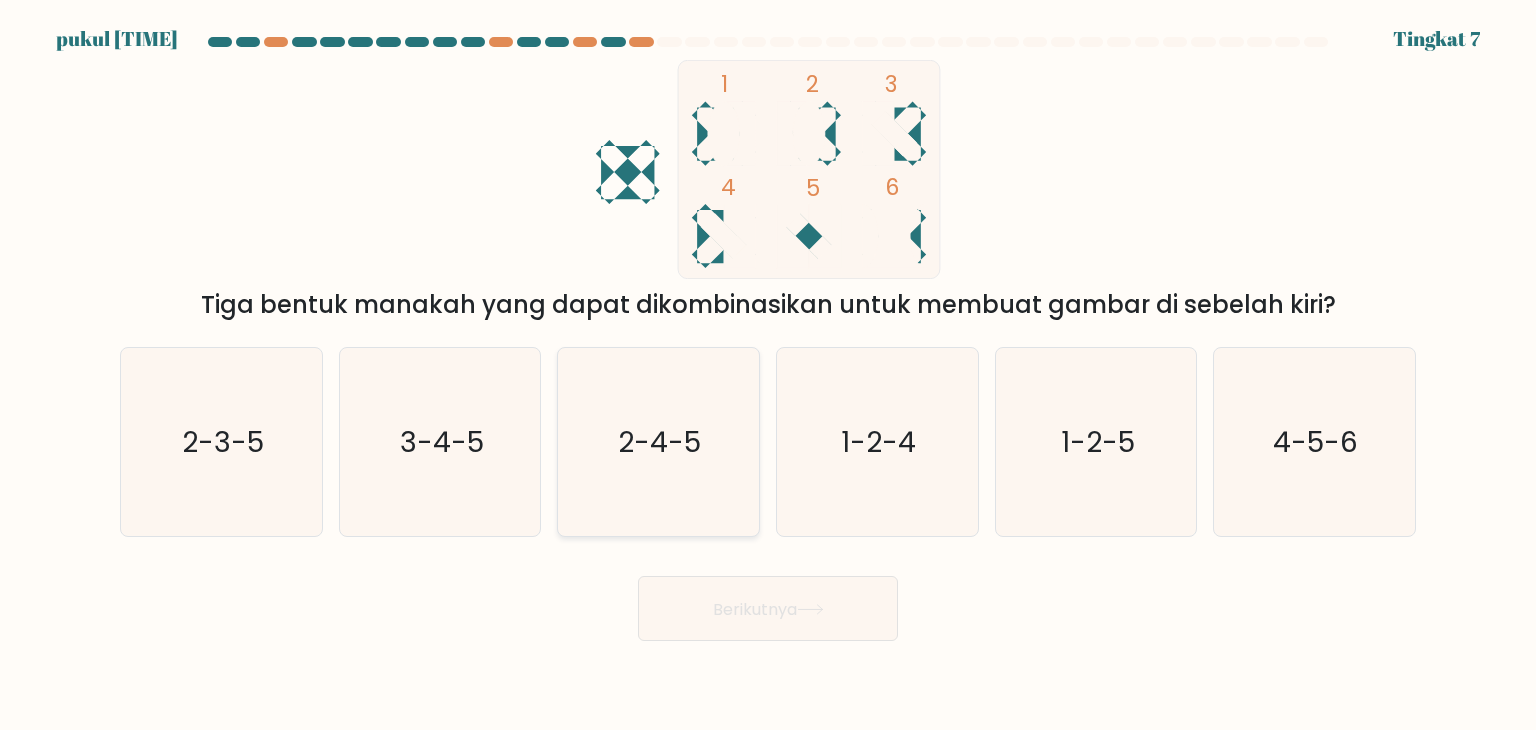 click on "2-4-5" at bounding box center (660, 442) 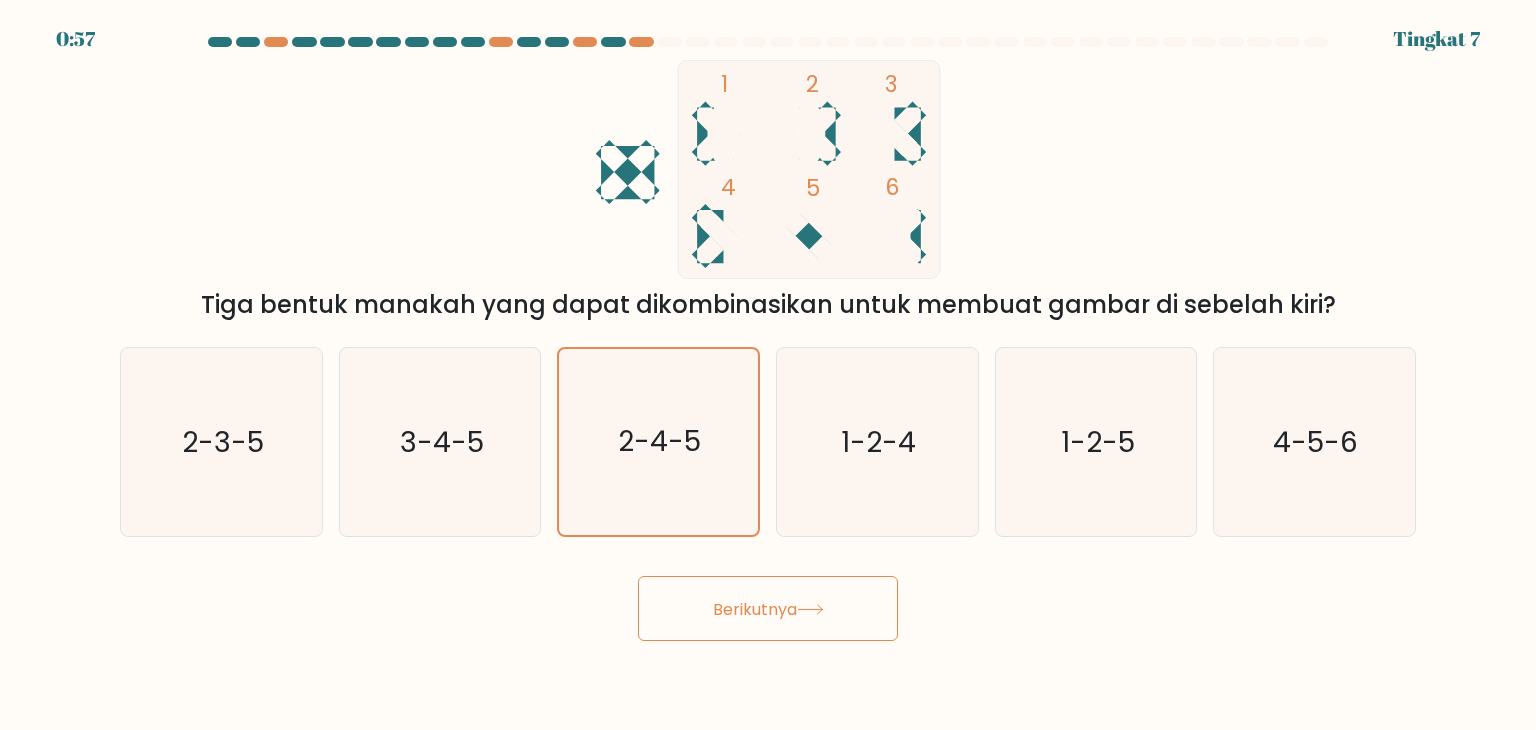 drag, startPoint x: 803, startPoint y: 574, endPoint x: 812, endPoint y: 601, distance: 28.460499 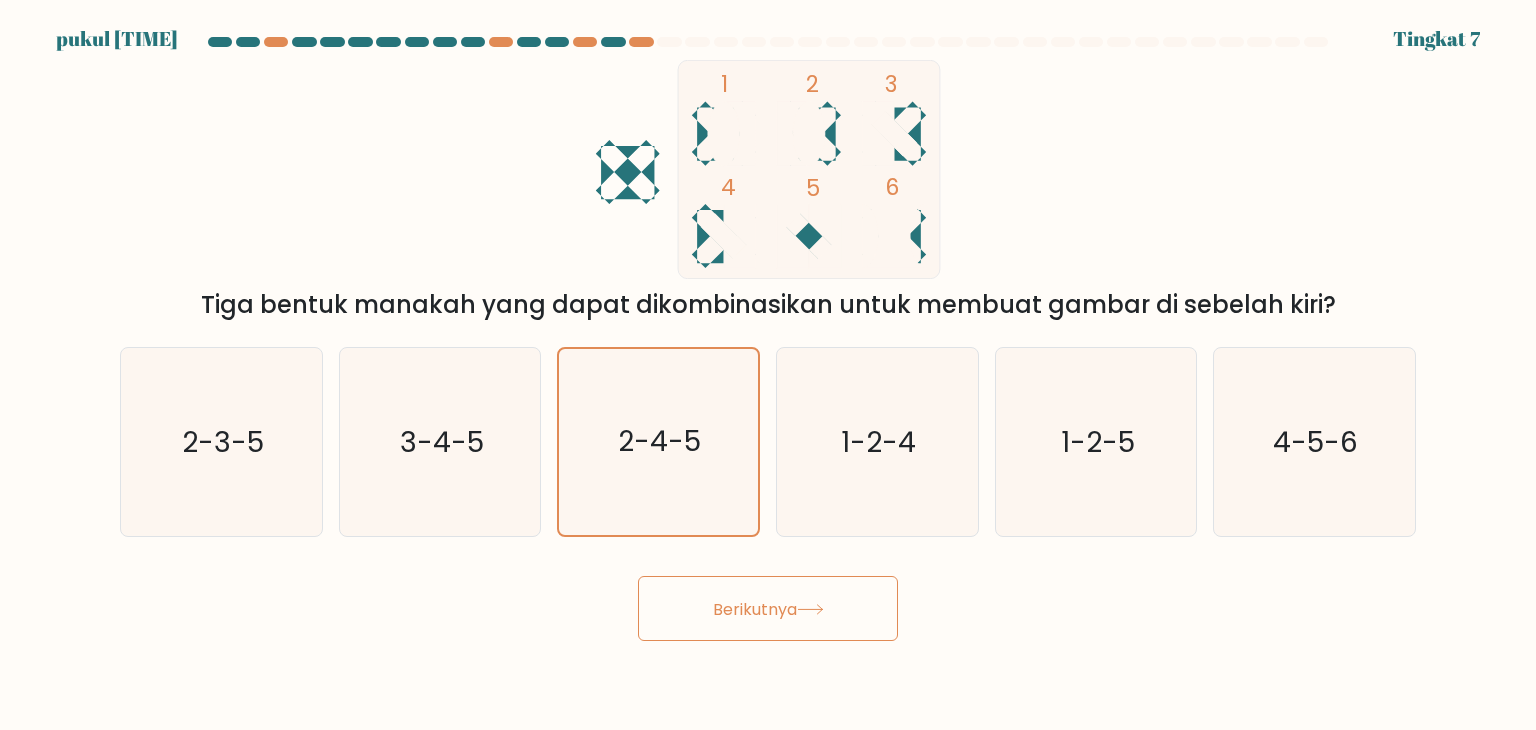 click at bounding box center (810, 609) 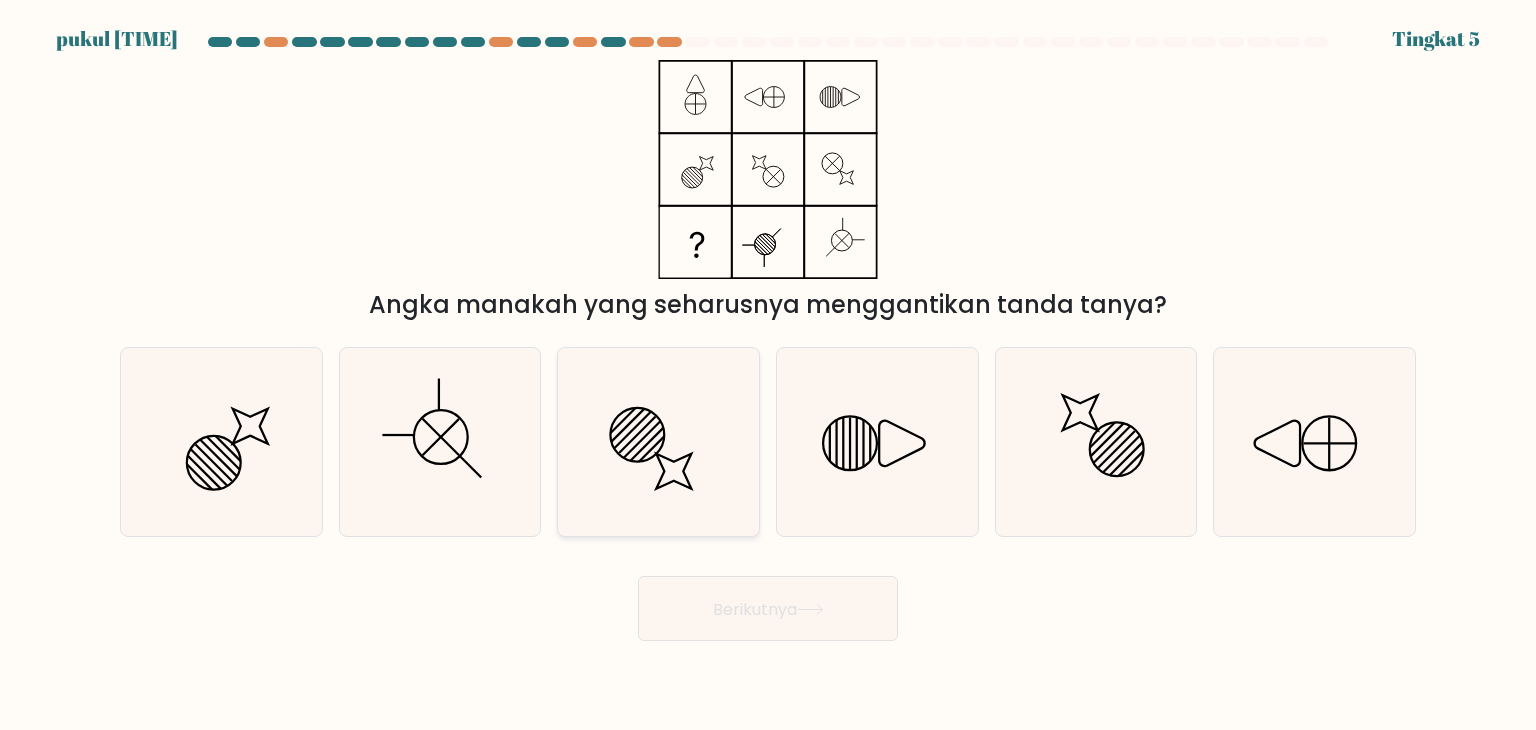 click at bounding box center [658, 442] 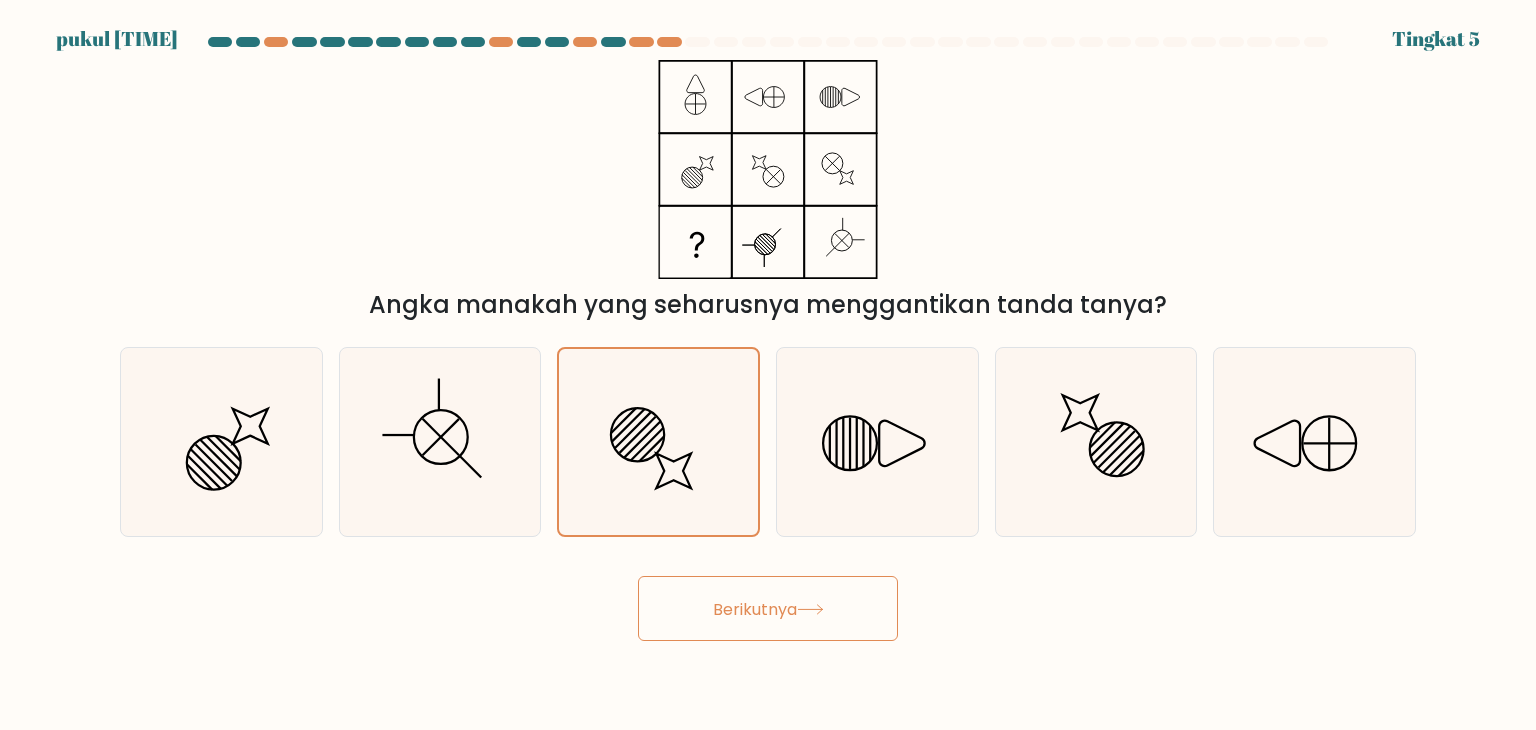 click on "Berikutnya" at bounding box center (755, 608) 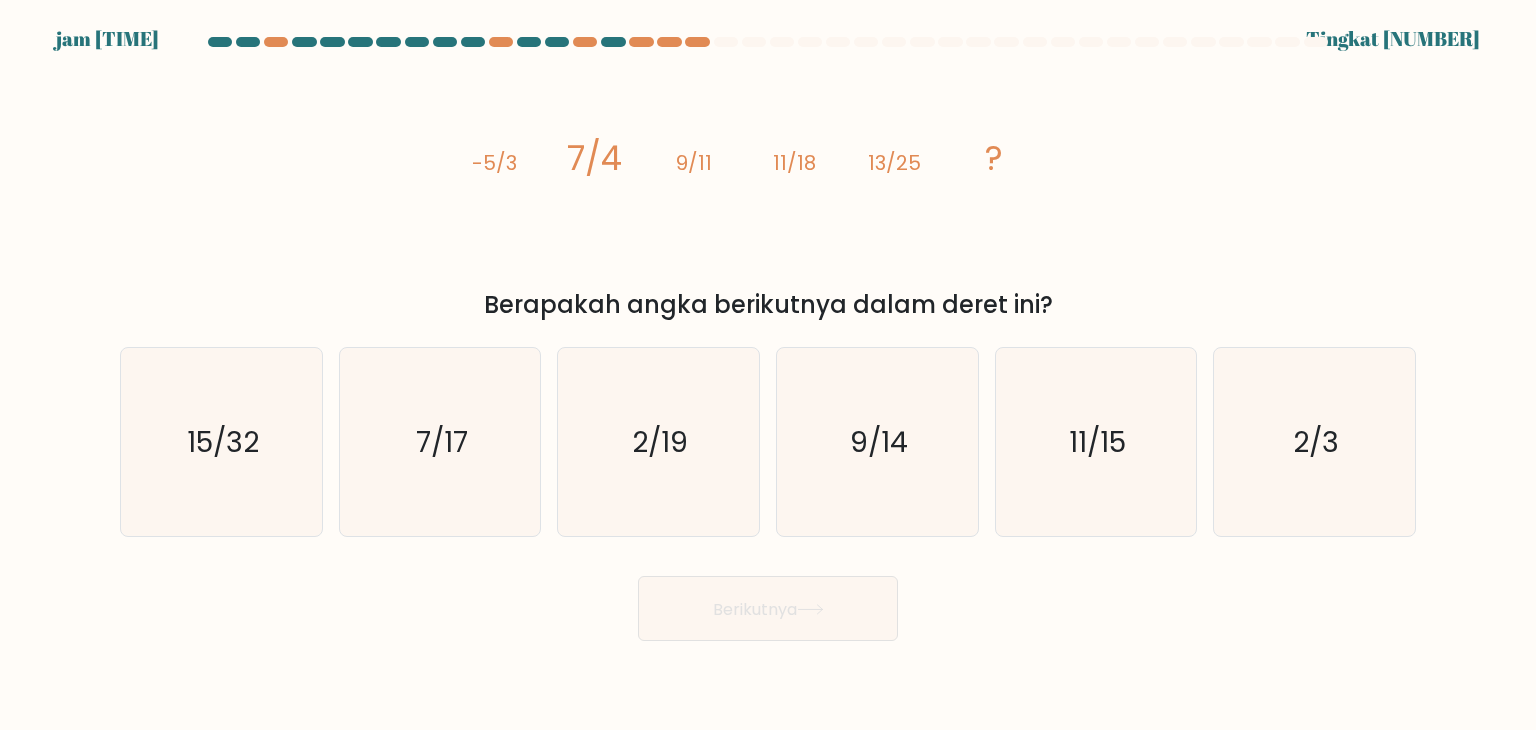 type 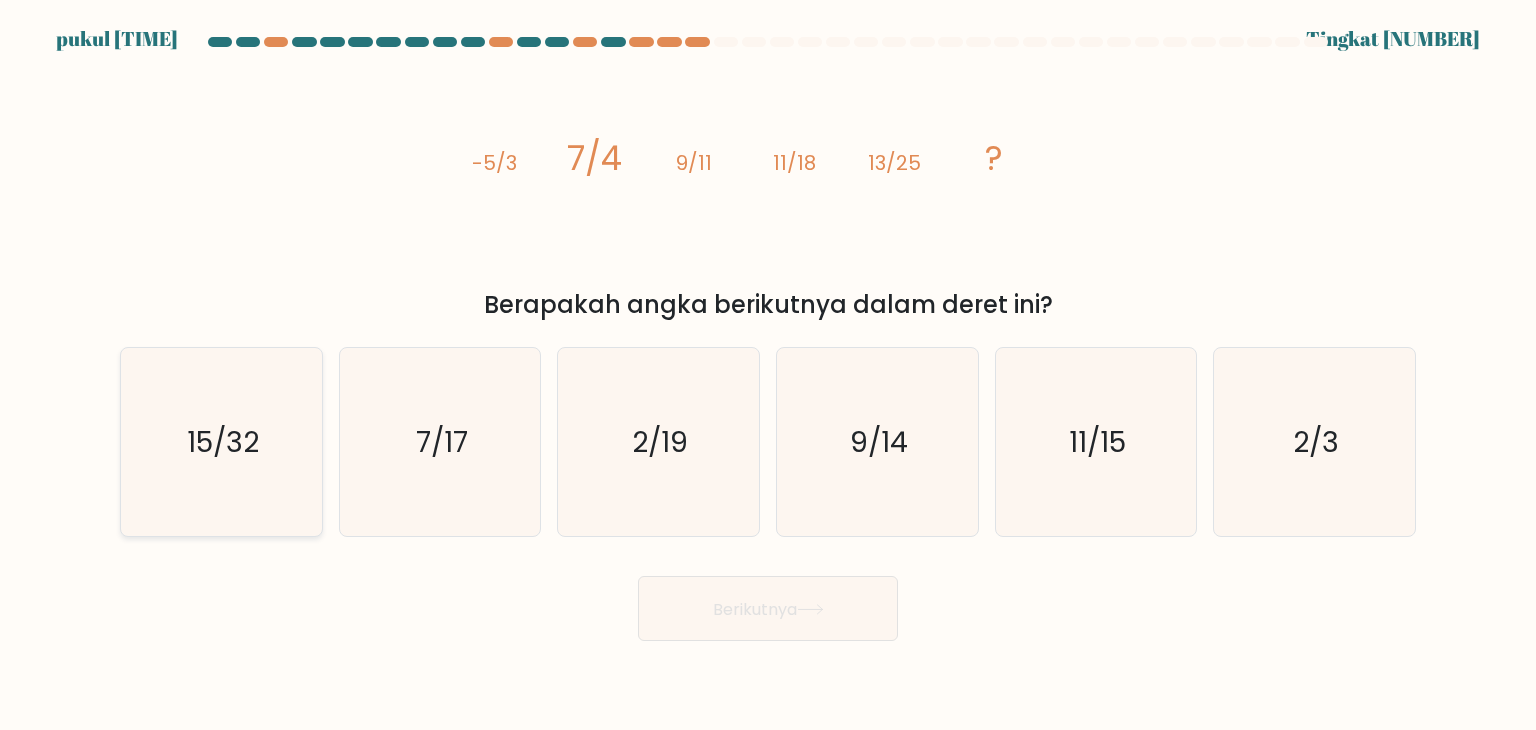 click on "15/32" at bounding box center [223, 442] 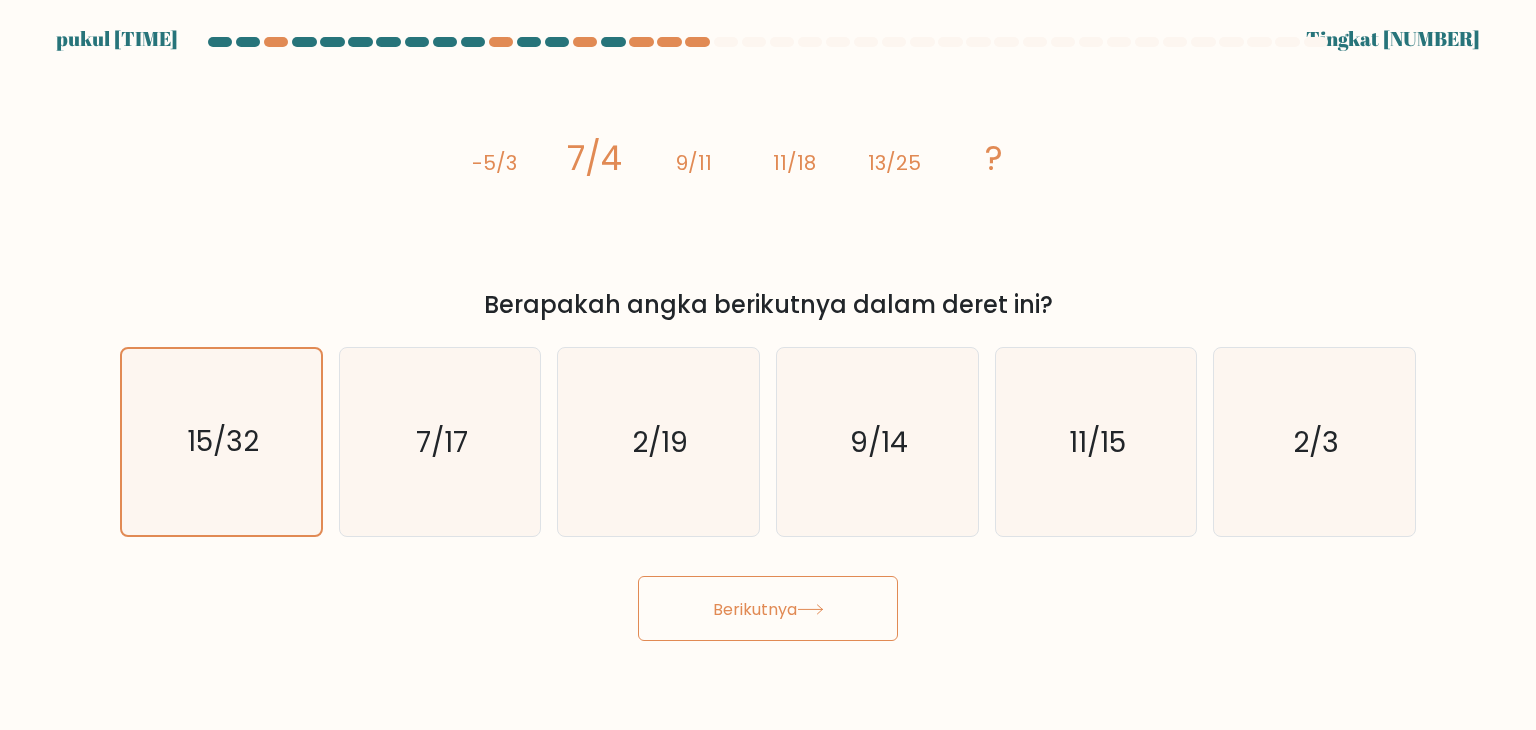 click on "Berikutnya" at bounding box center (768, 608) 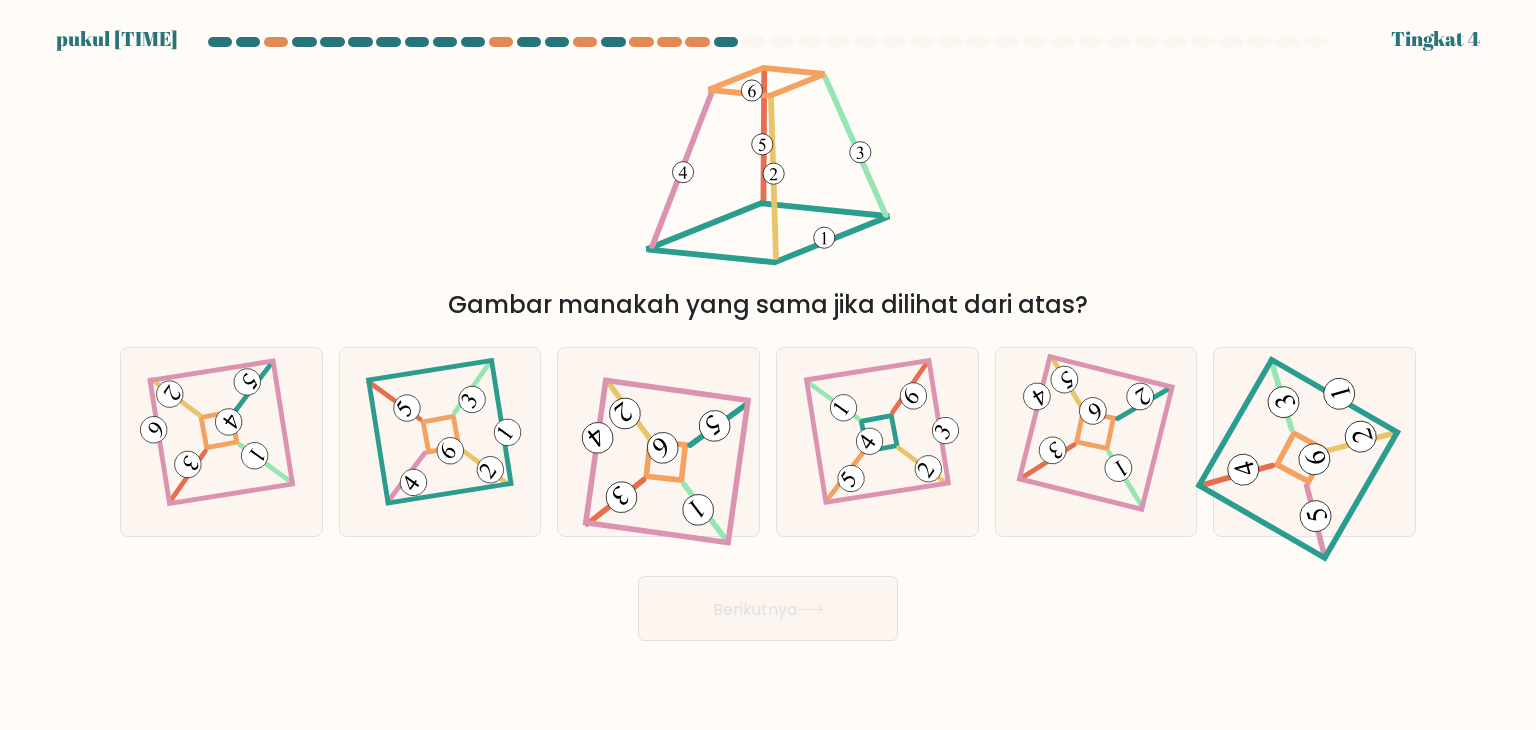 type 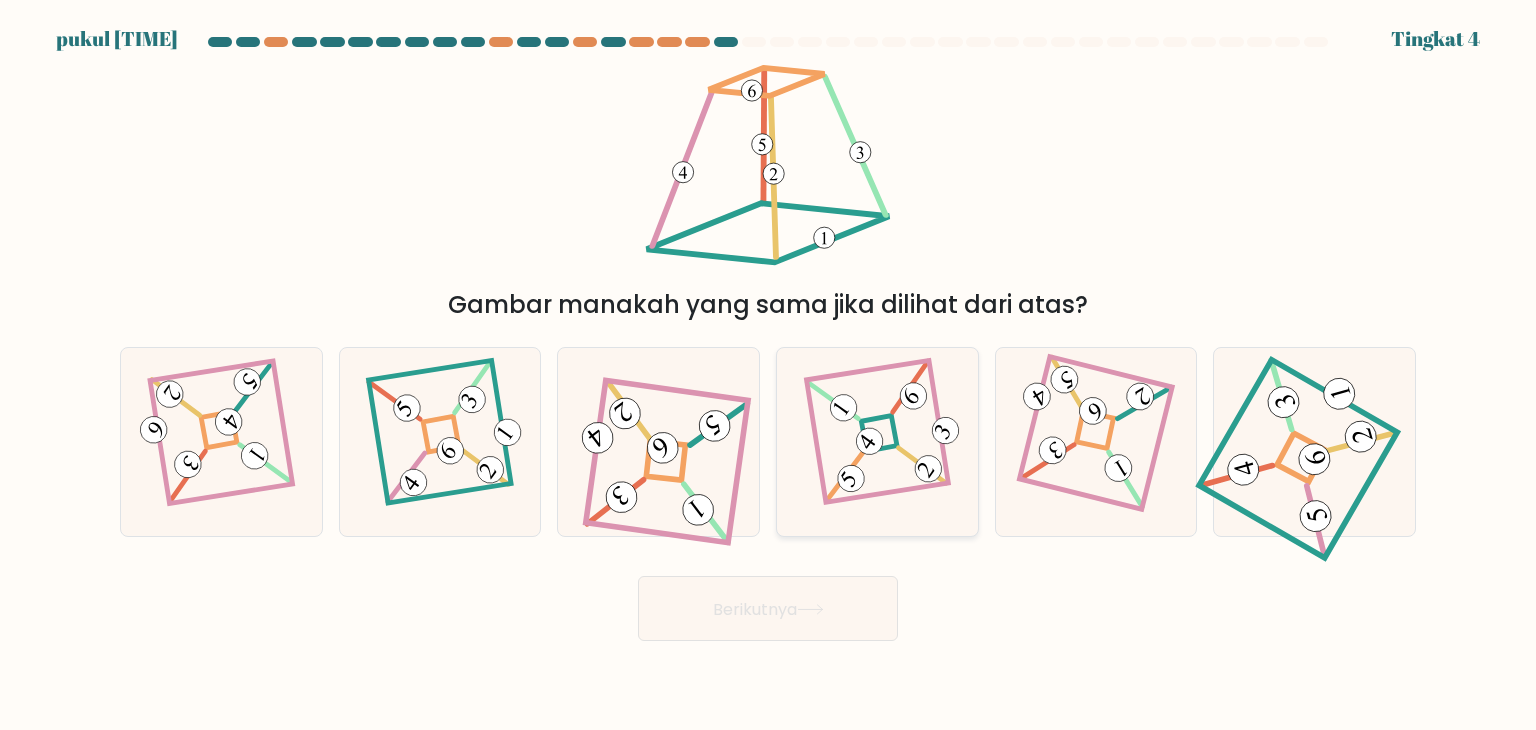 click at bounding box center [879, 433] 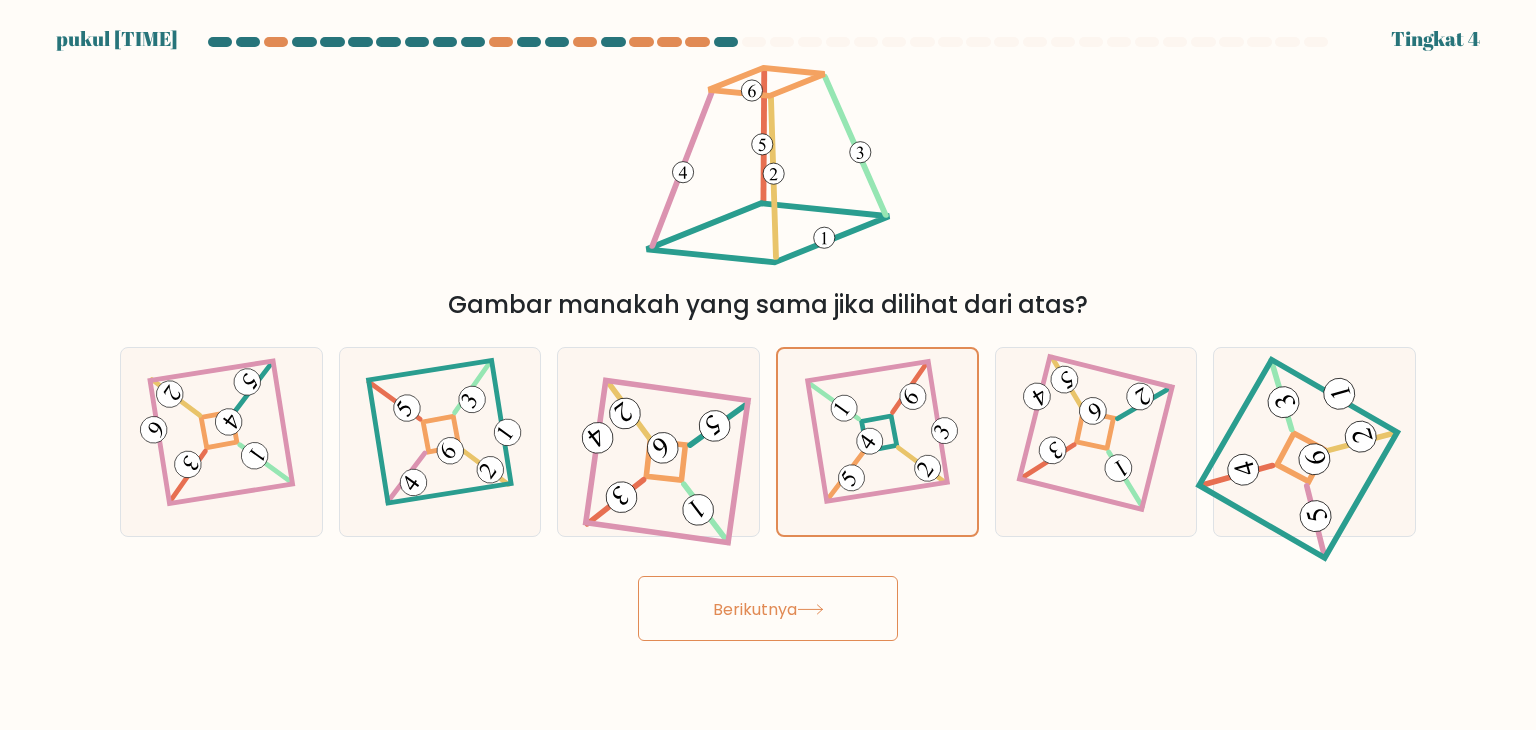click at bounding box center (810, 609) 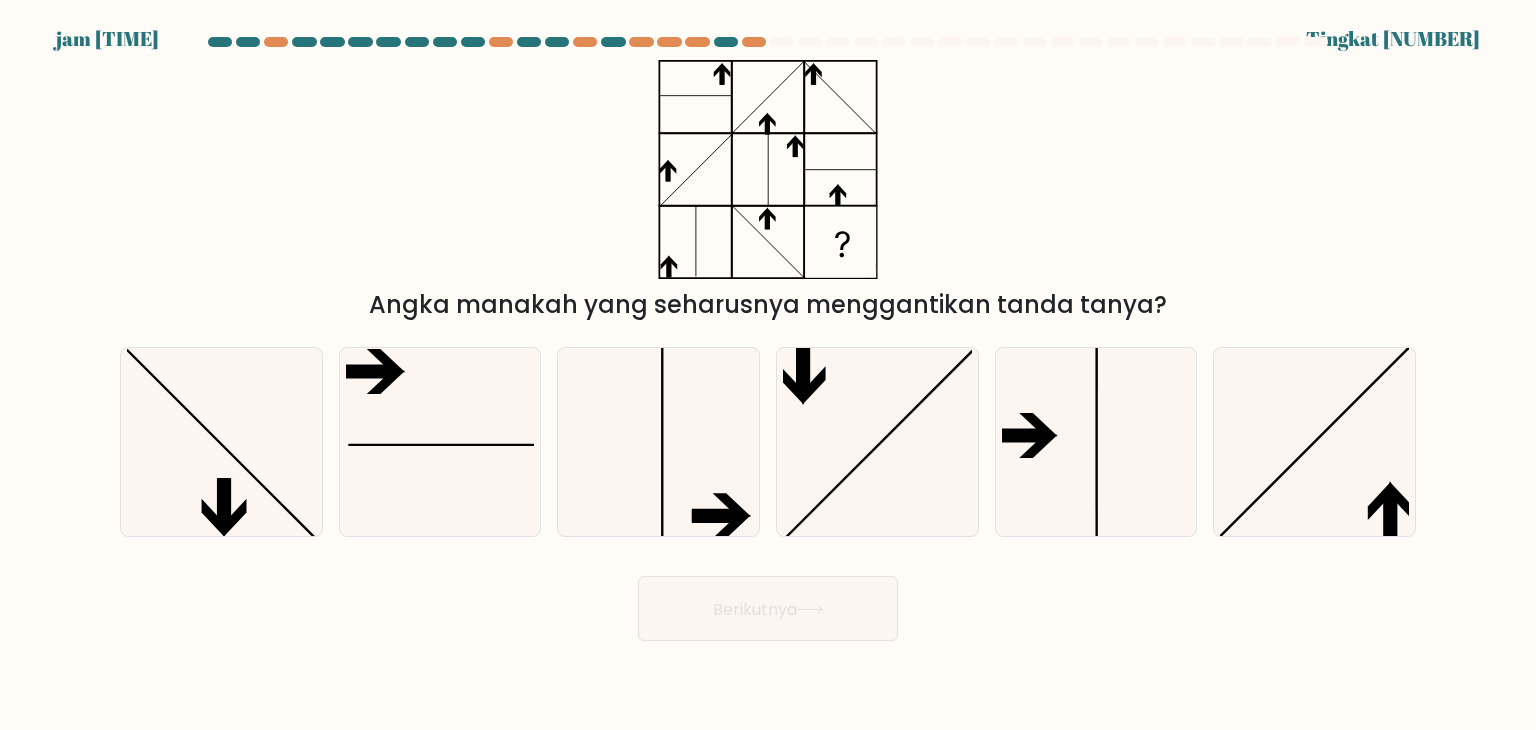 type 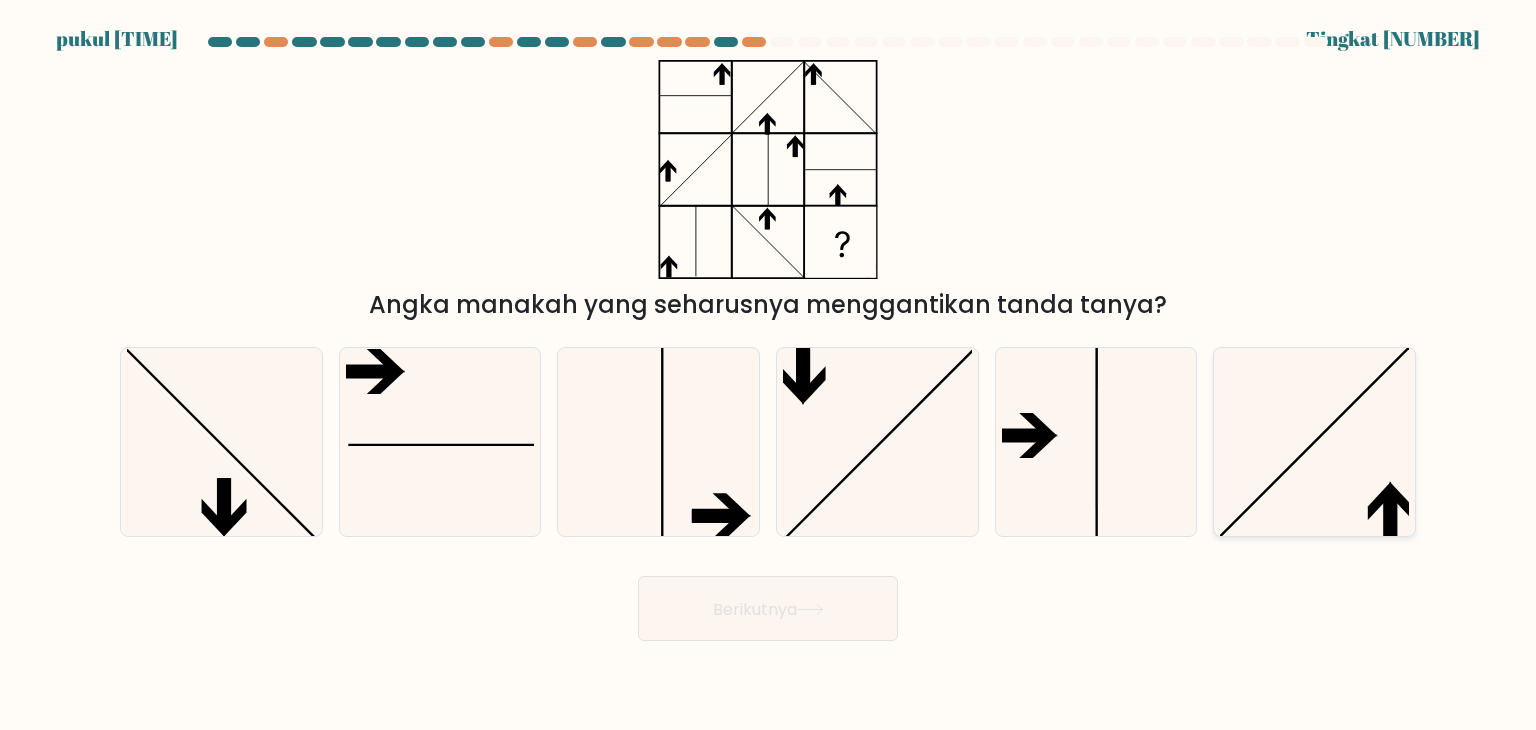 click at bounding box center (1314, 442) 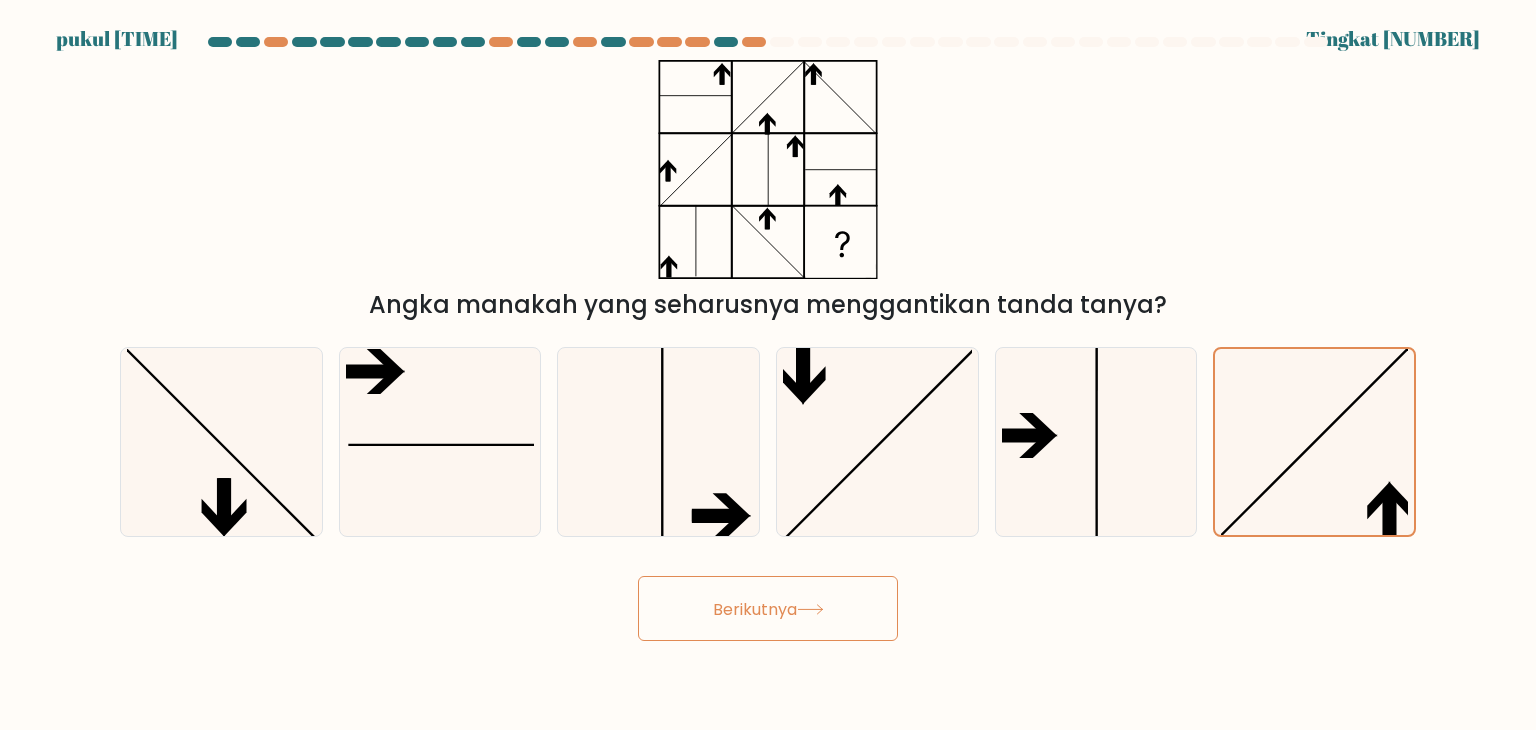 click on "Berikutnya" at bounding box center [768, 608] 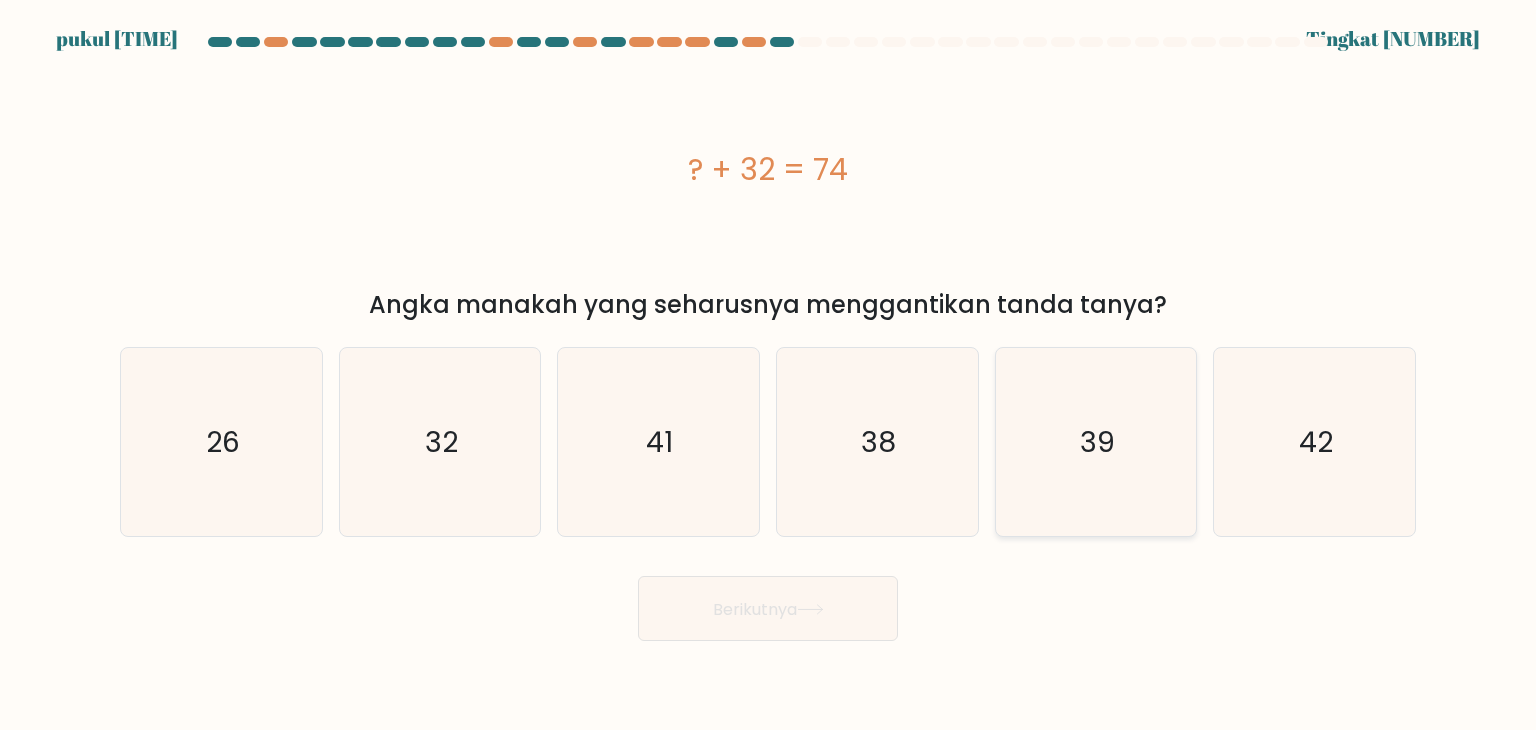 drag, startPoint x: 1285, startPoint y: 457, endPoint x: 1184, endPoint y: 475, distance: 102.59142 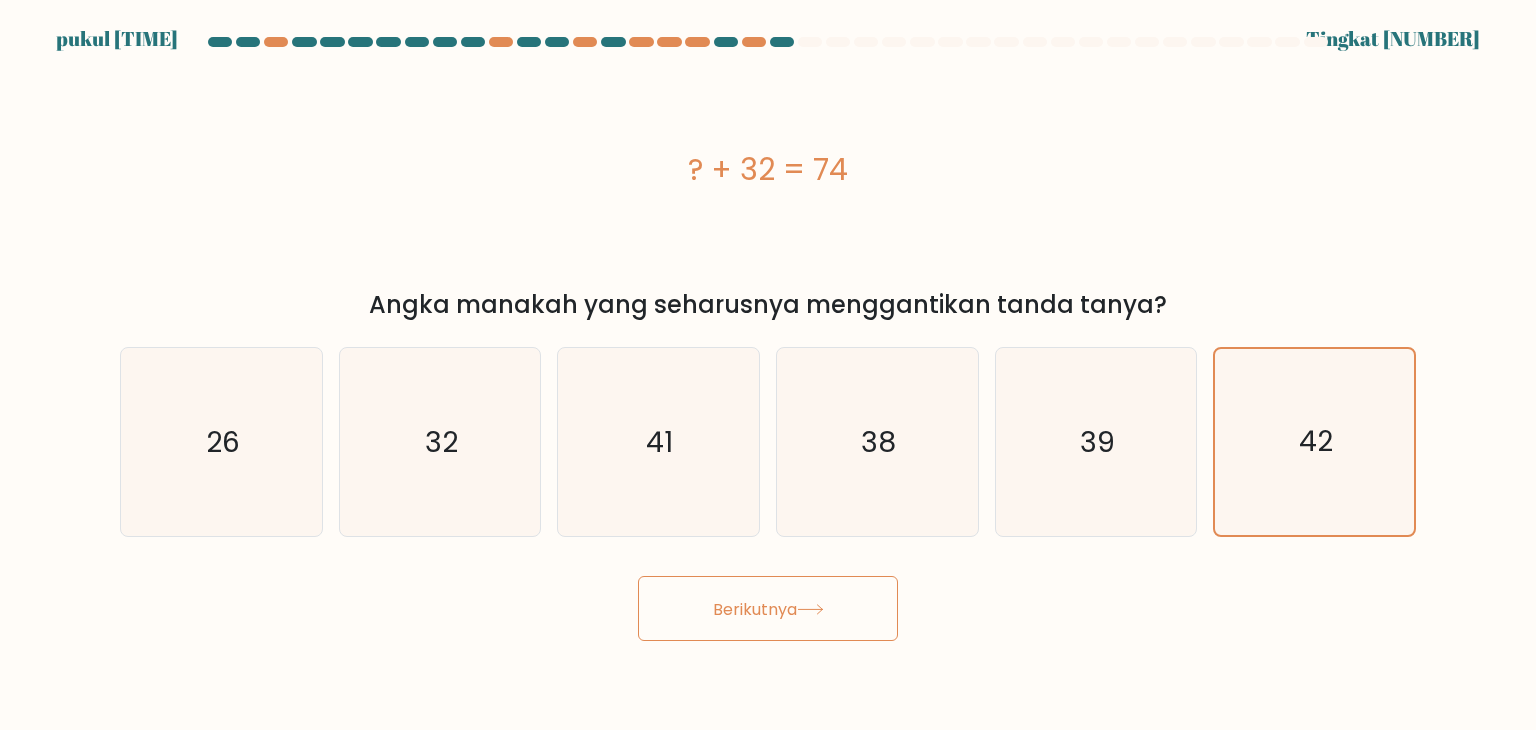 click on "Berikutnya" at bounding box center (755, 608) 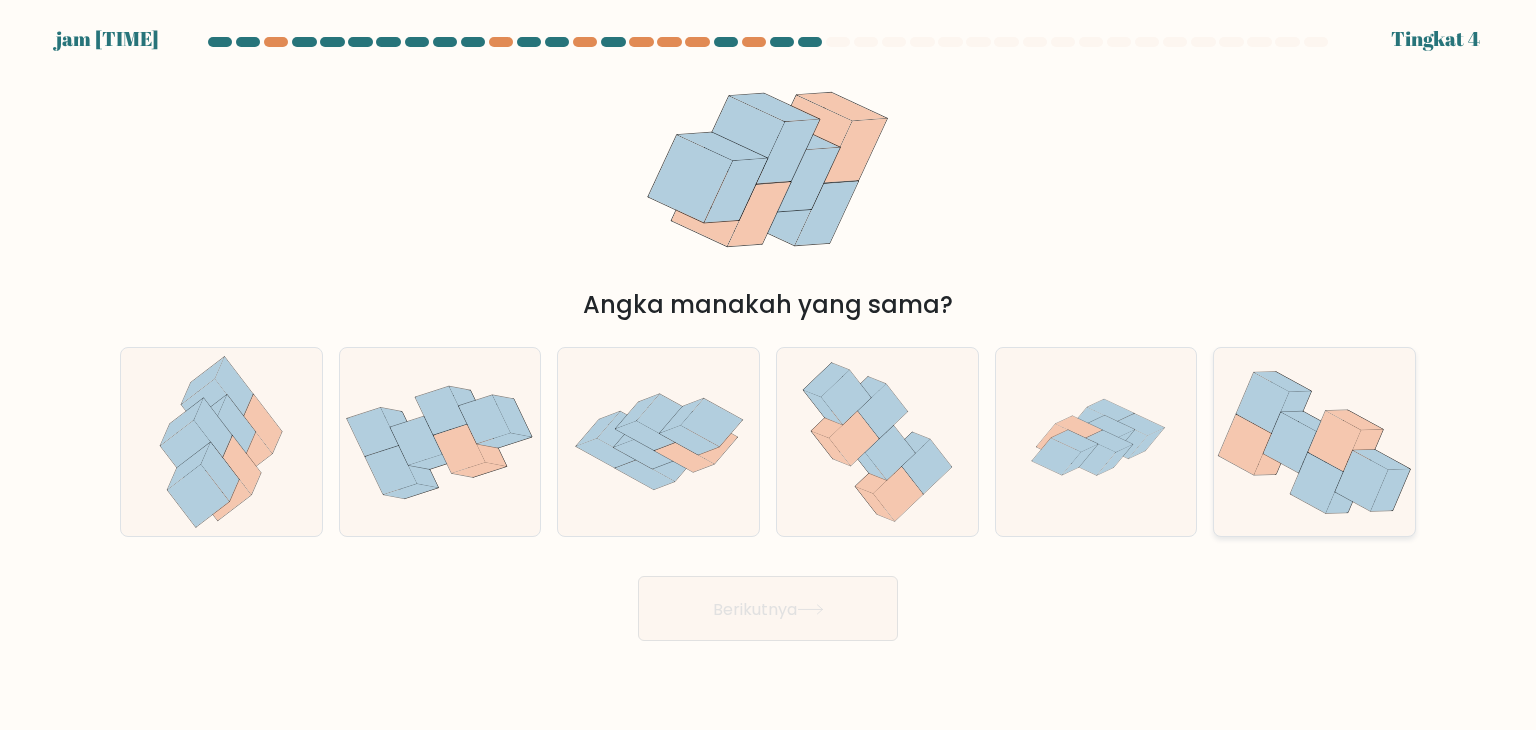 click at bounding box center [1317, 482] 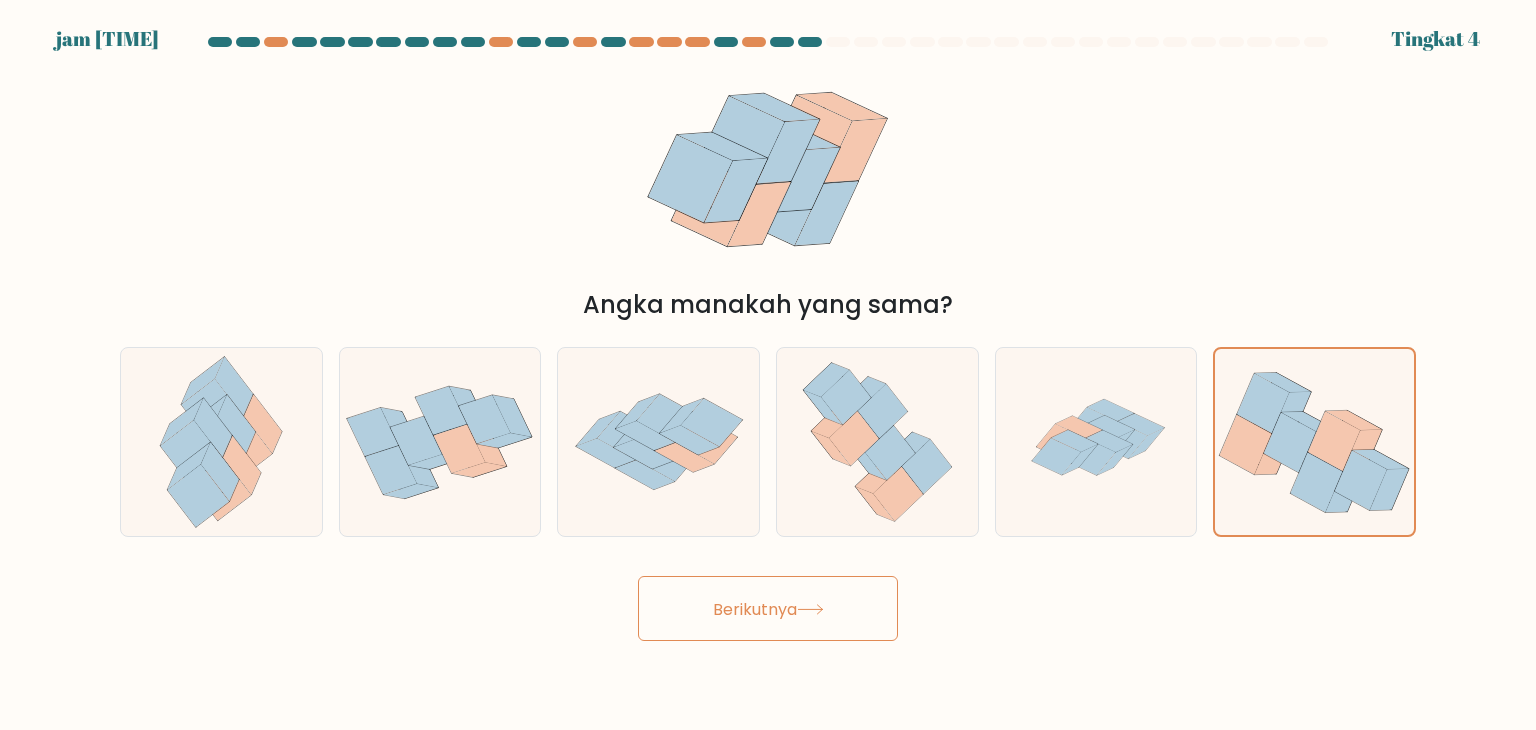 click on "Berikutnya" at bounding box center (755, 608) 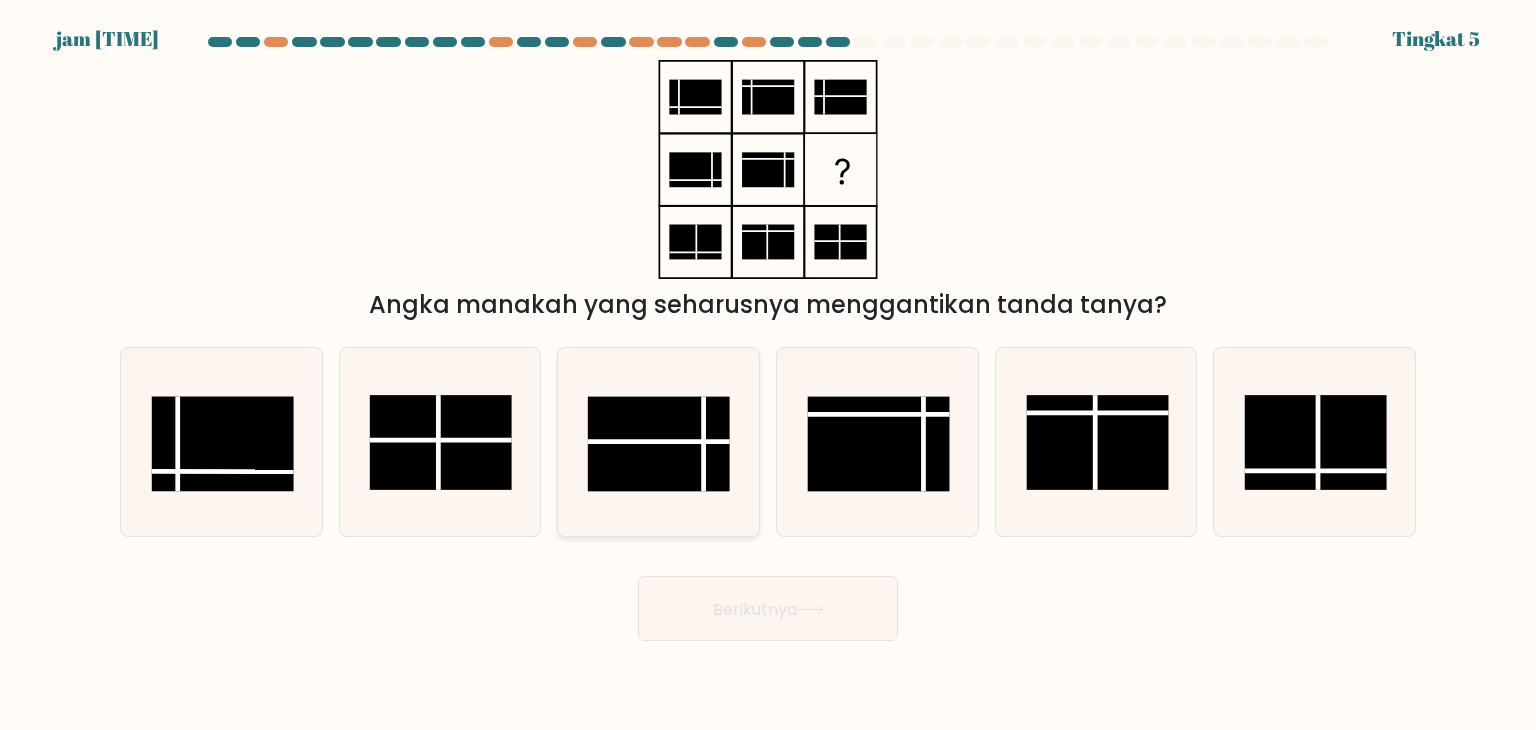 click at bounding box center [659, 444] 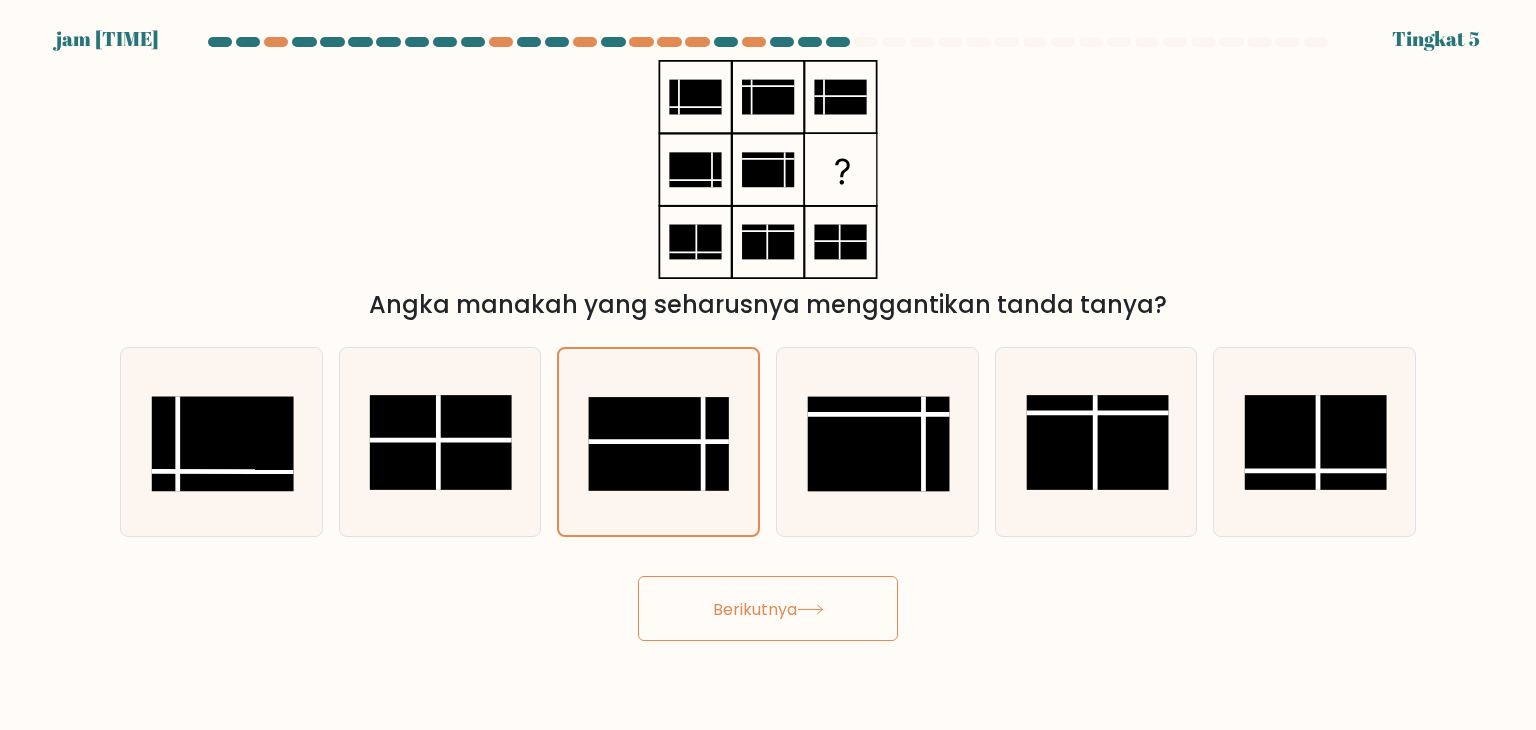 click on "Berikutnya" at bounding box center [755, 608] 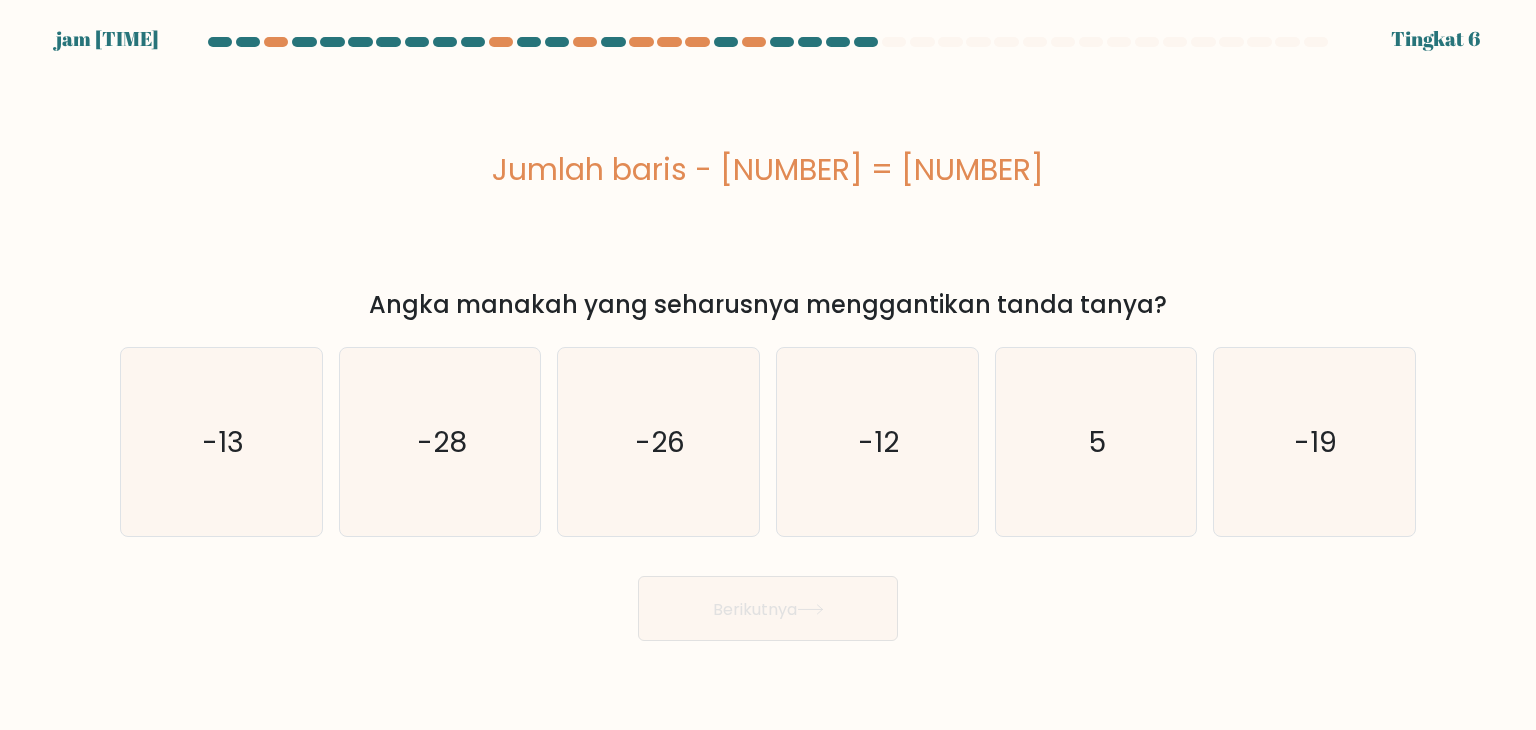 type 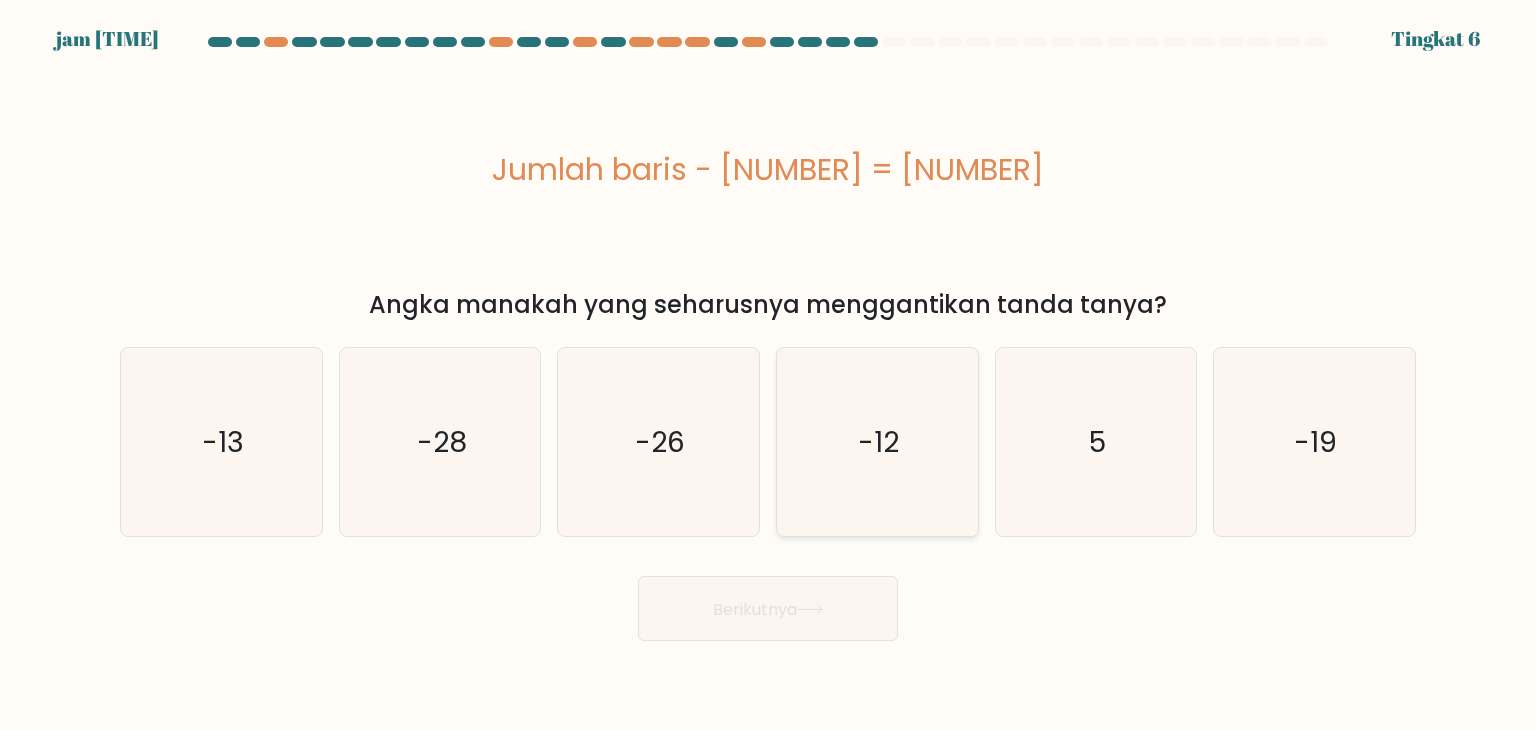 click on "-12" at bounding box center [879, 442] 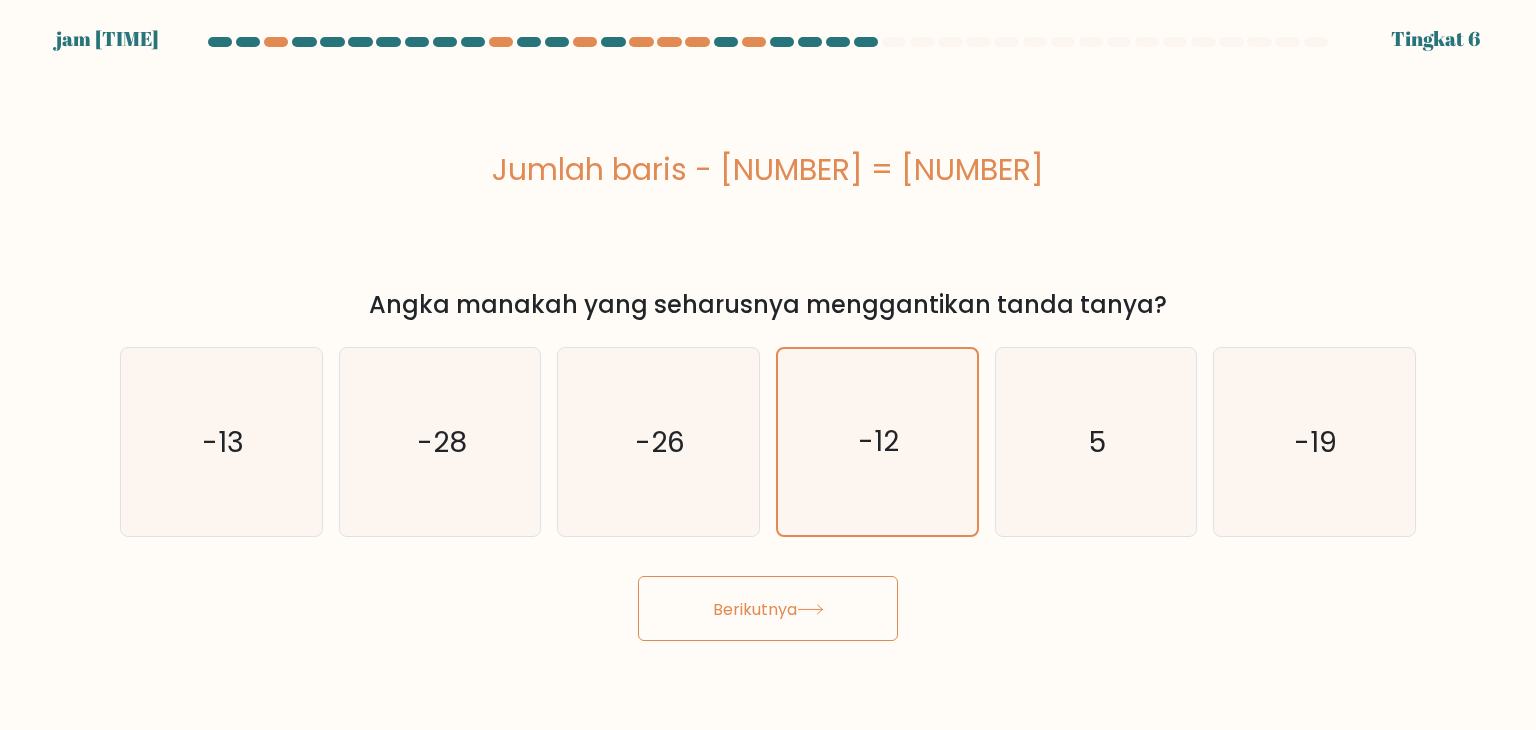 click on "Berikutnya" at bounding box center [755, 608] 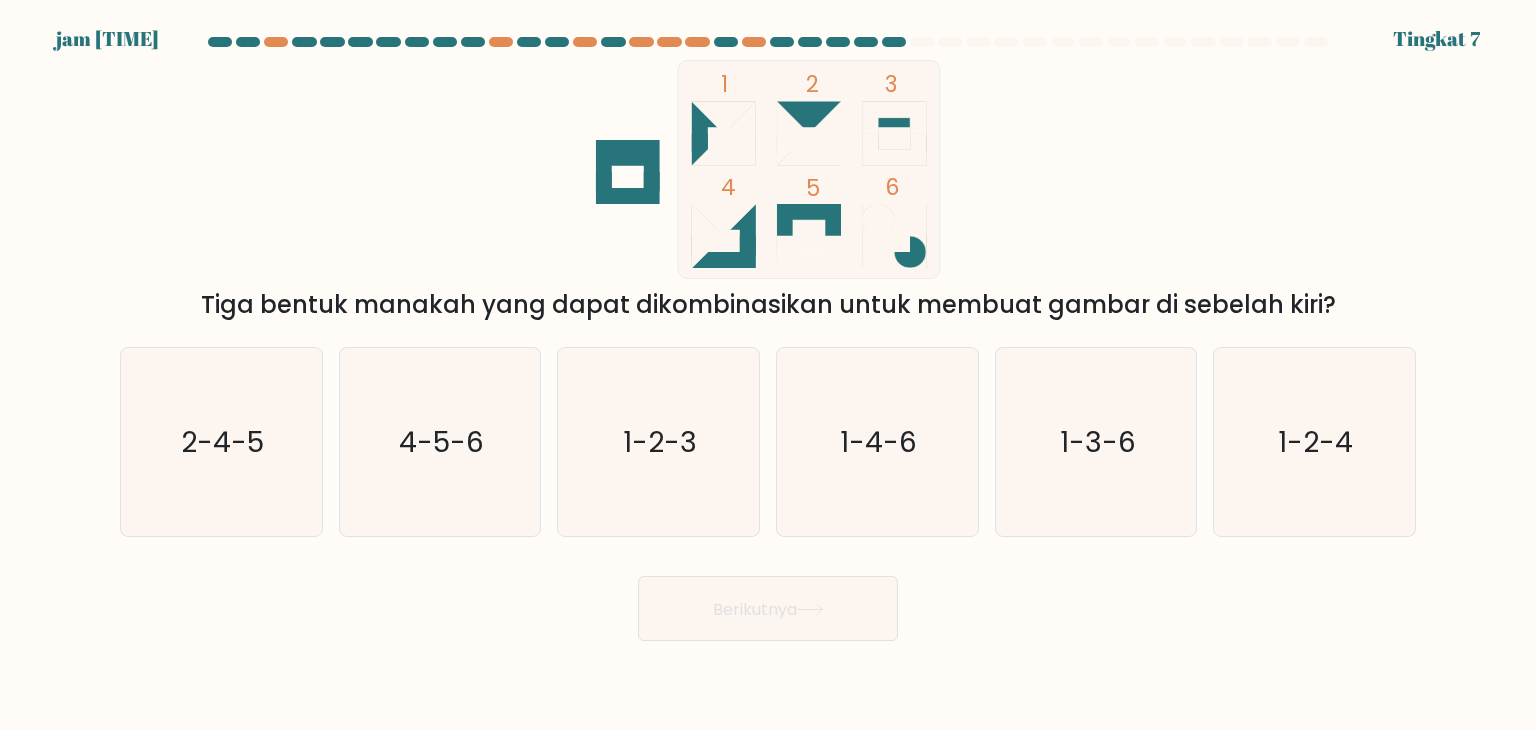 click at bounding box center (768, 339) 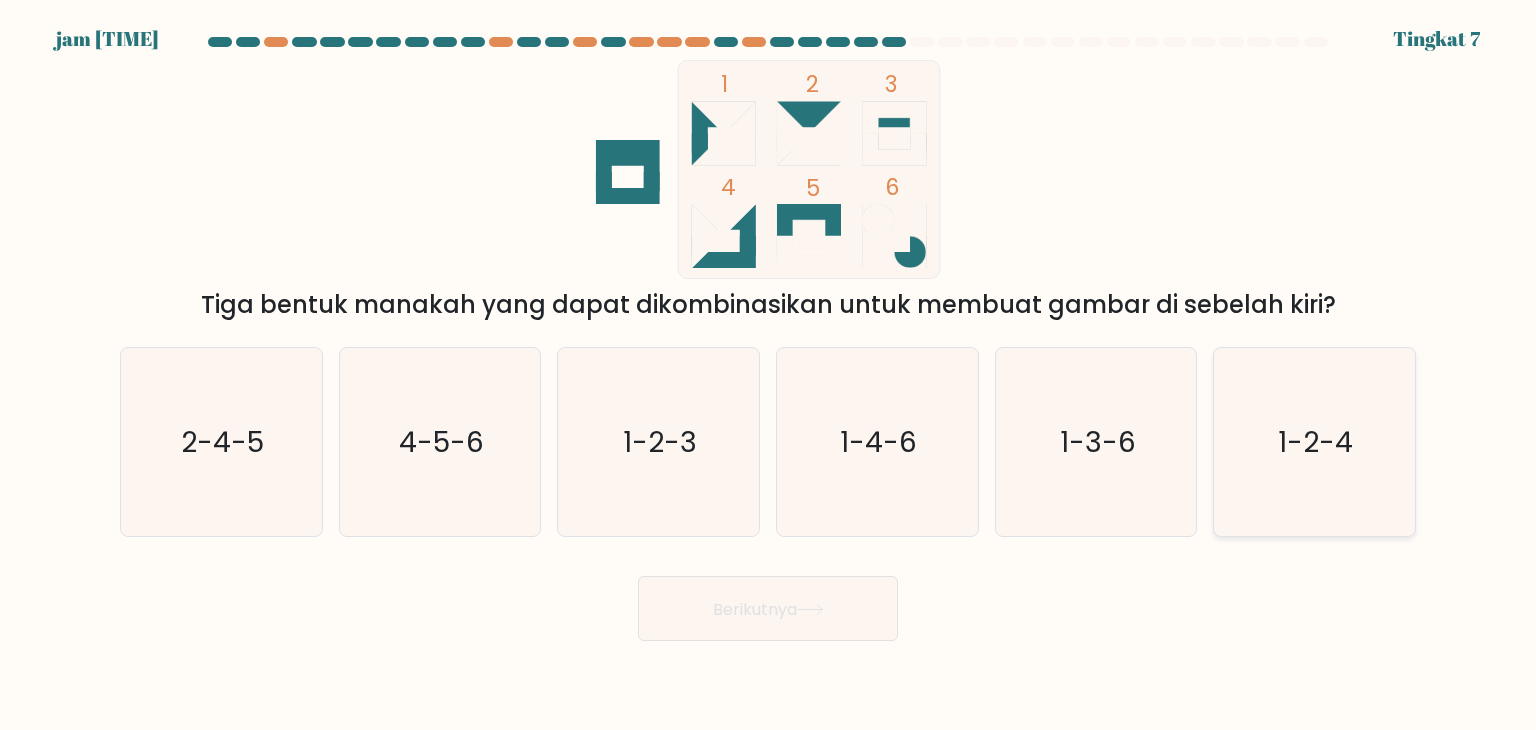 click on "1-2-4" at bounding box center [1314, 442] 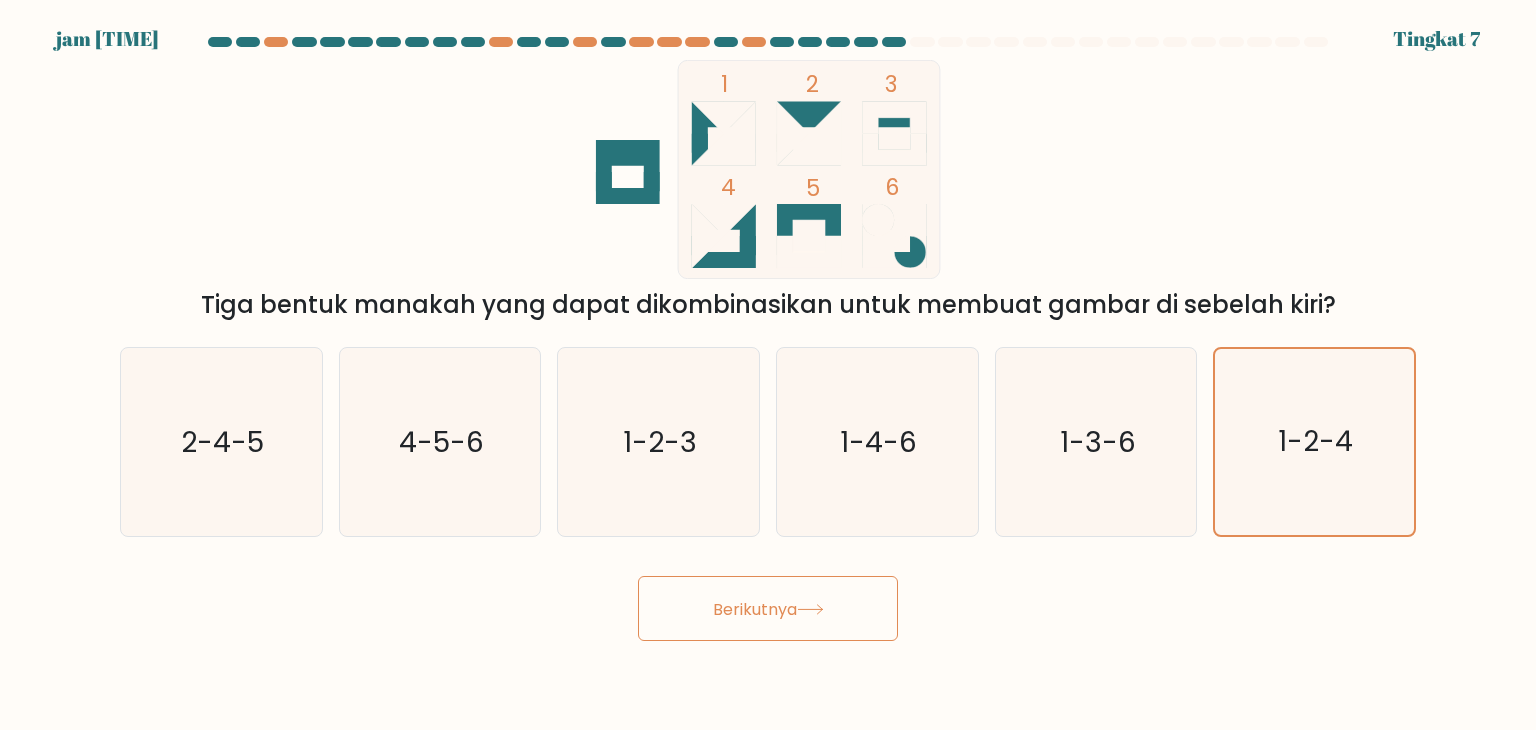 click on "Berikutnya" at bounding box center [768, 608] 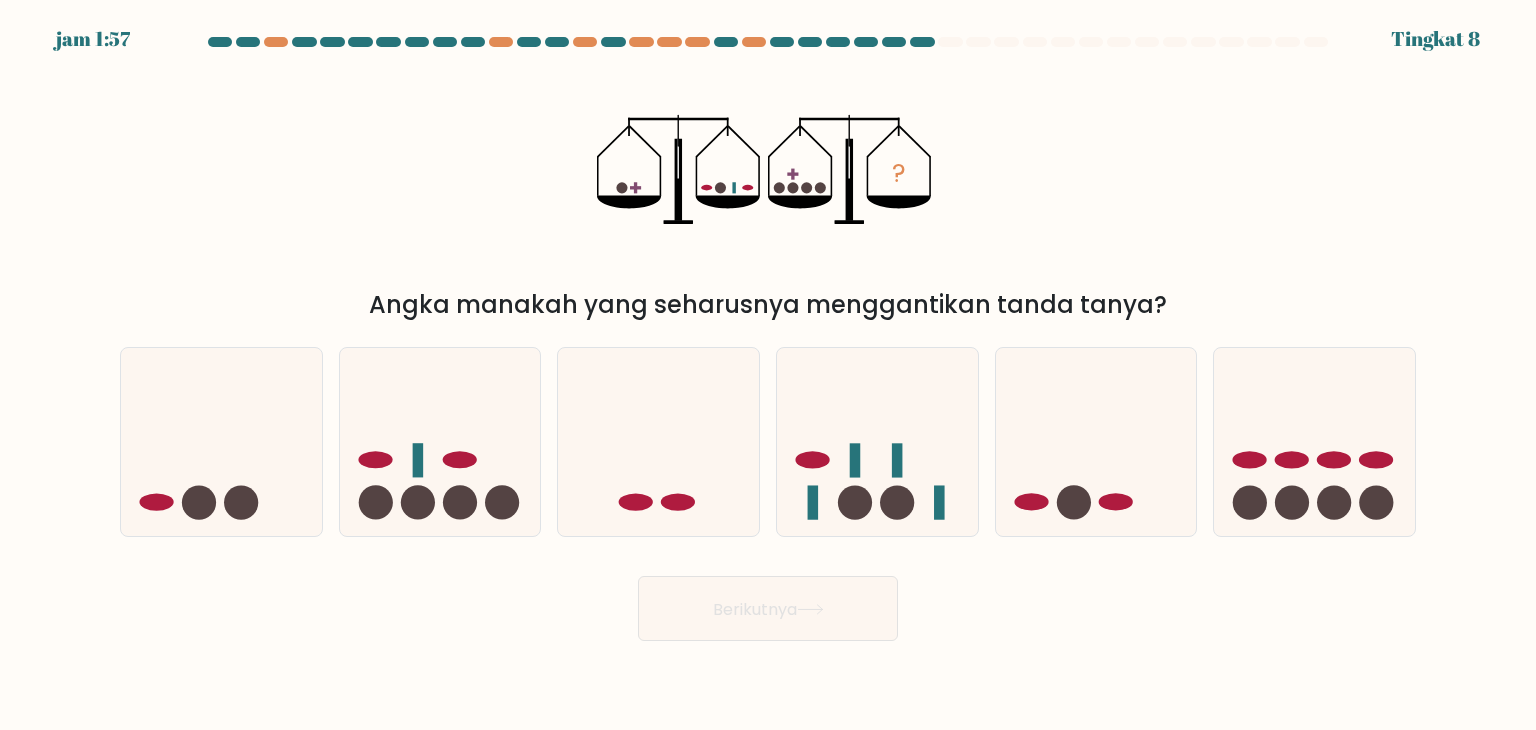 type 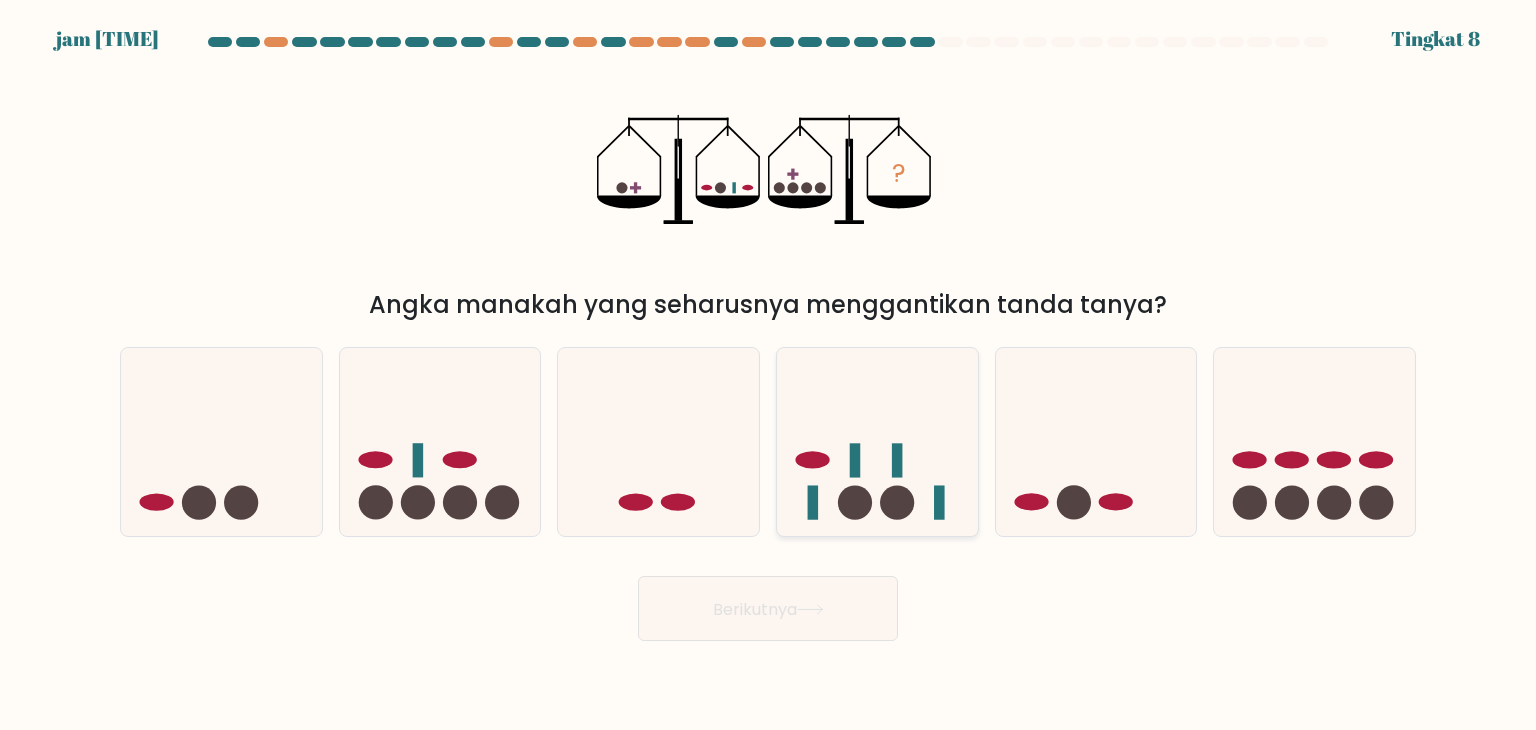 click at bounding box center (877, 442) 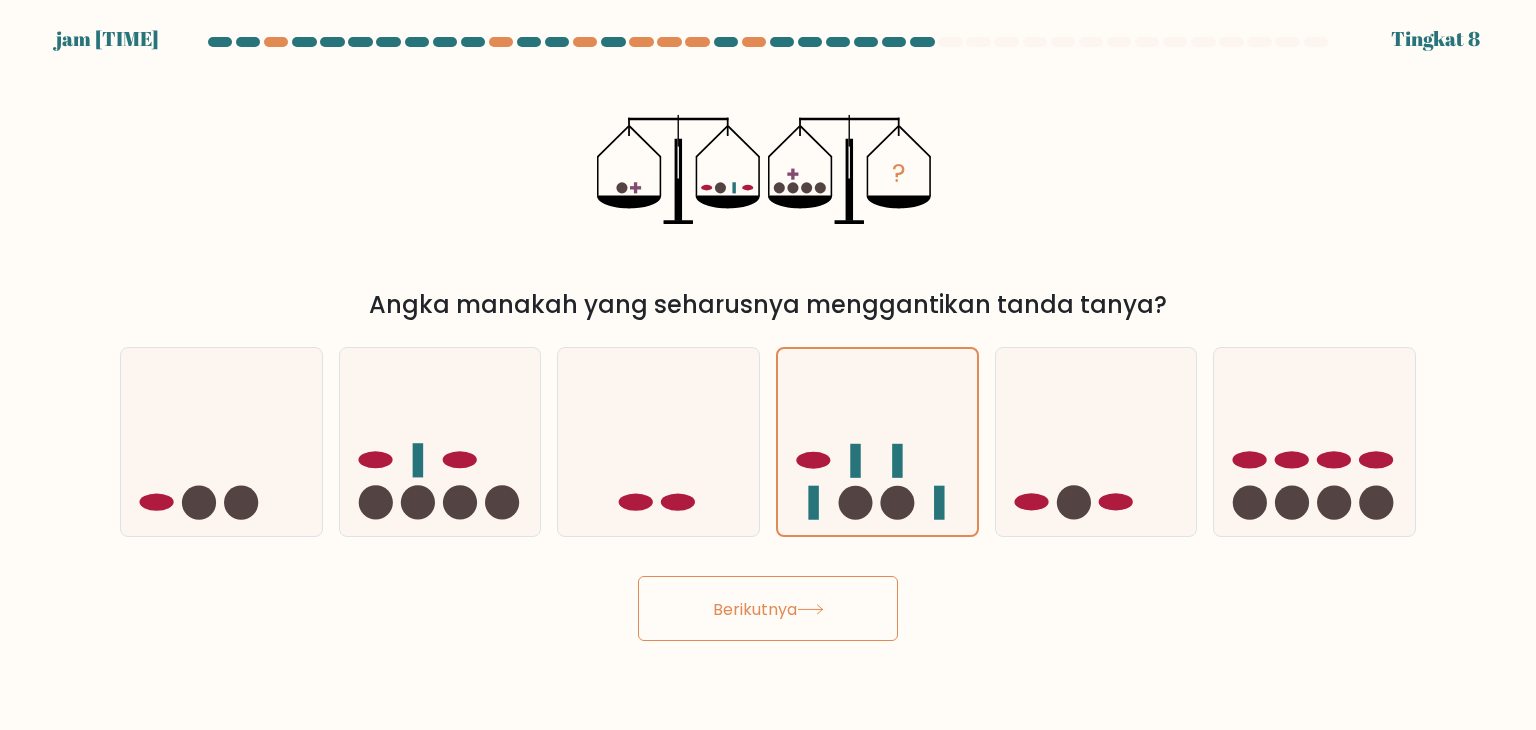 click on "Berikutnya" at bounding box center (768, 608) 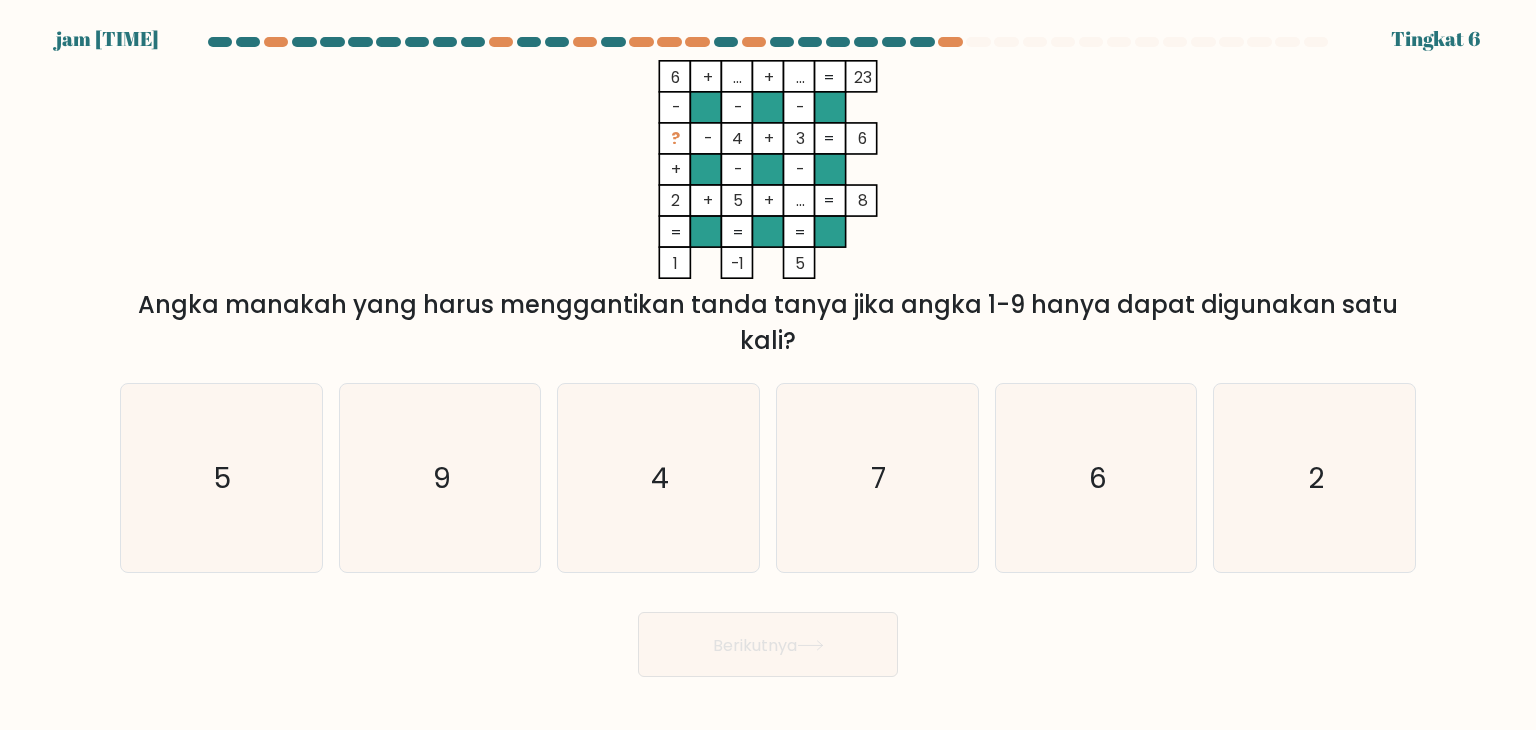 type 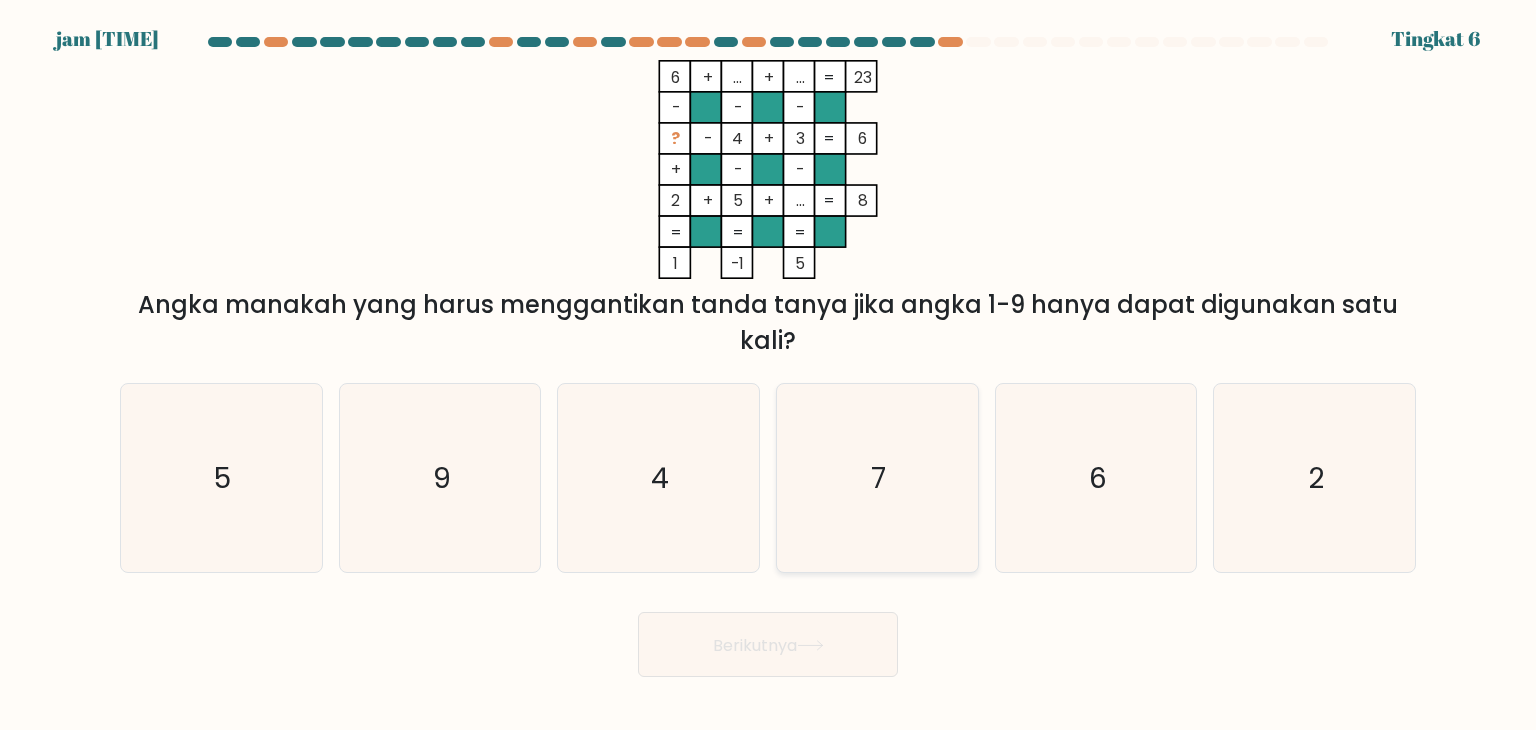 click on "7" at bounding box center (877, 478) 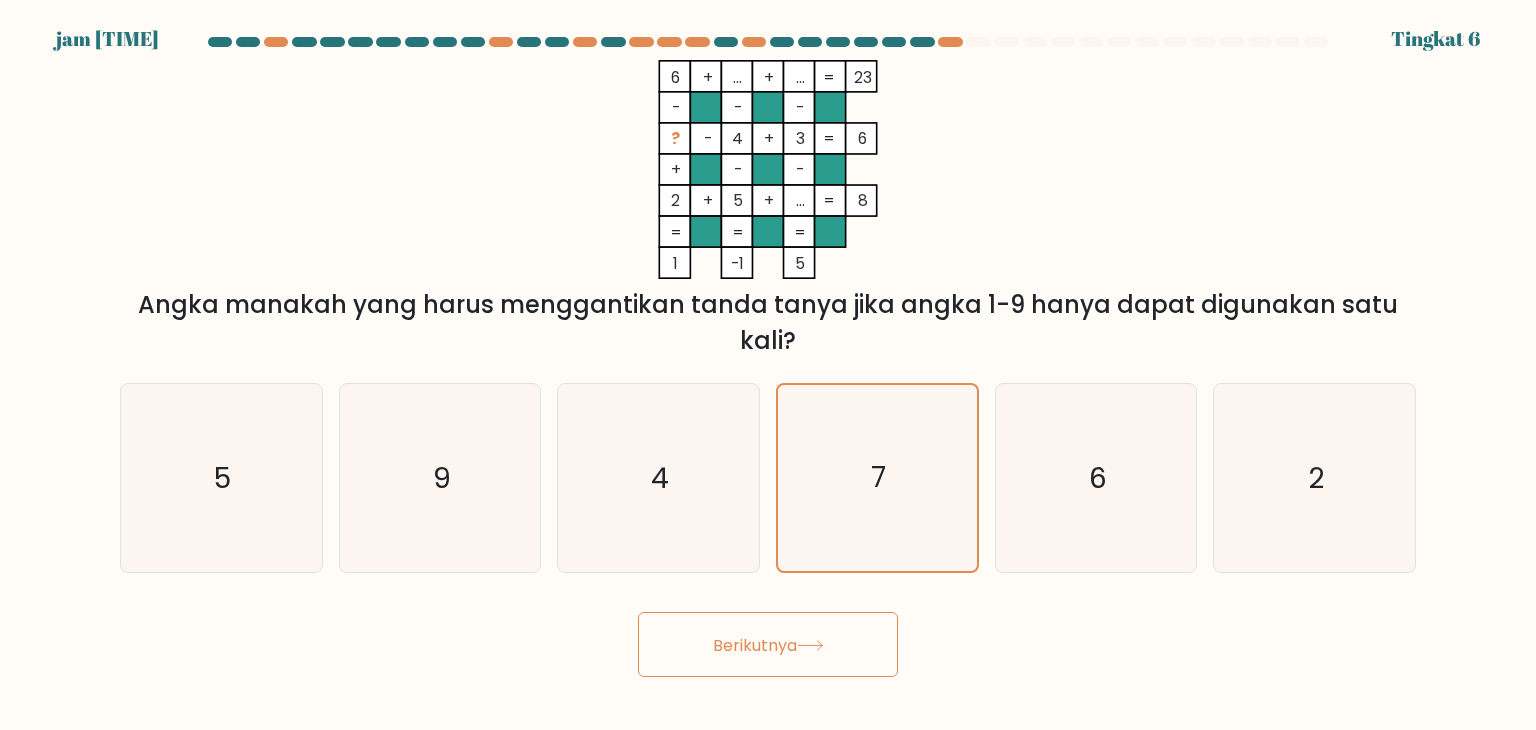 click at bounding box center (810, 645) 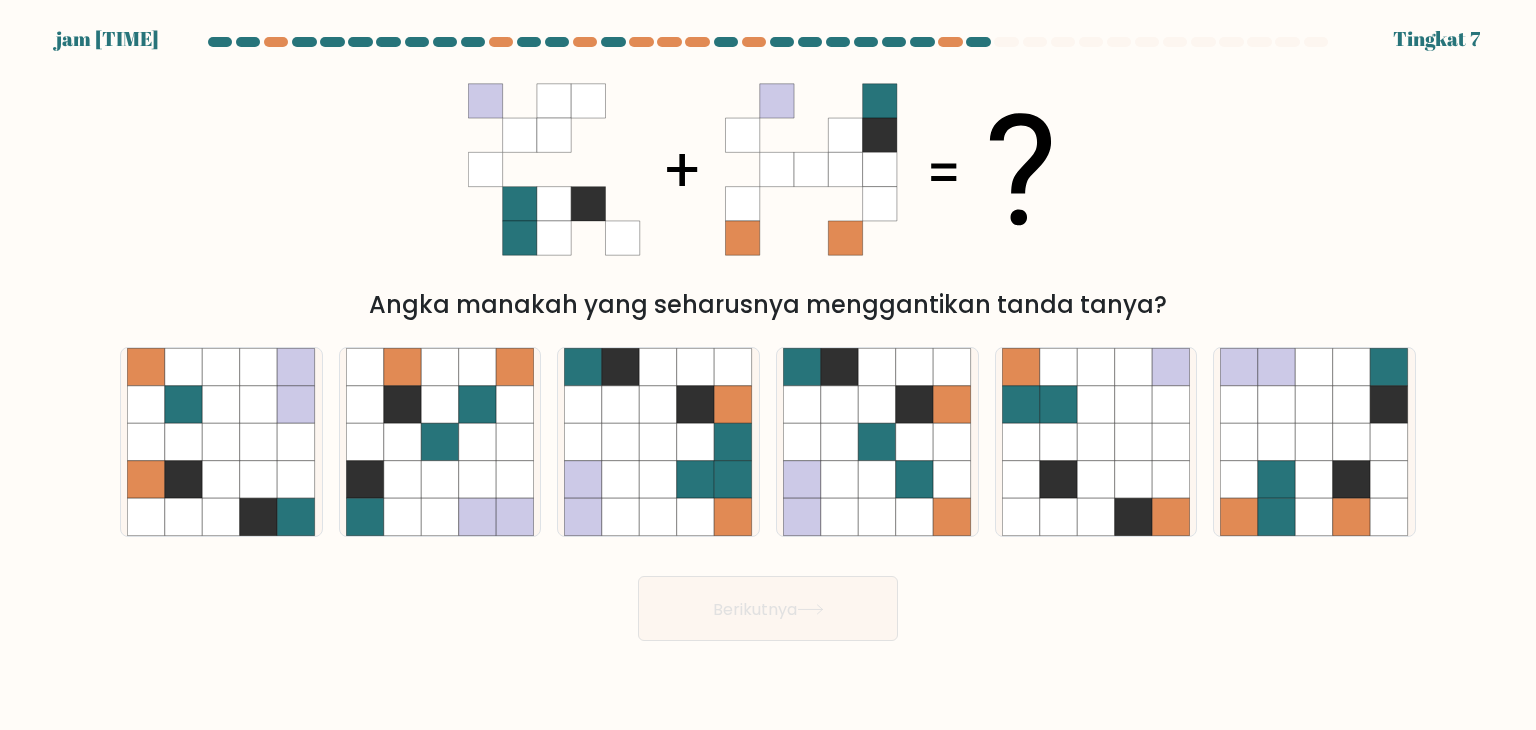 type 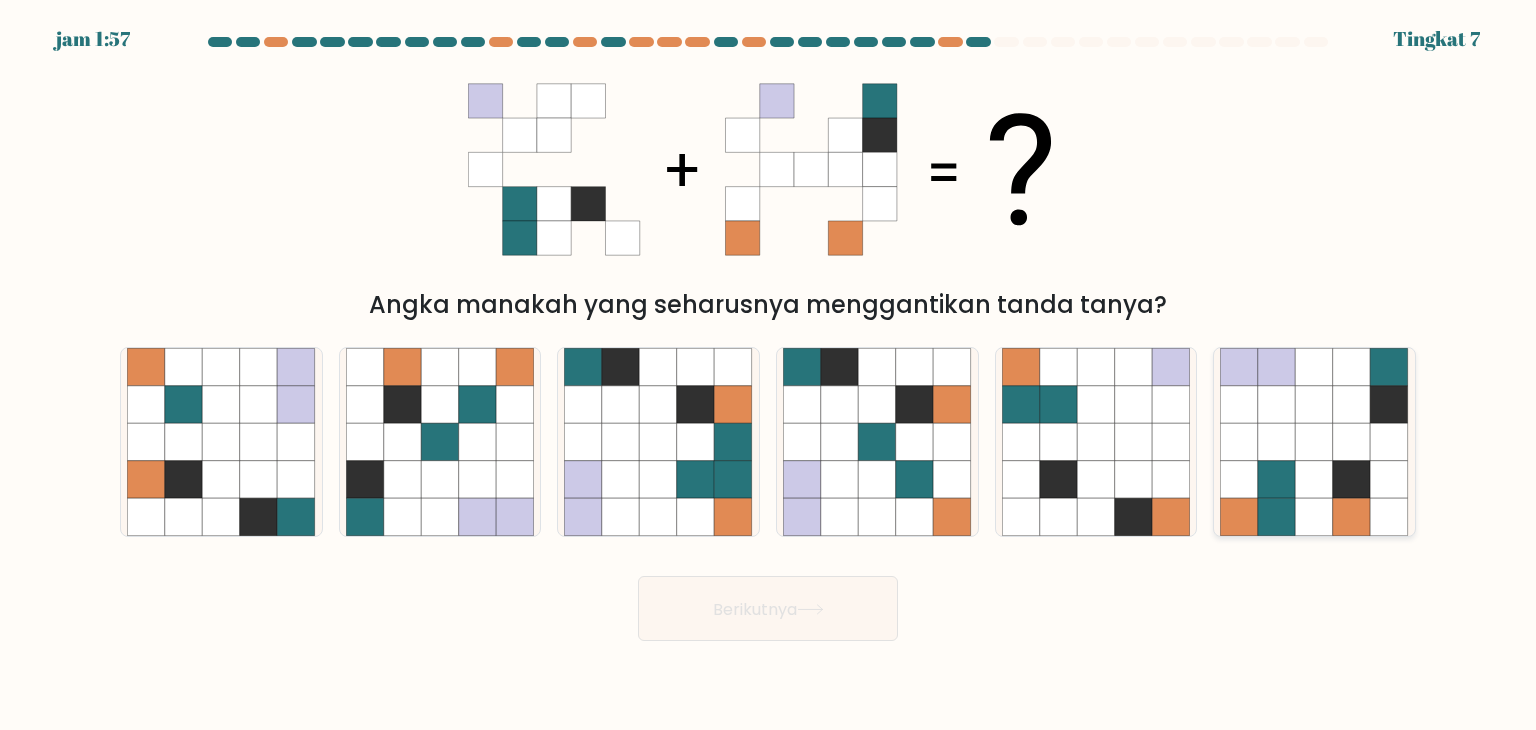 click at bounding box center [1315, 405] 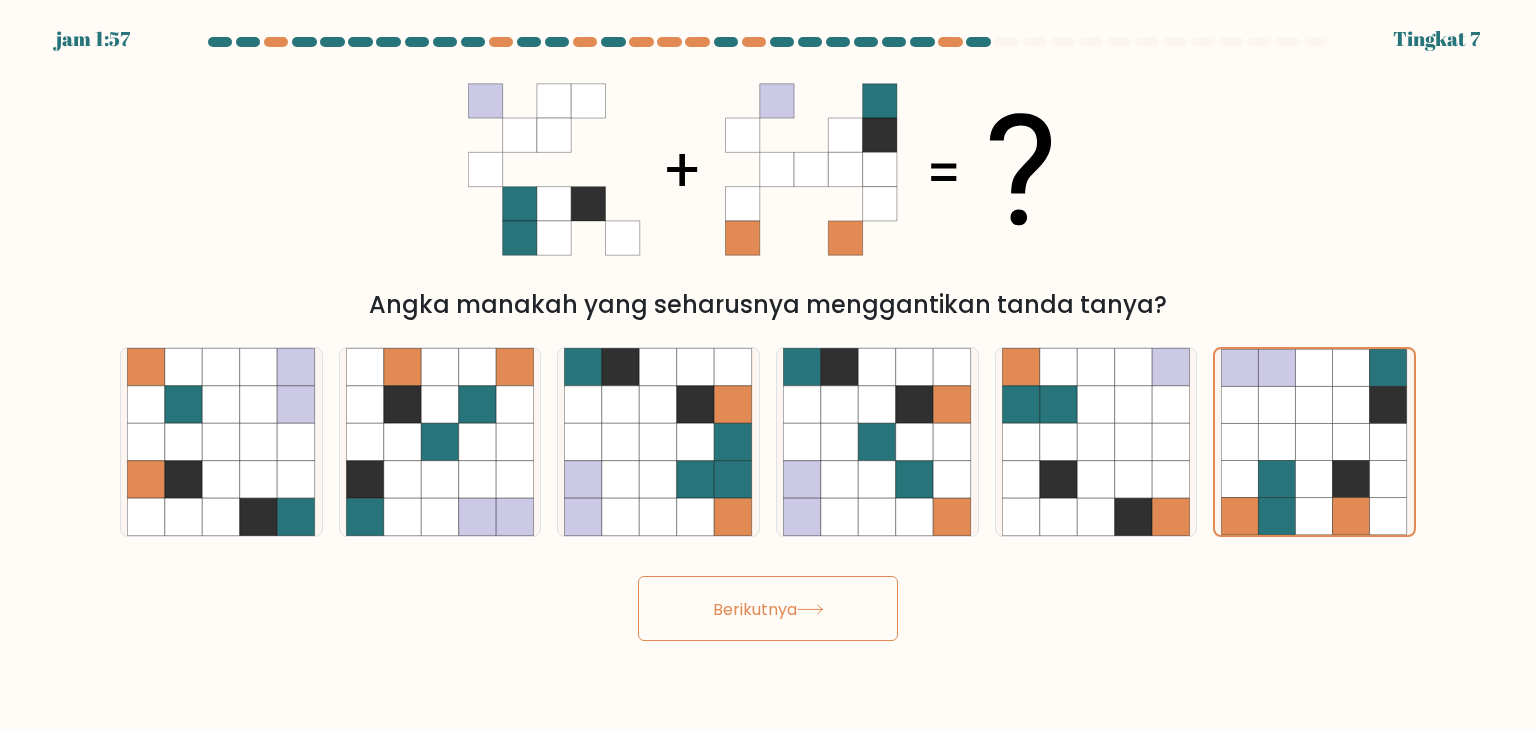 click on "Berikutnya" at bounding box center [768, 608] 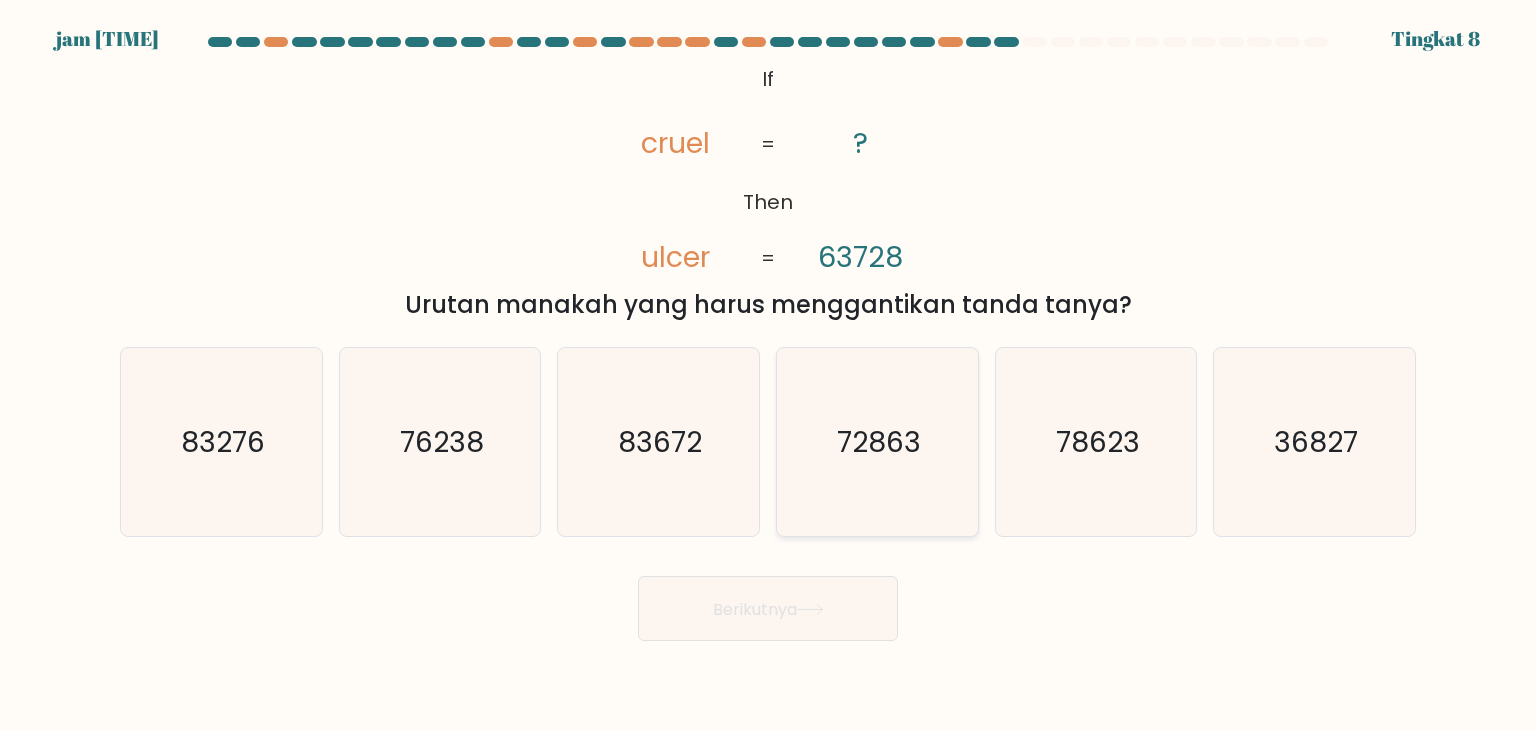 click on "72863" at bounding box center [879, 442] 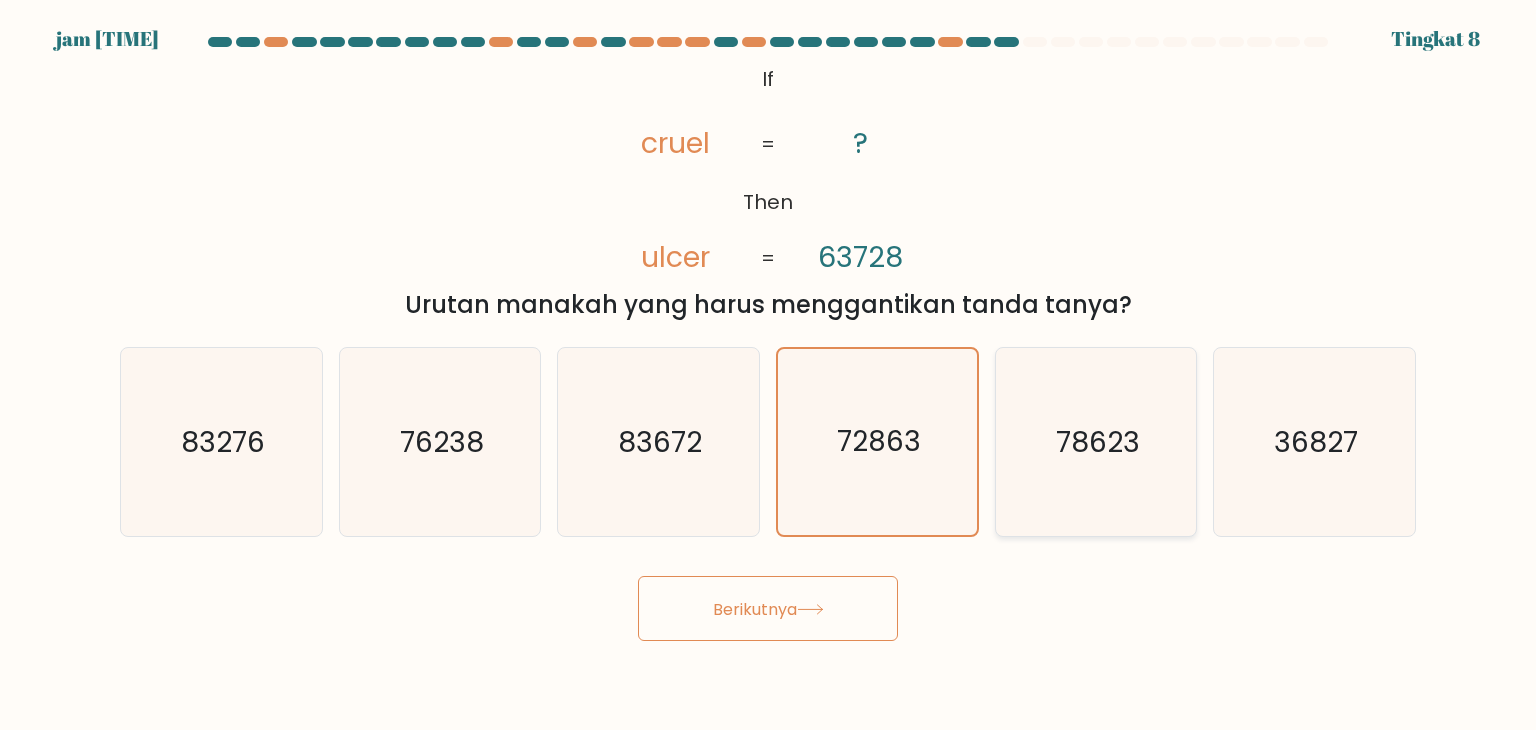 click on "78623" at bounding box center (1096, 442) 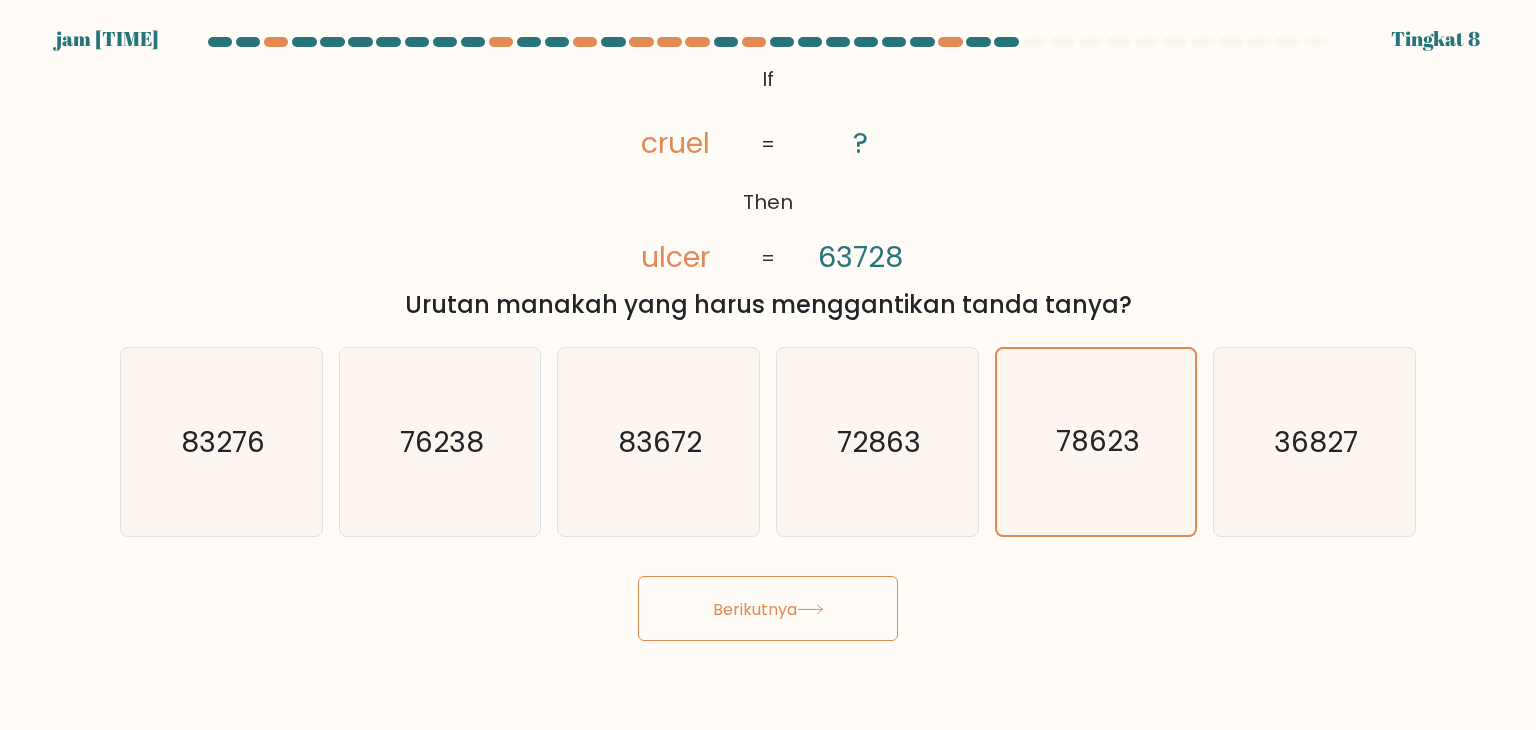 click on "Berikutnya" at bounding box center [768, 608] 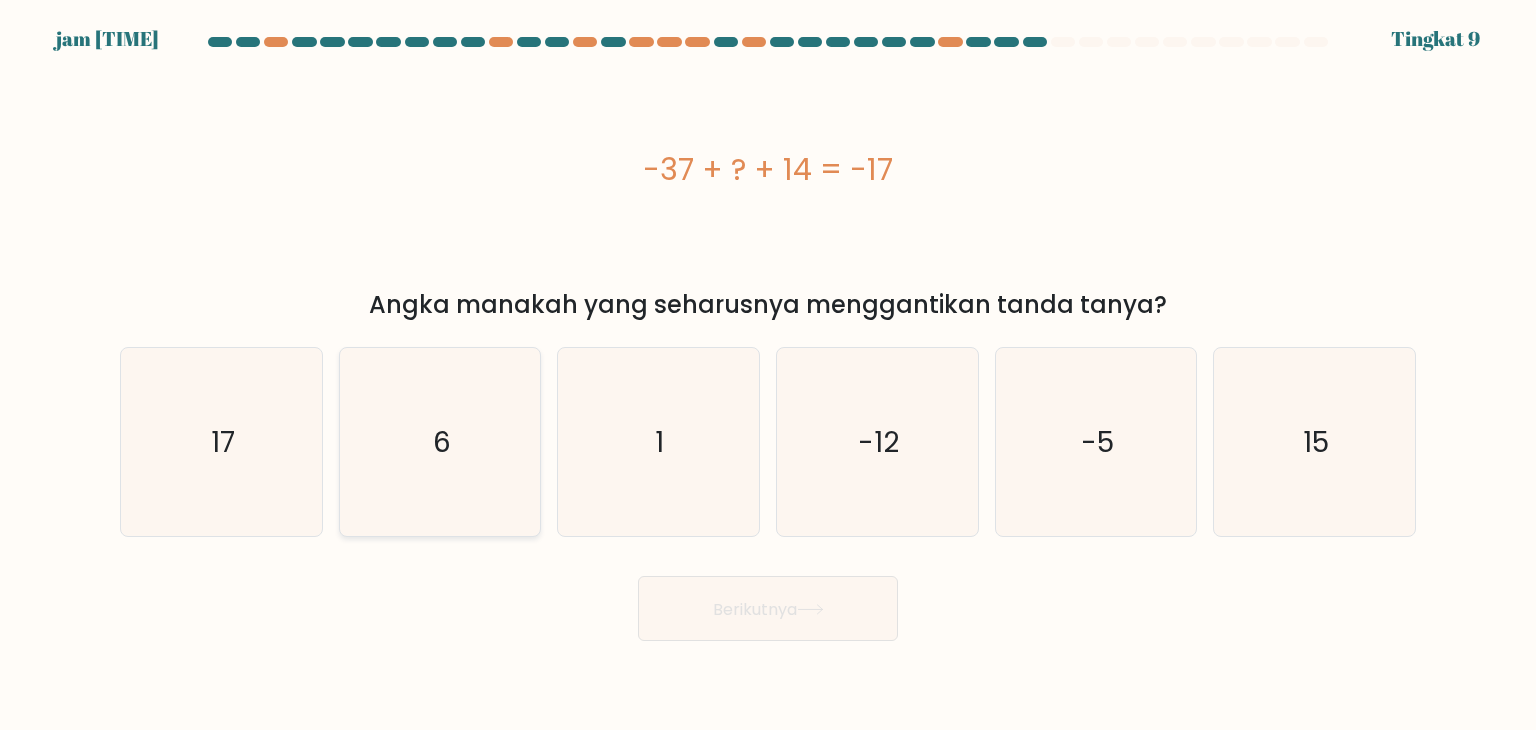 click on "6" at bounding box center (440, 442) 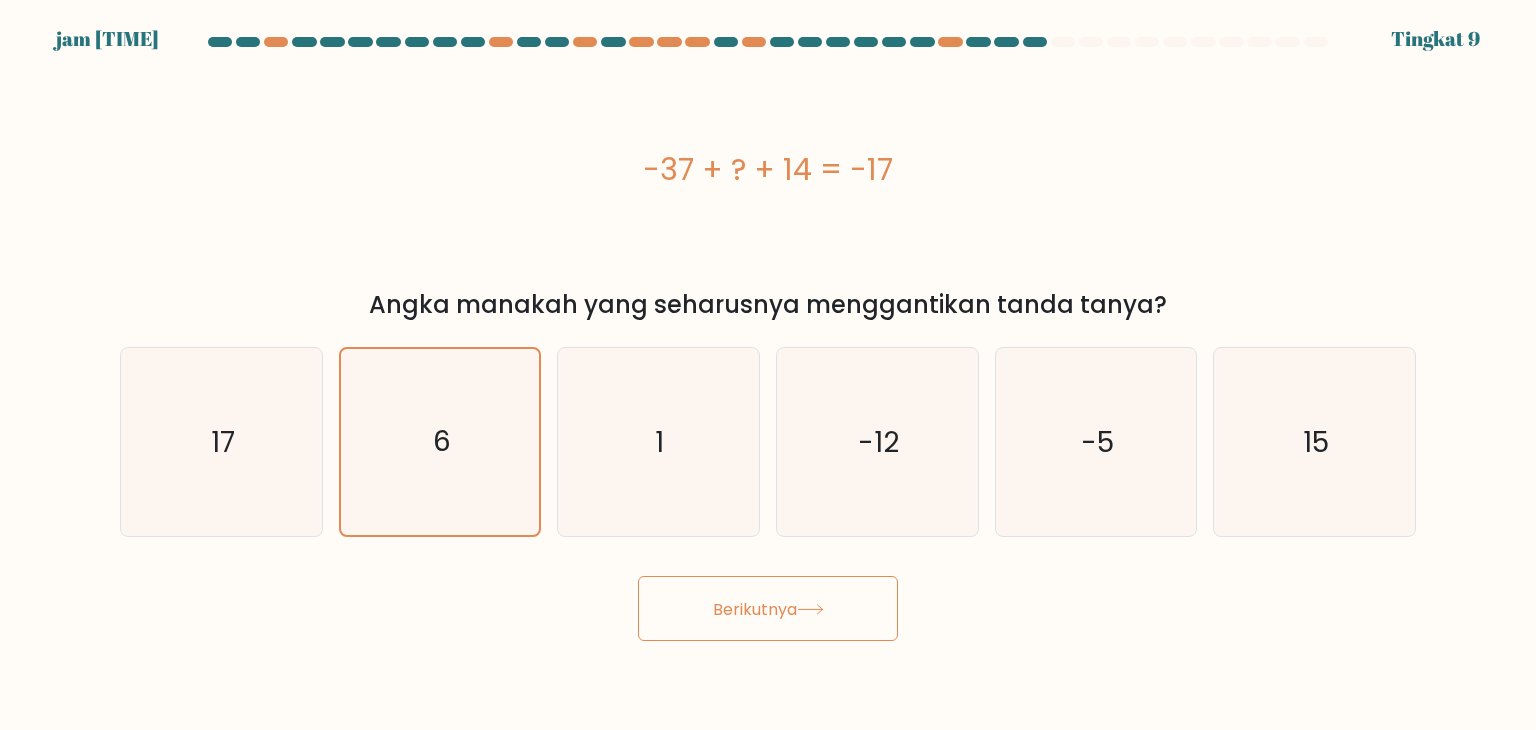 click on "Berikutnya" at bounding box center [755, 608] 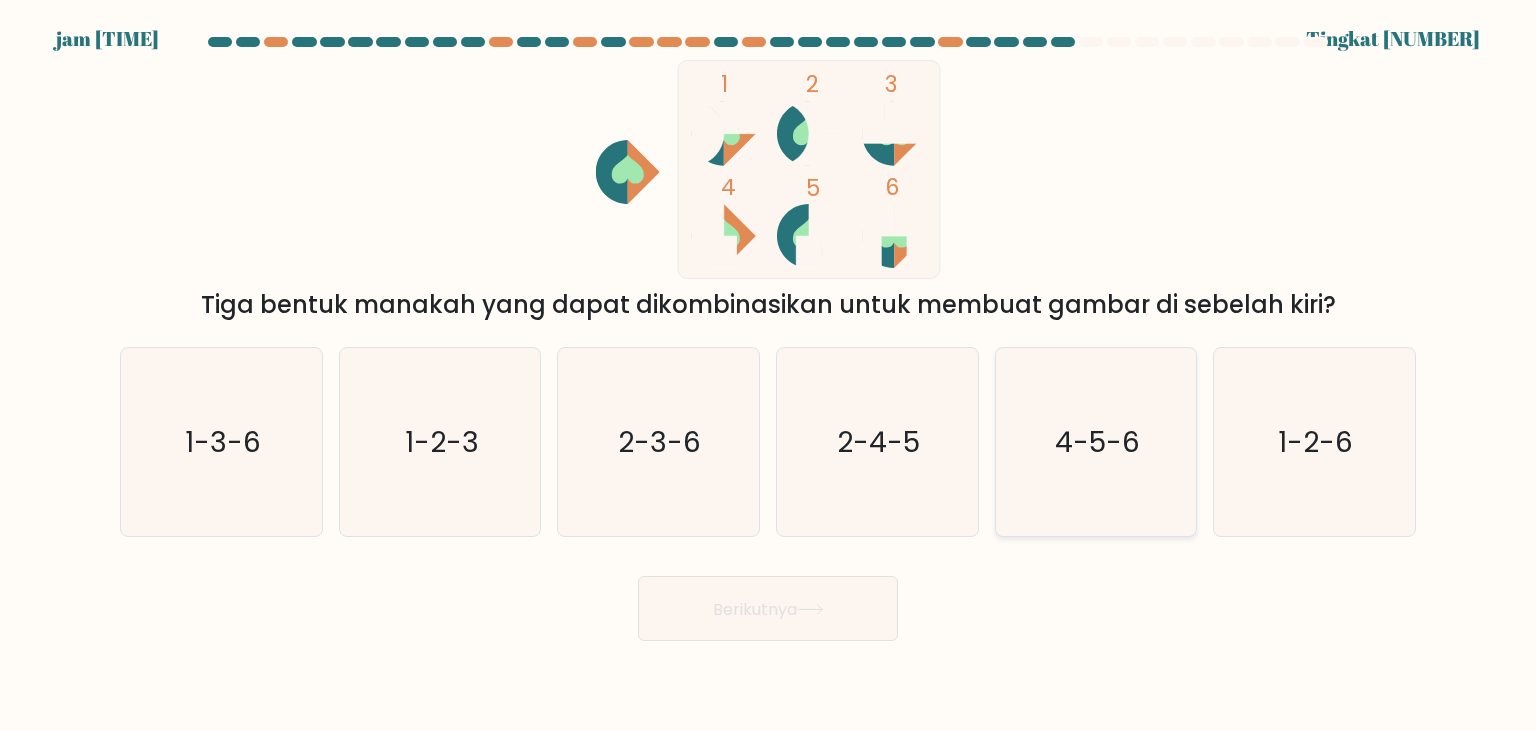 click on "4-5-6" at bounding box center [1097, 442] 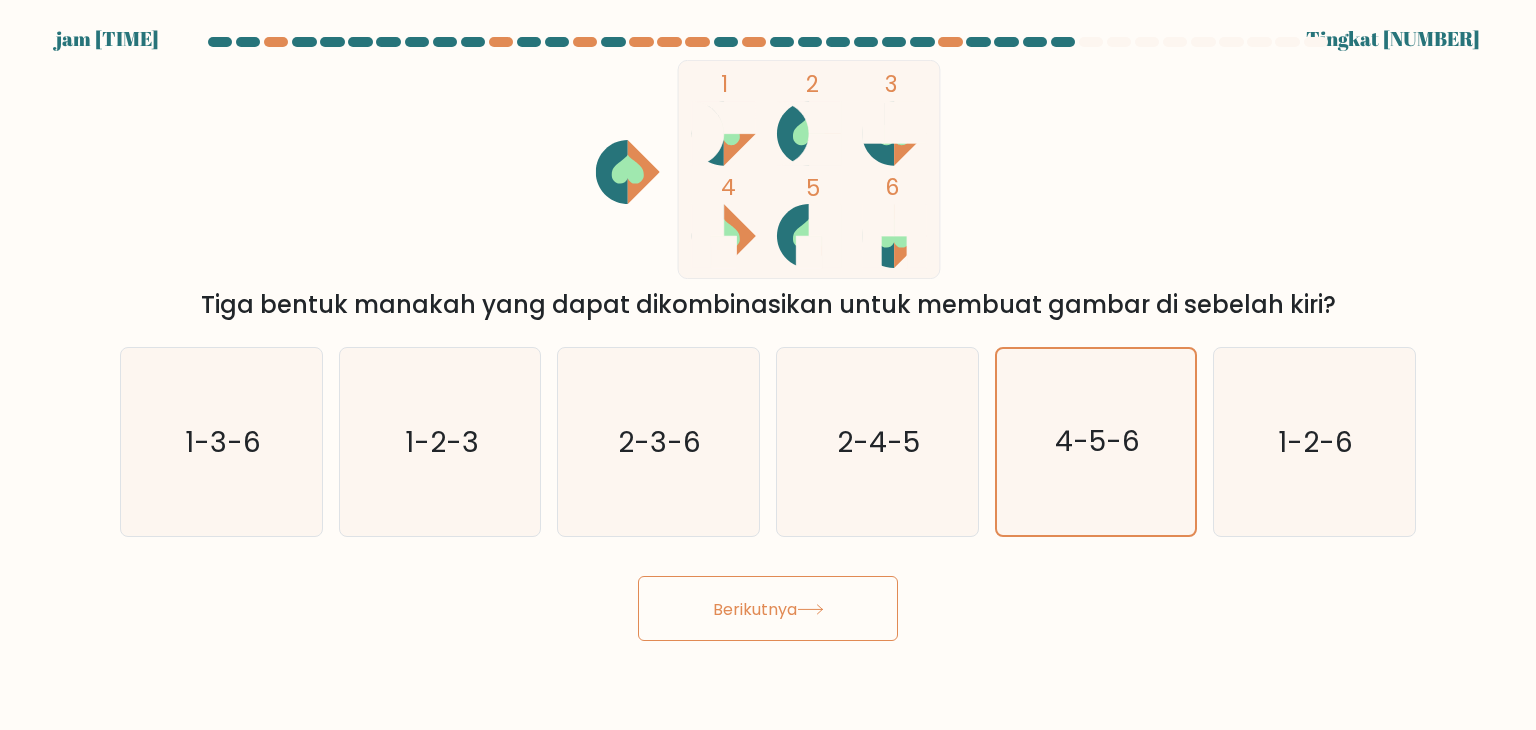 click at bounding box center [810, 609] 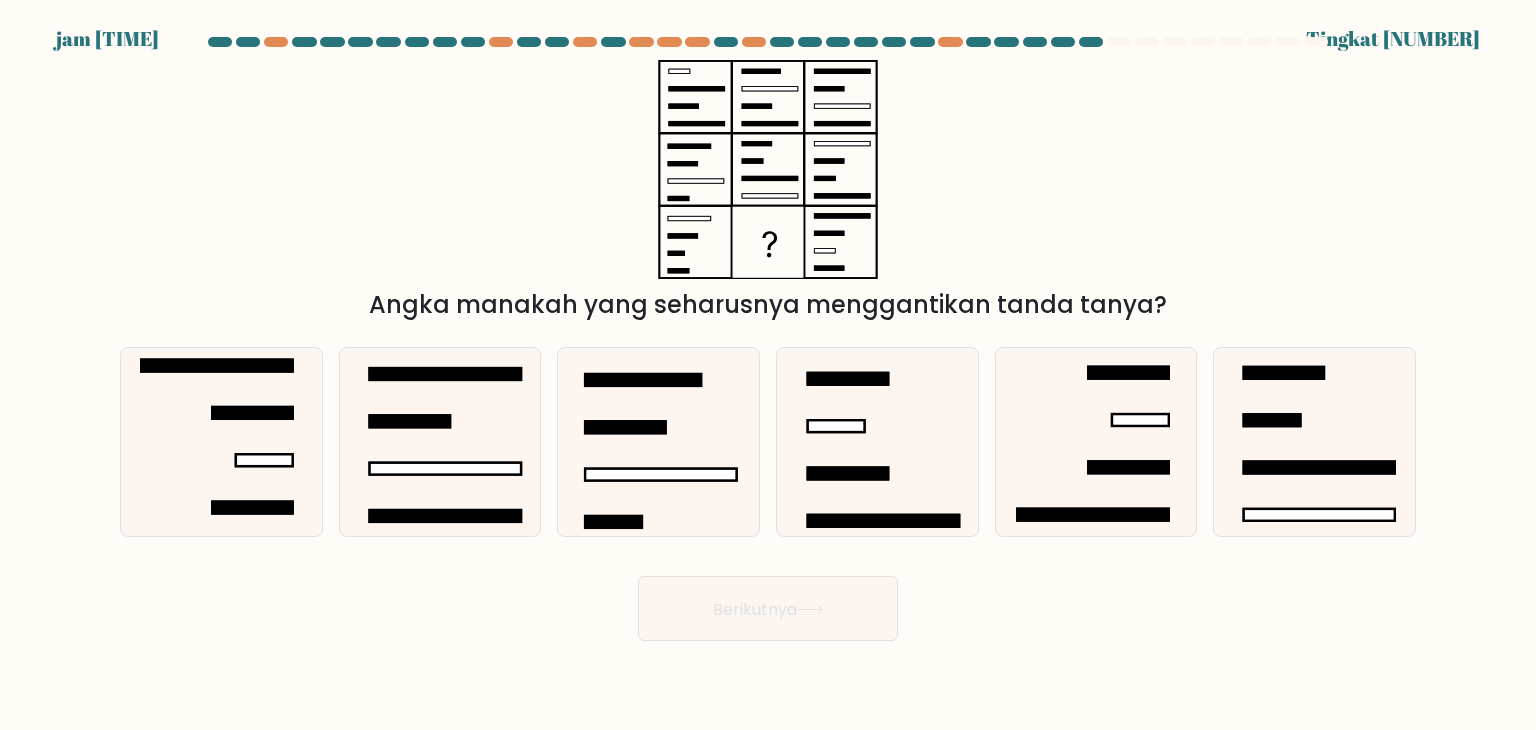type 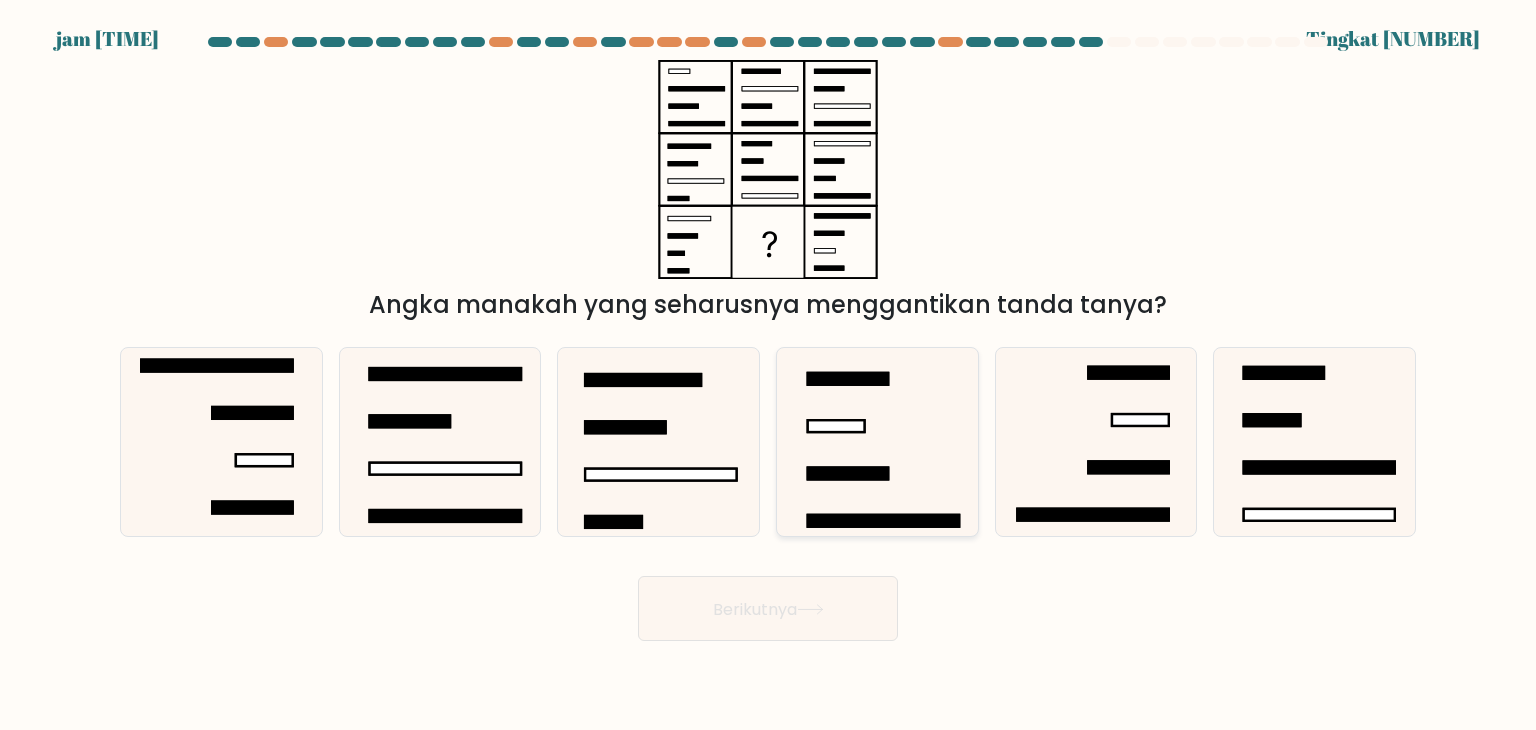 drag, startPoint x: 912, startPoint y: 408, endPoint x: 846, endPoint y: 476, distance: 94.76286 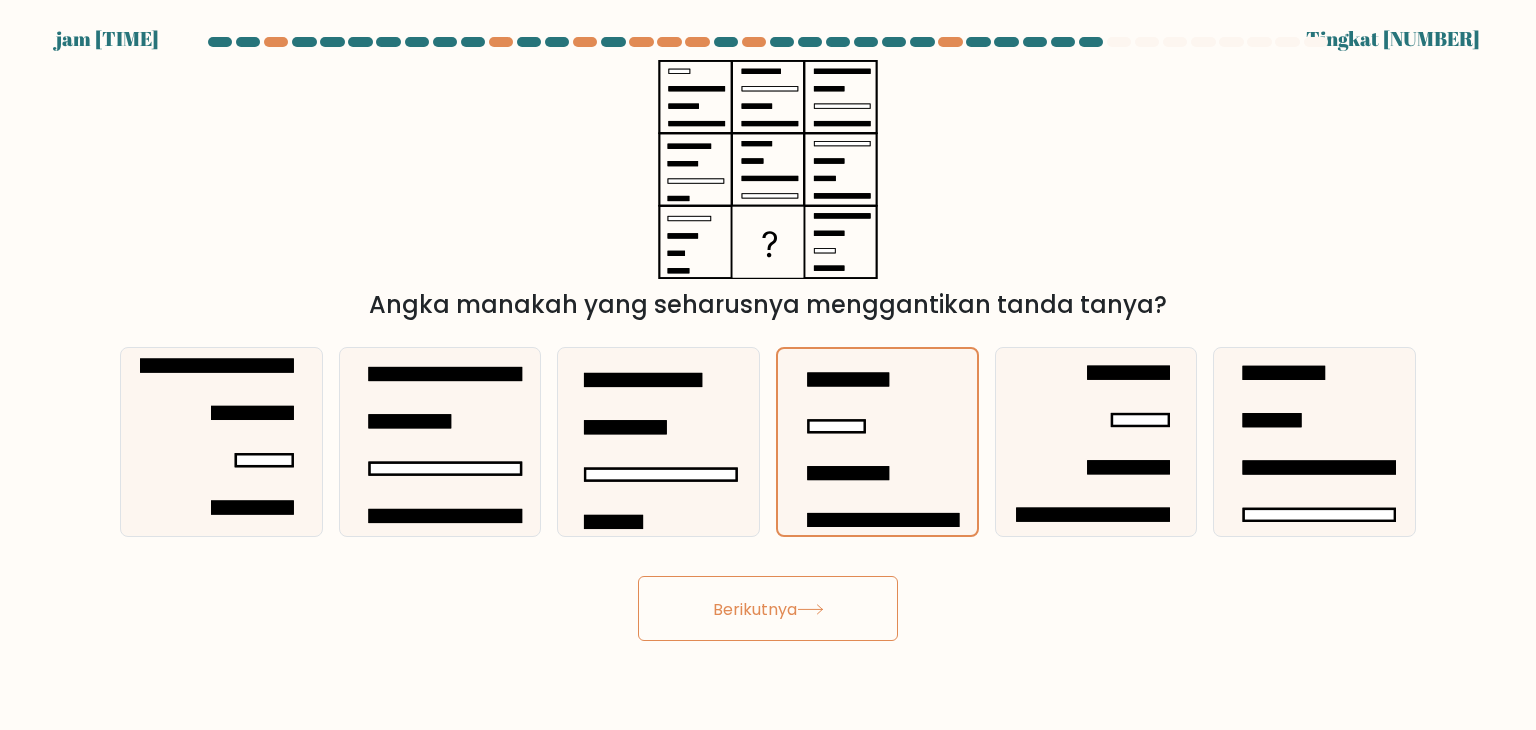 click on "Berikutnya" at bounding box center [755, 608] 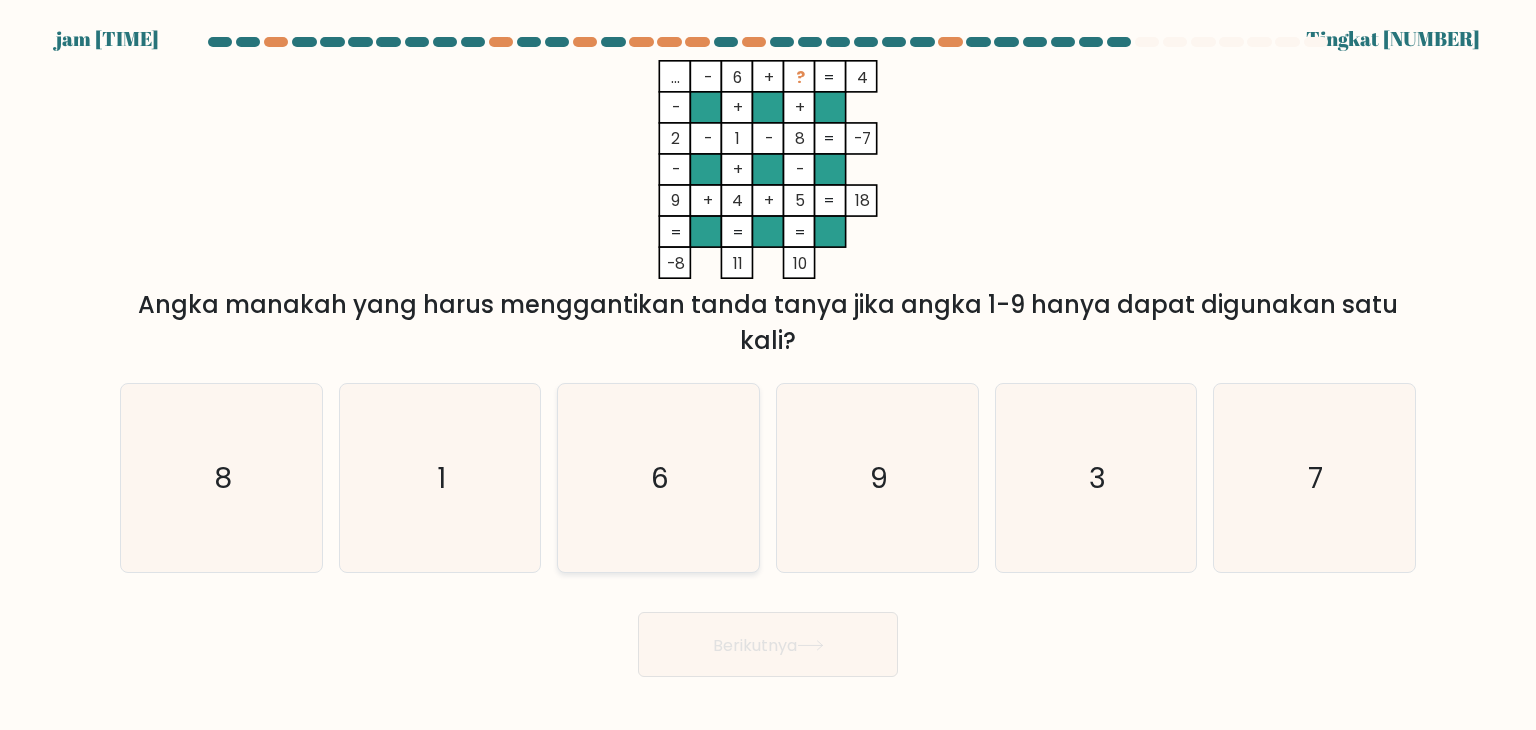 type 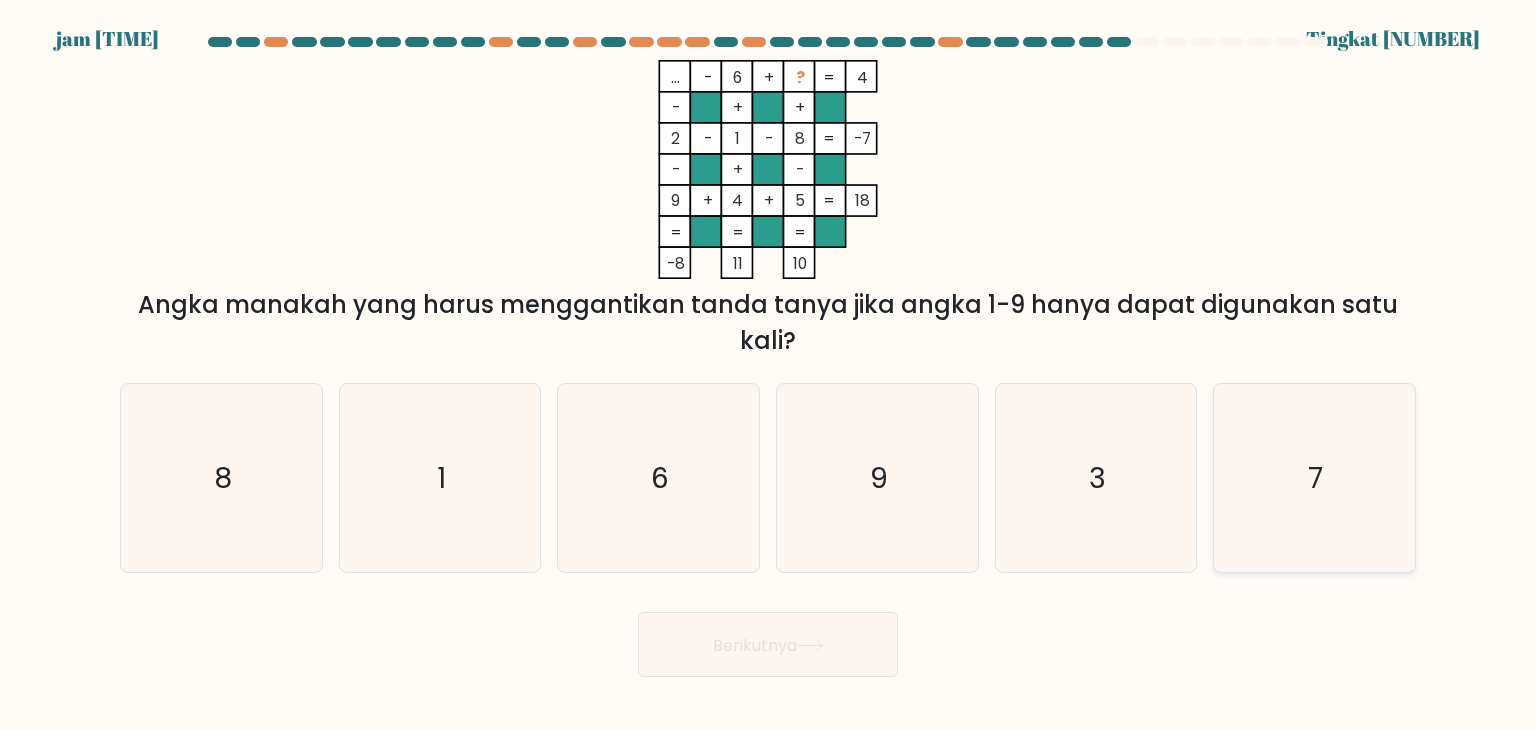 click on "7" at bounding box center [1314, 478] 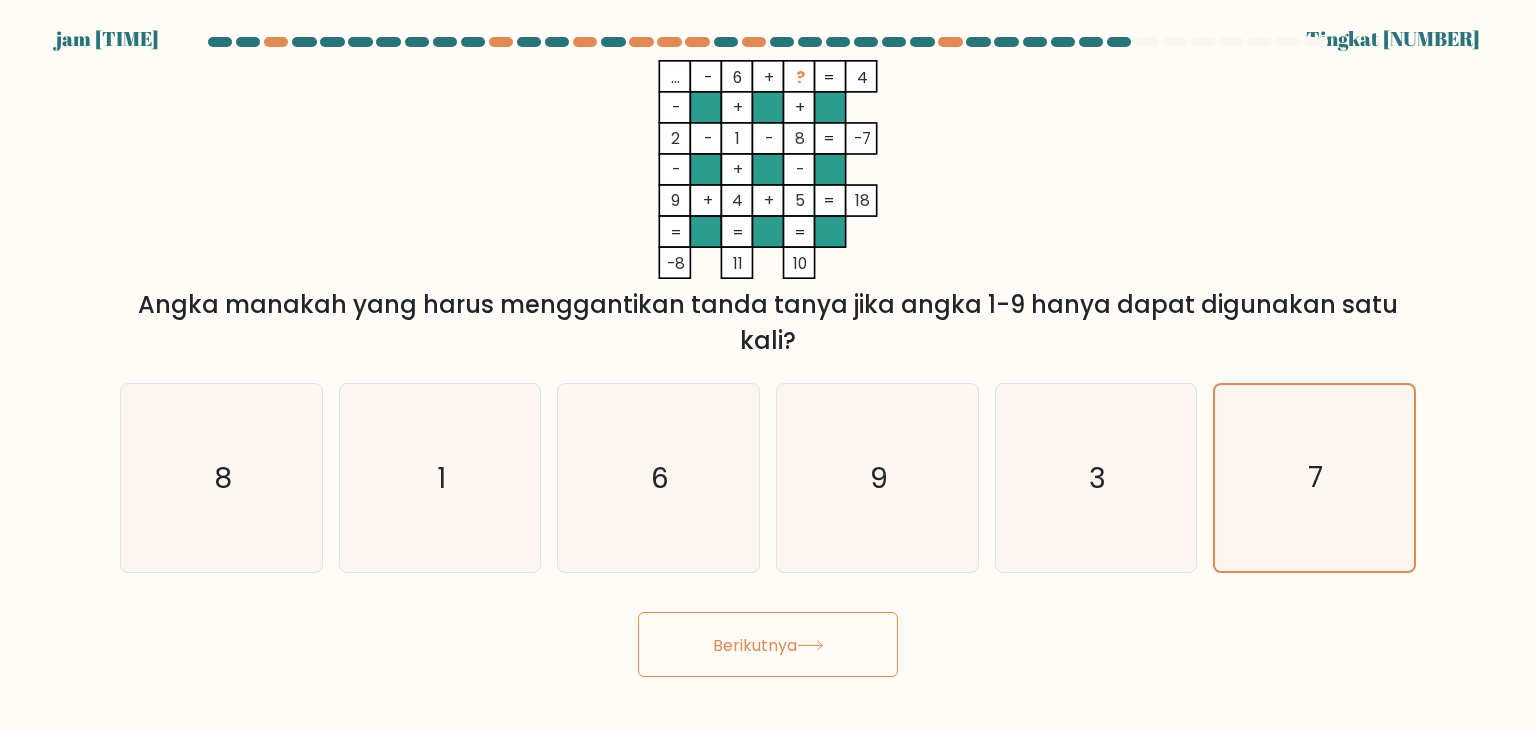 click at bounding box center (810, 645) 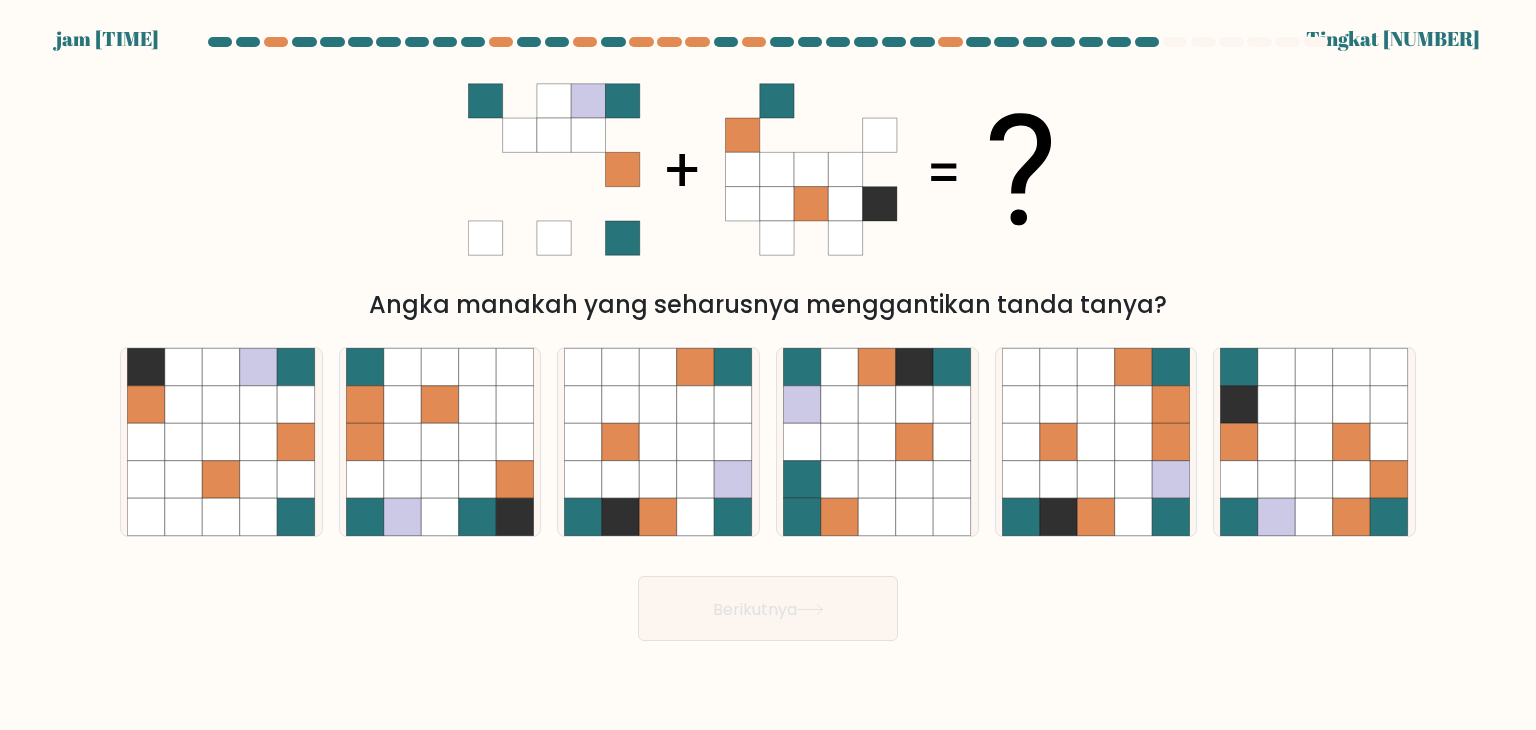 click at bounding box center [978, 42] 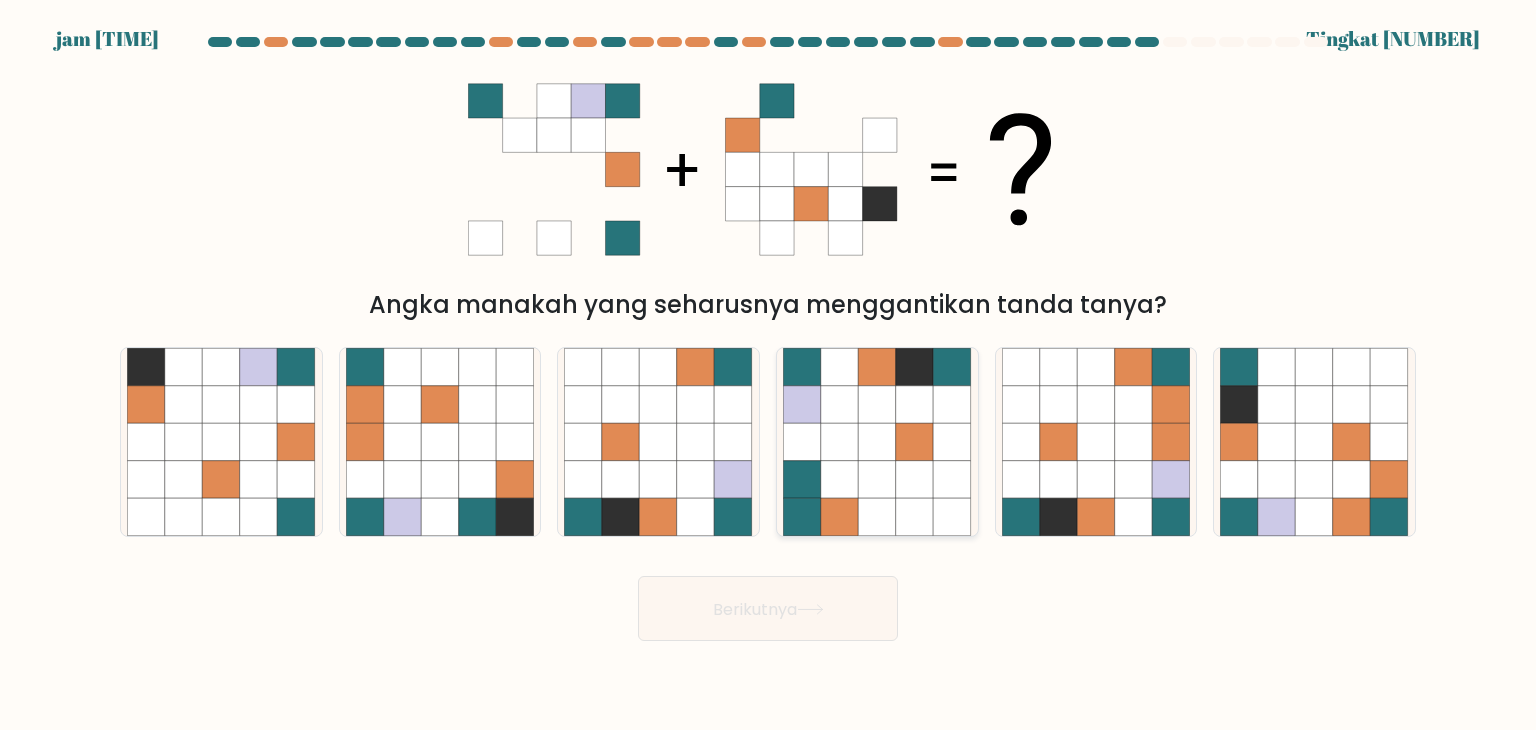 click at bounding box center [915, 405] 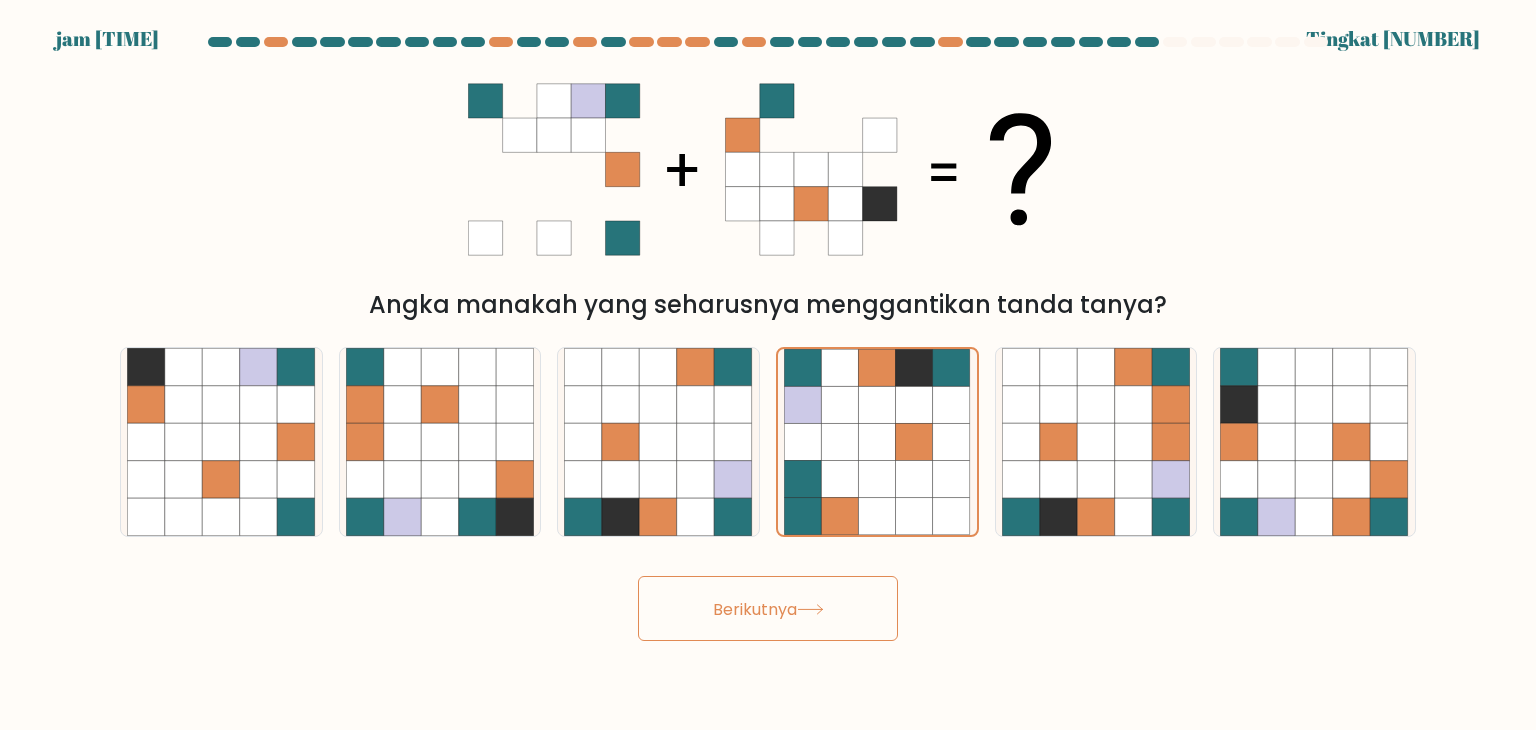 click on "Berikutnya" at bounding box center (768, 608) 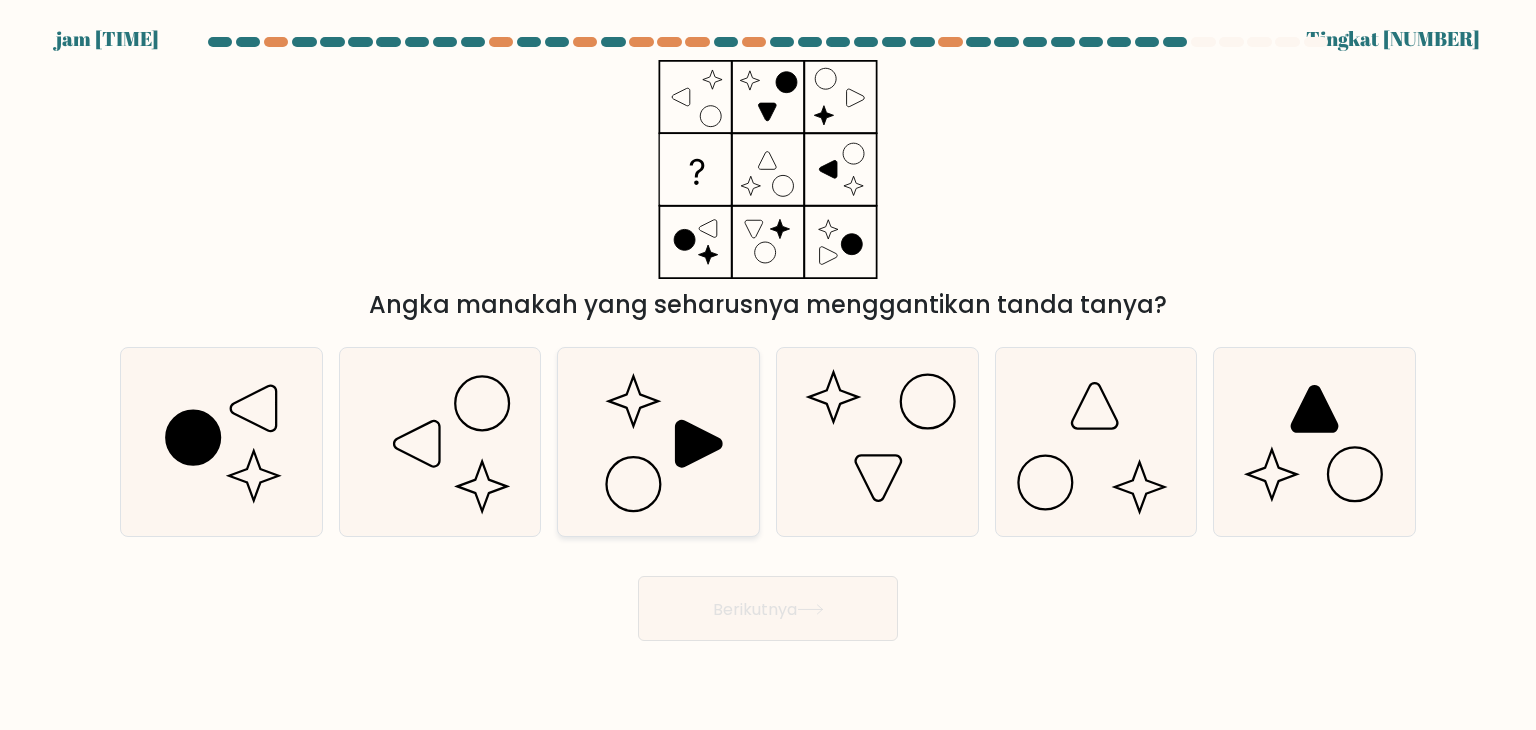 click at bounding box center (658, 442) 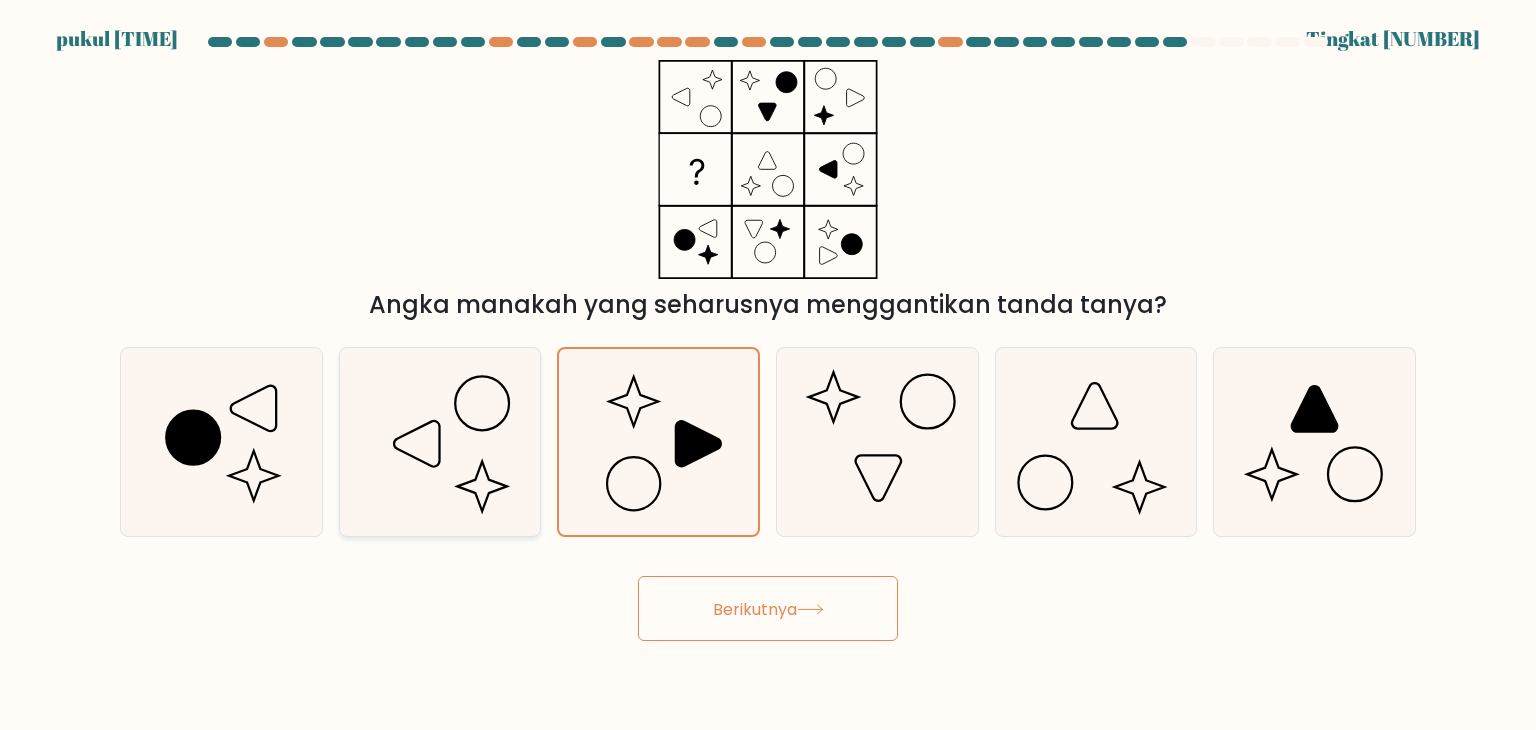 drag, startPoint x: 449, startPoint y: 407, endPoint x: 496, endPoint y: 428, distance: 51.47815 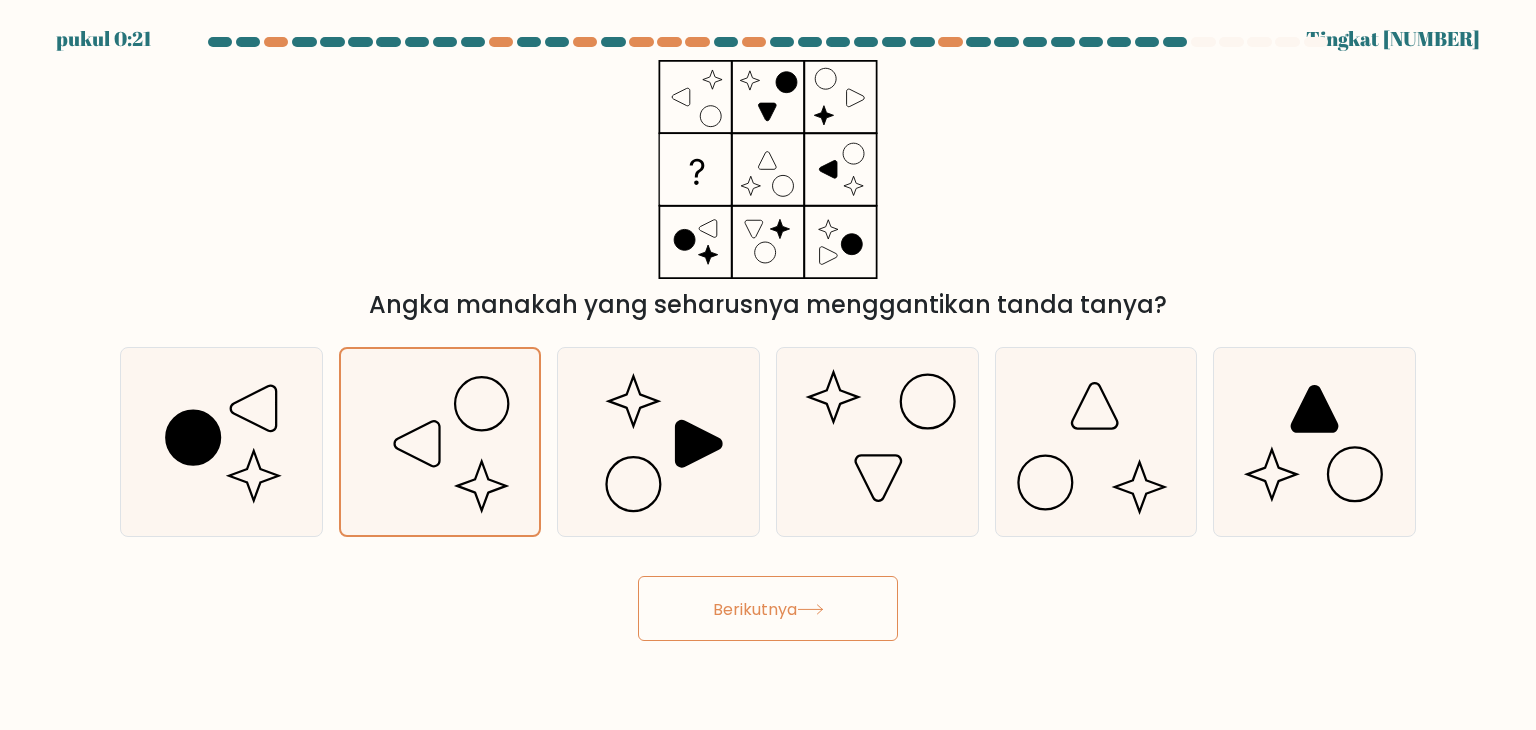 click on "Berikutnya" at bounding box center (755, 608) 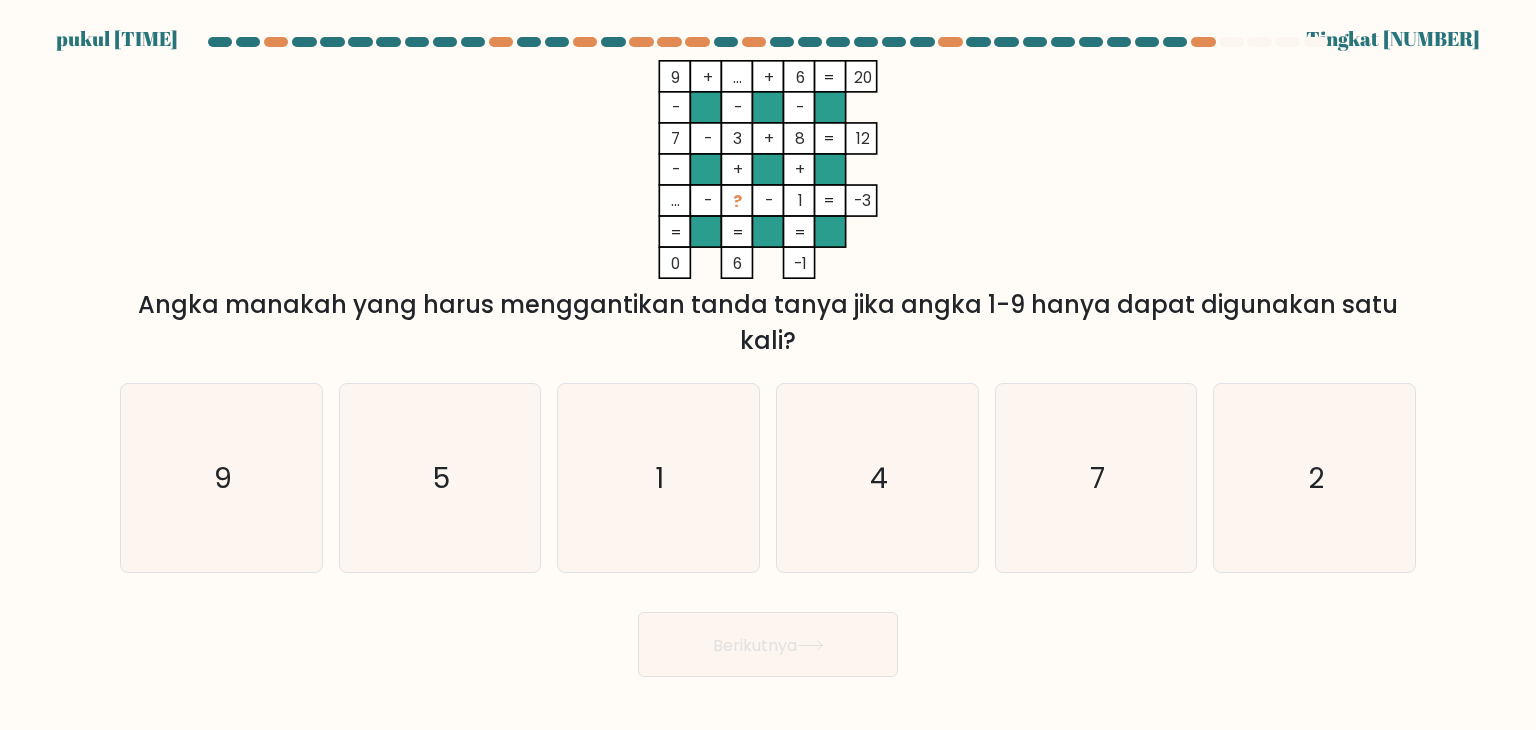 type 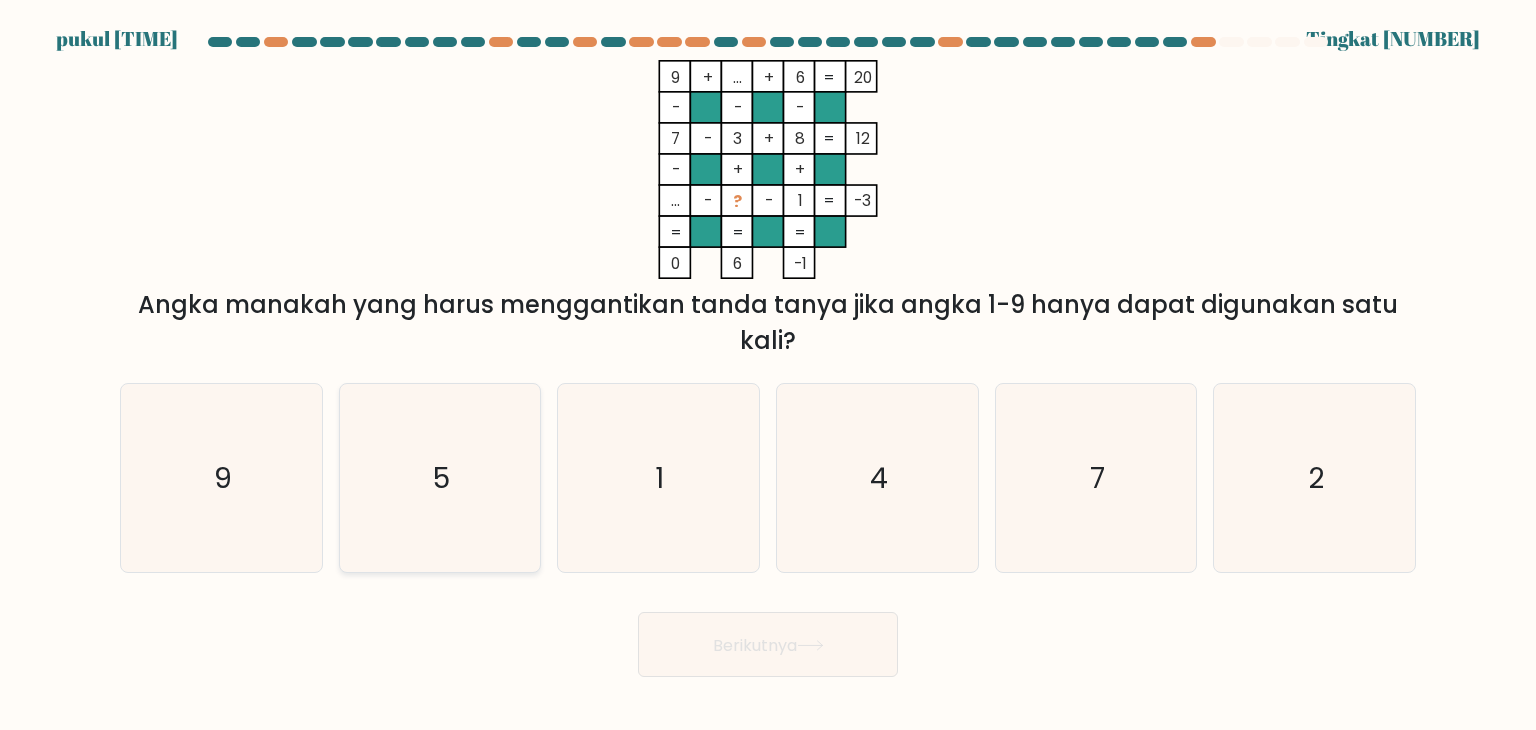 click on "5" at bounding box center (440, 478) 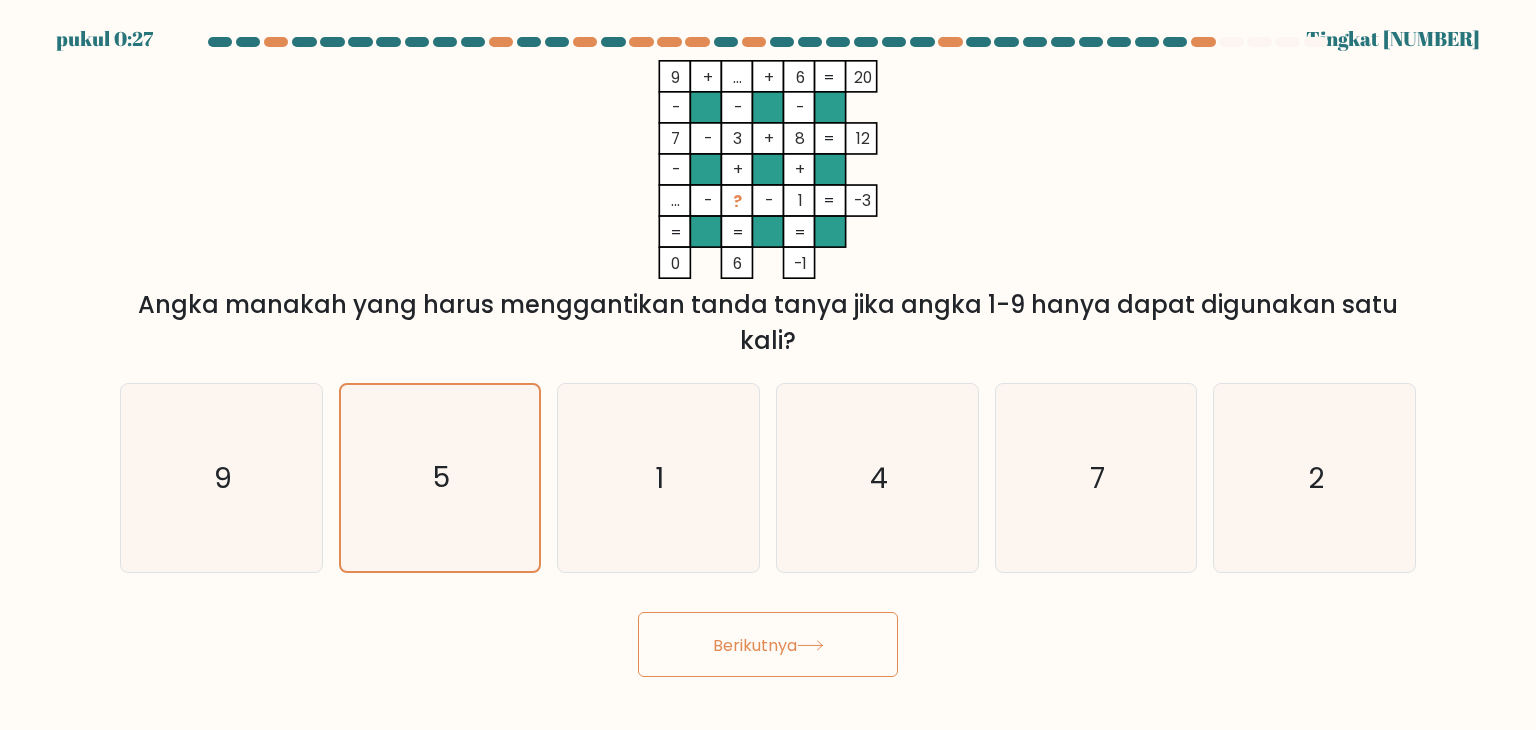 drag, startPoint x: 860, startPoint y: 651, endPoint x: 884, endPoint y: 633, distance: 30 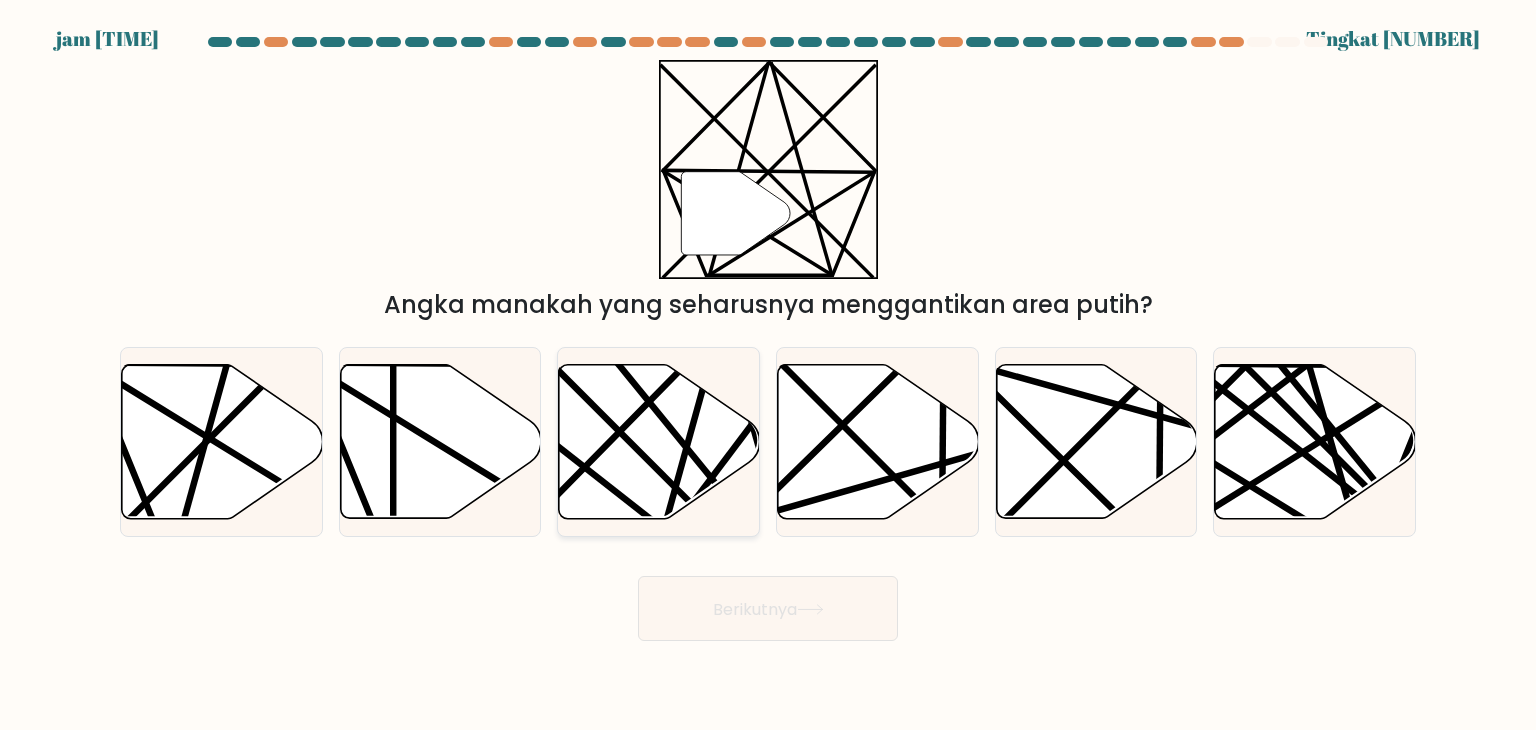 click at bounding box center [721, 524] 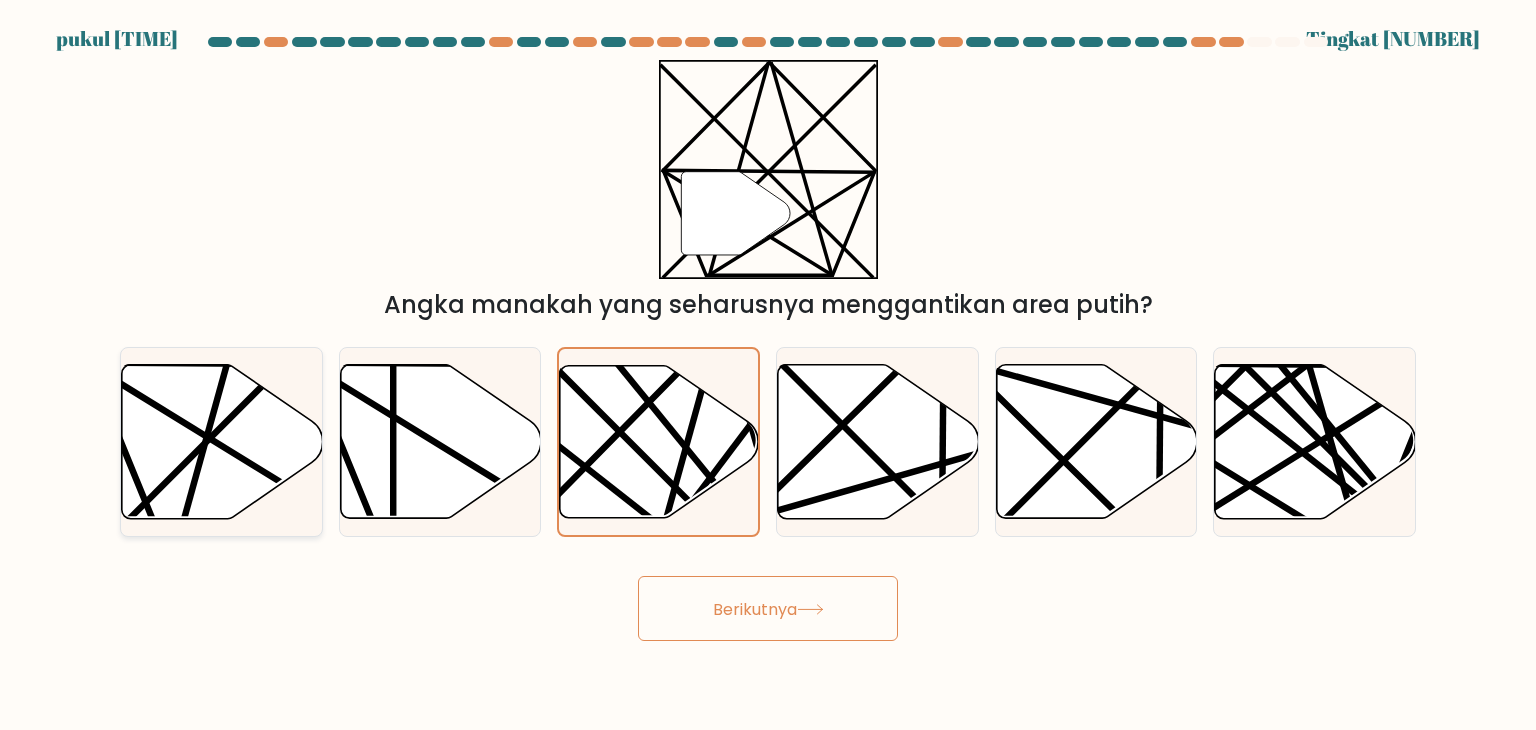 click at bounding box center (243, 459) 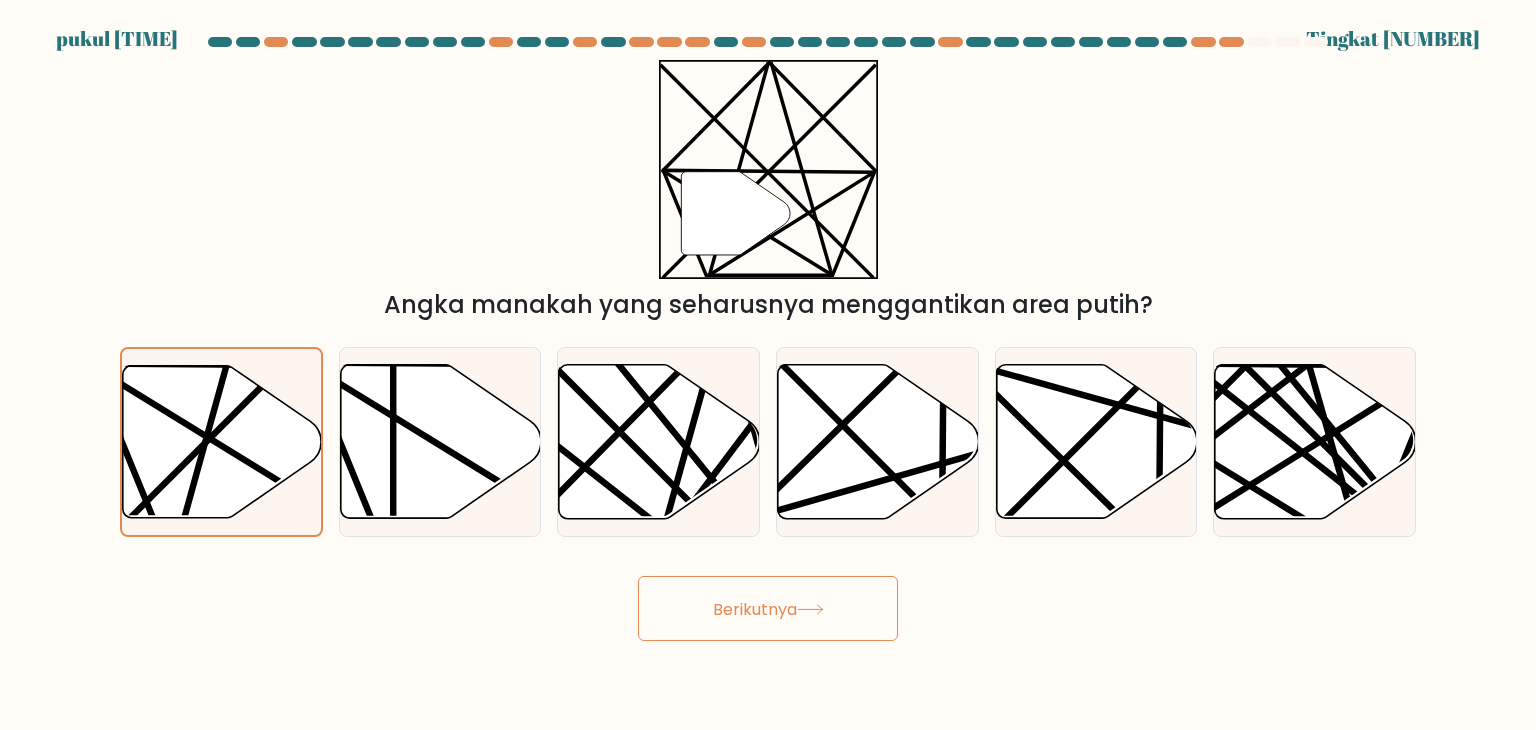 click on "Berikutnya" at bounding box center [755, 608] 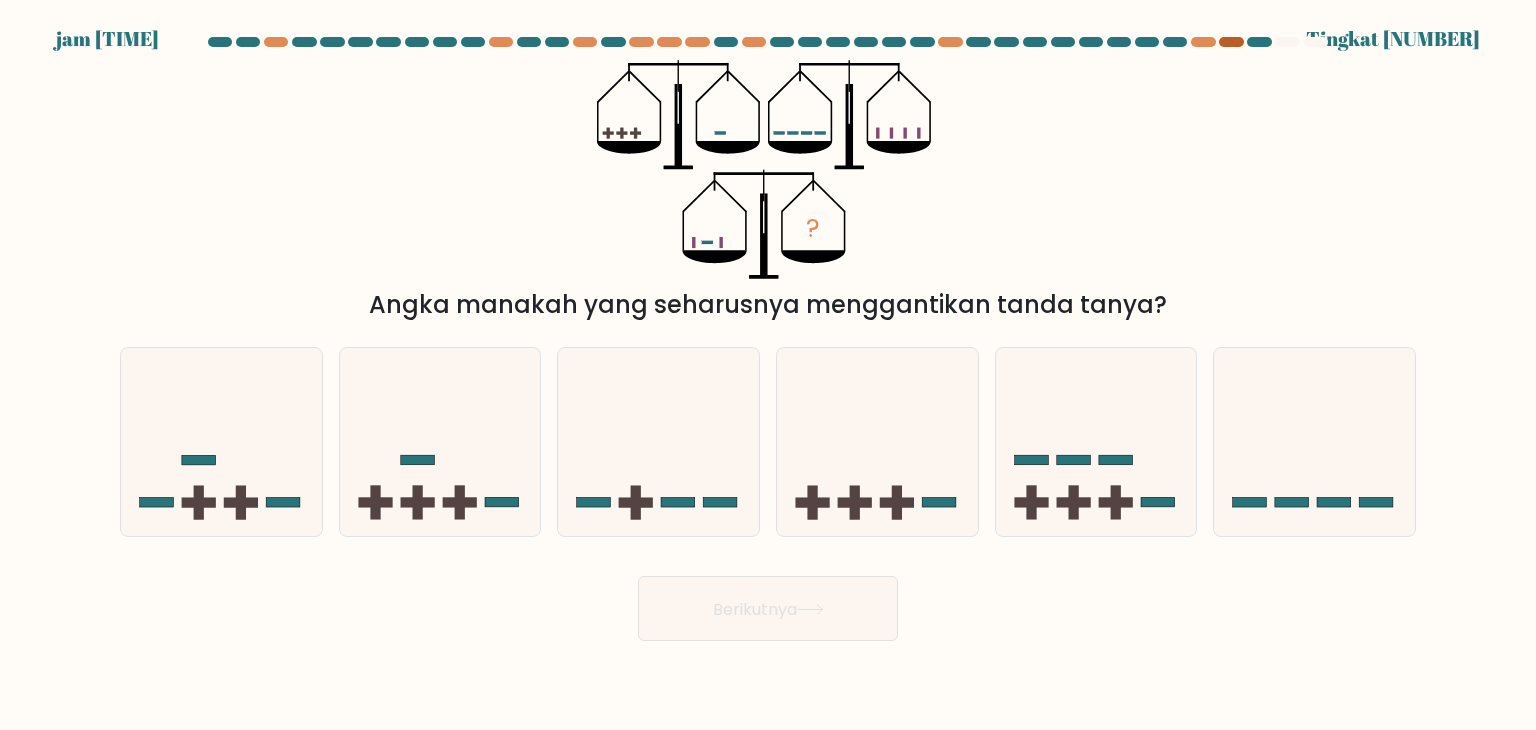 click at bounding box center [1231, 42] 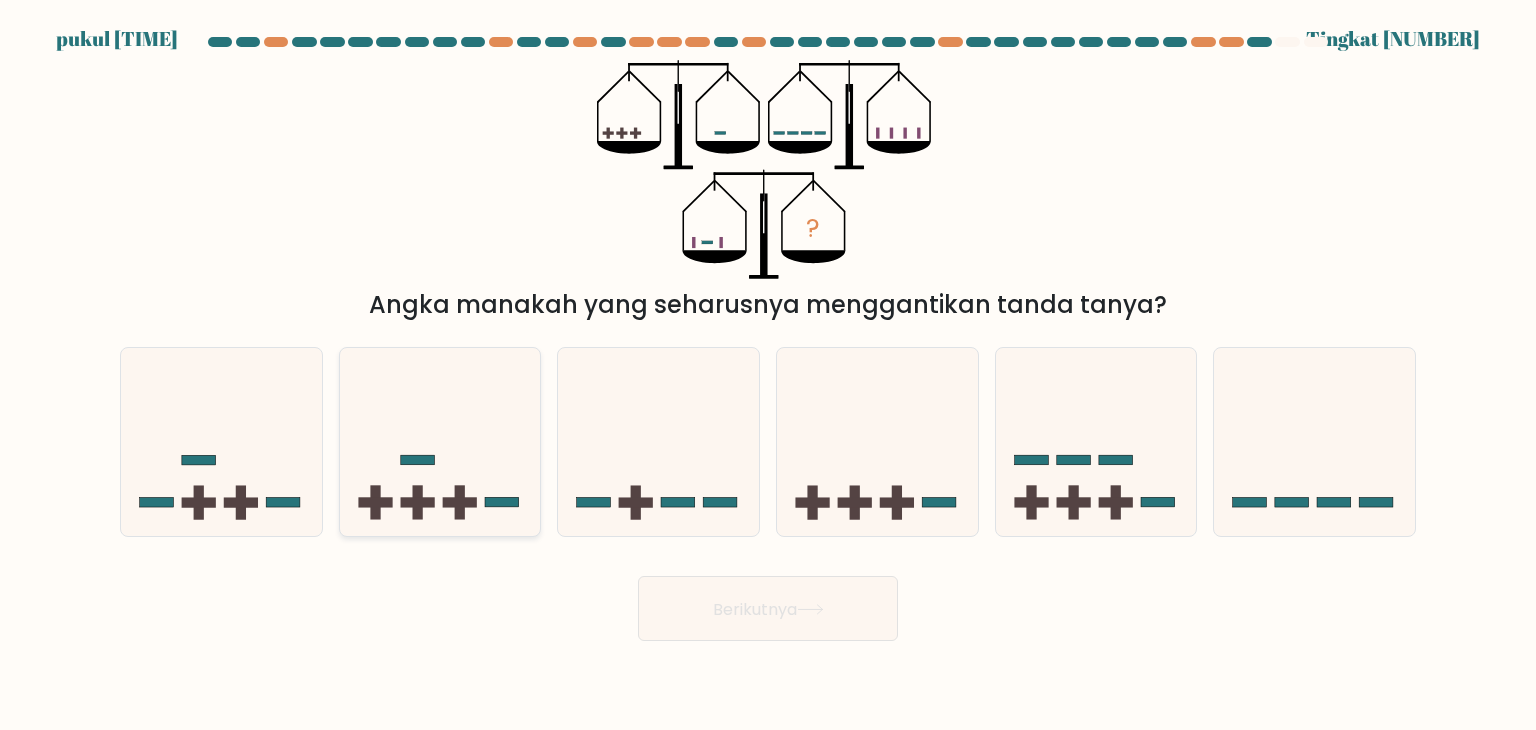 click at bounding box center [440, 442] 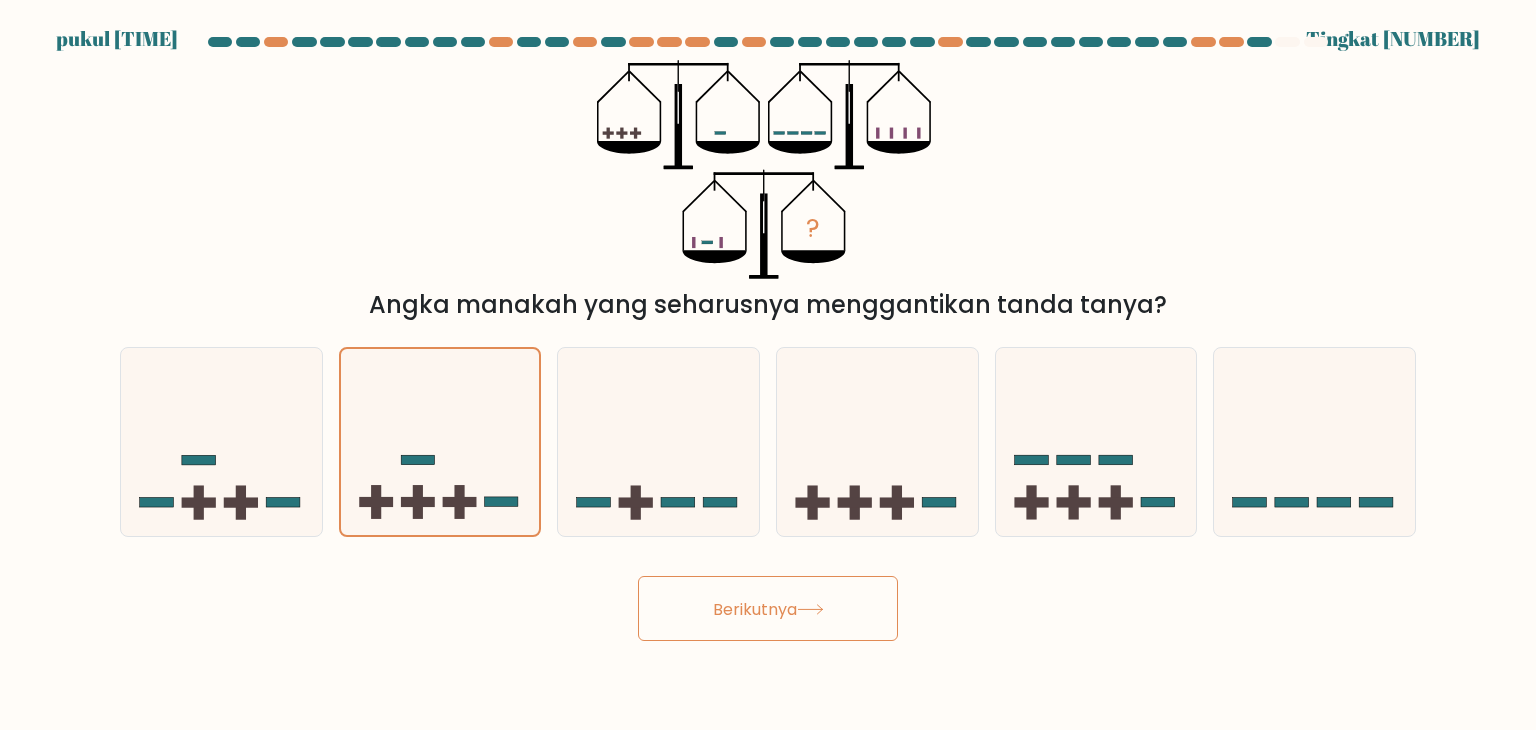 click on "Berikutnya" at bounding box center (768, 608) 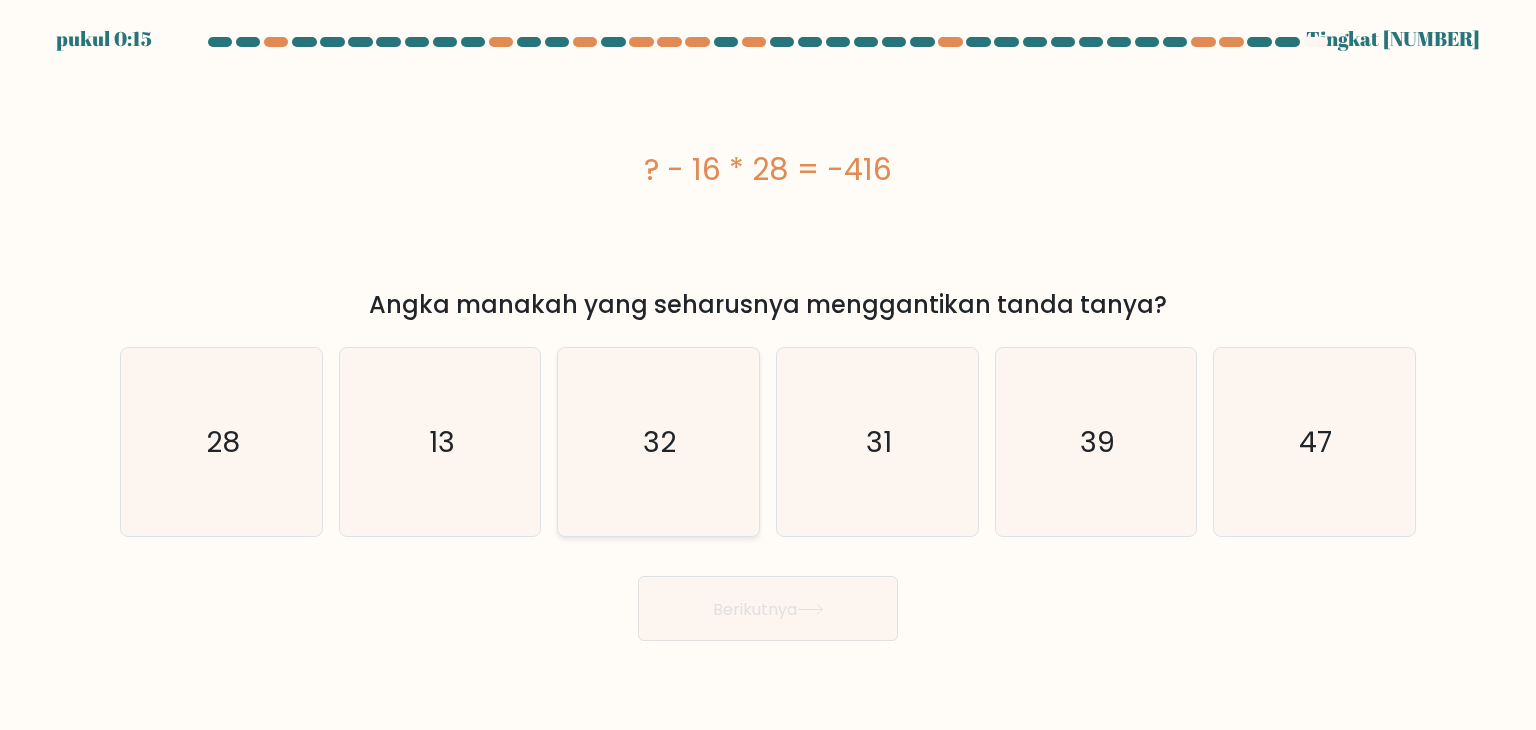 click on "32" at bounding box center (658, 442) 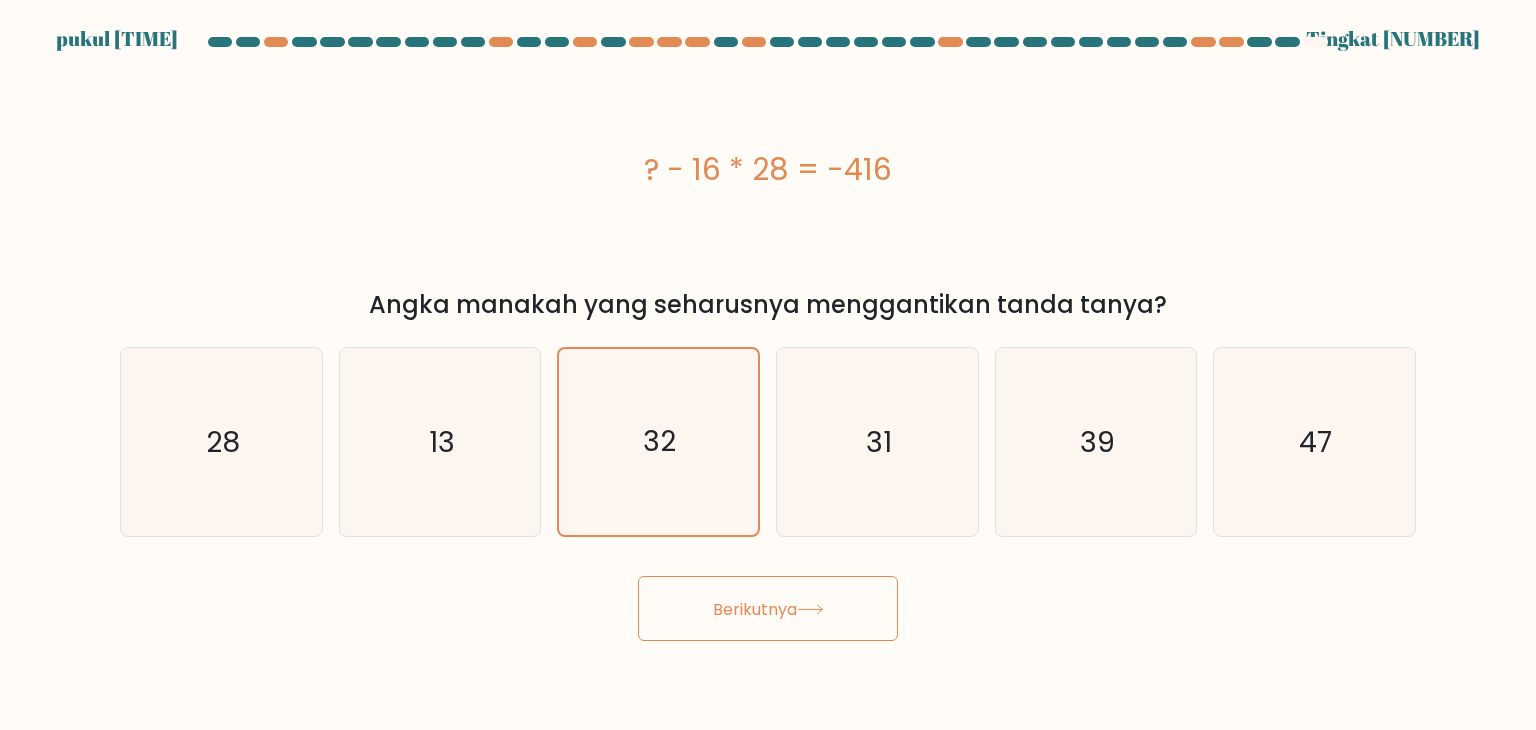 click on "Berikutnya" at bounding box center [755, 608] 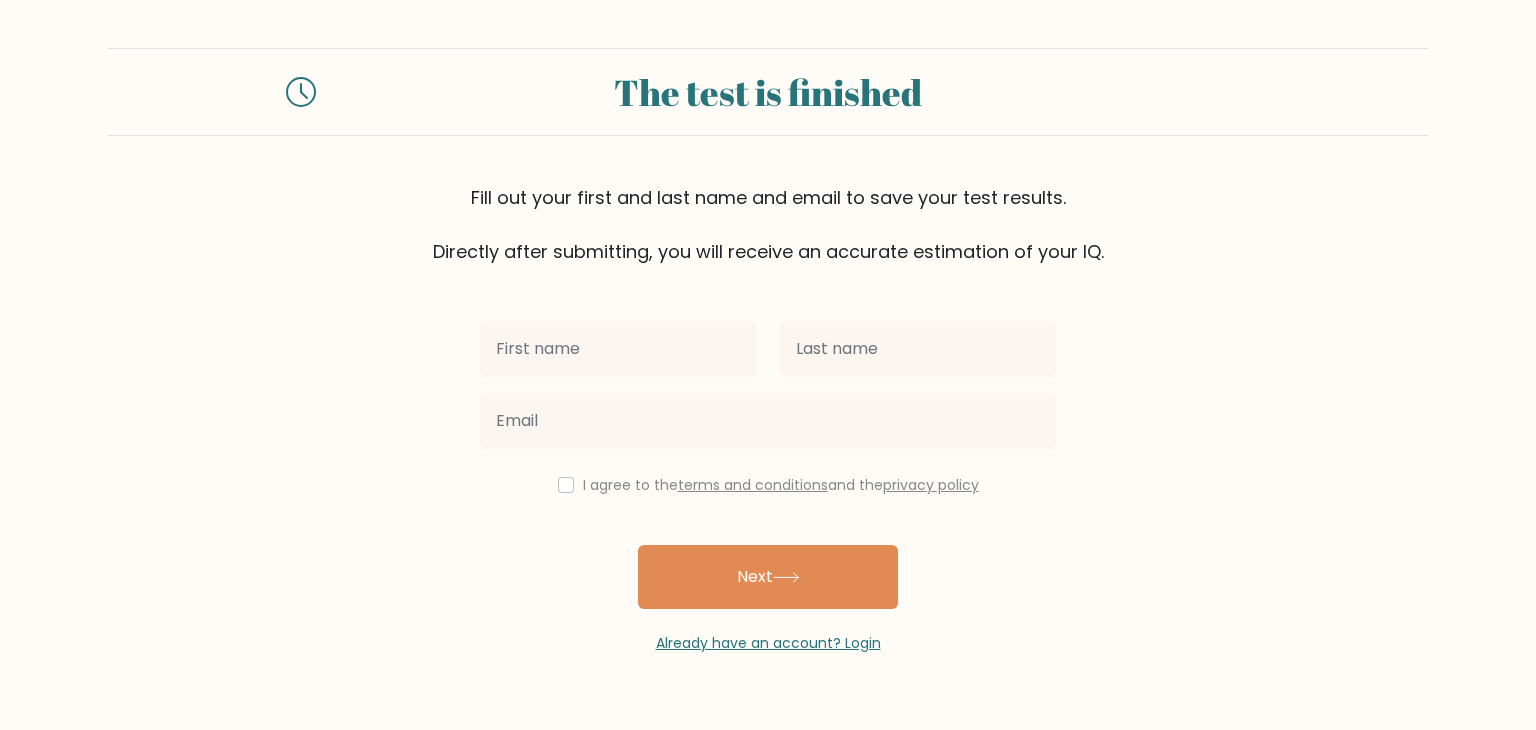 scroll, scrollTop: 0, scrollLeft: 0, axis: both 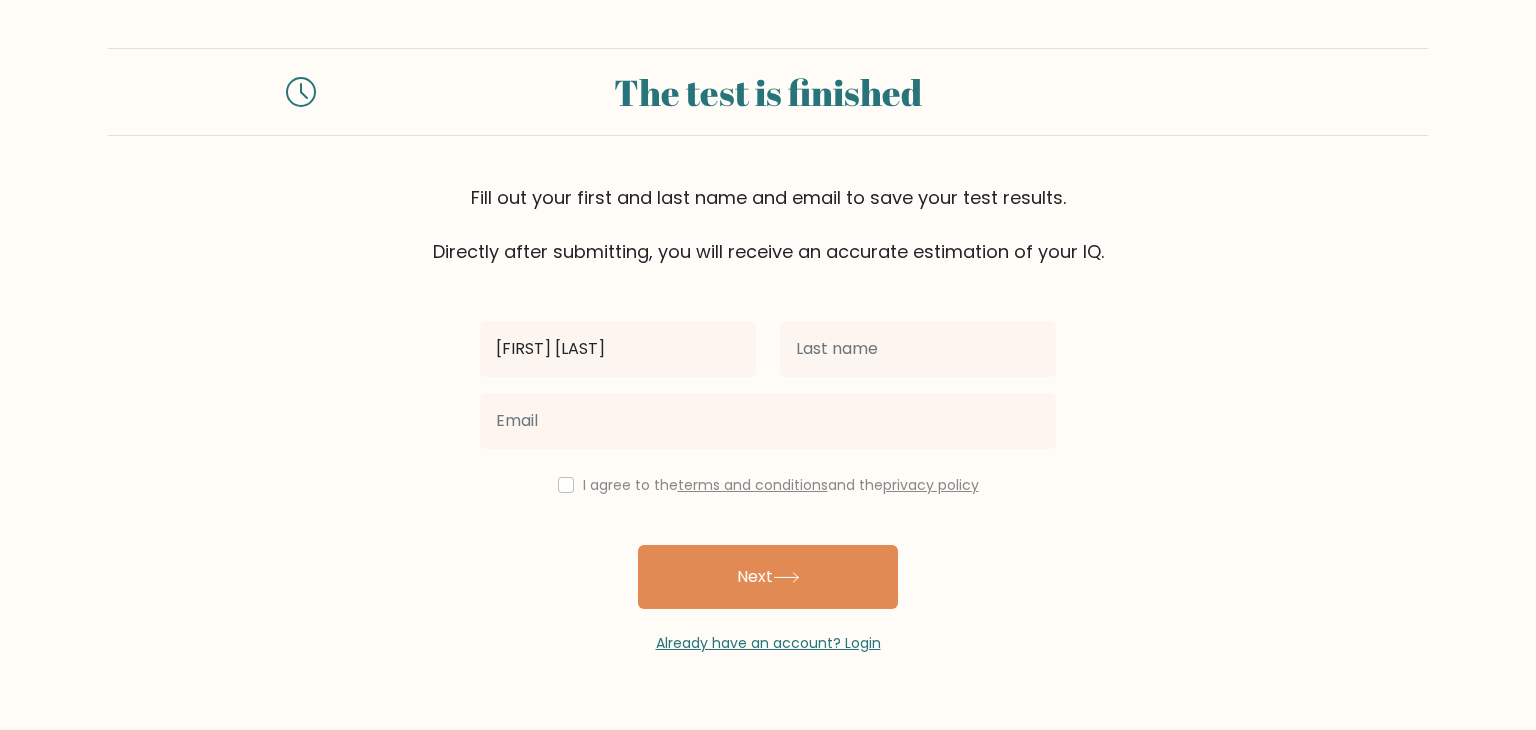 type on "[FIRST] [LAST]" 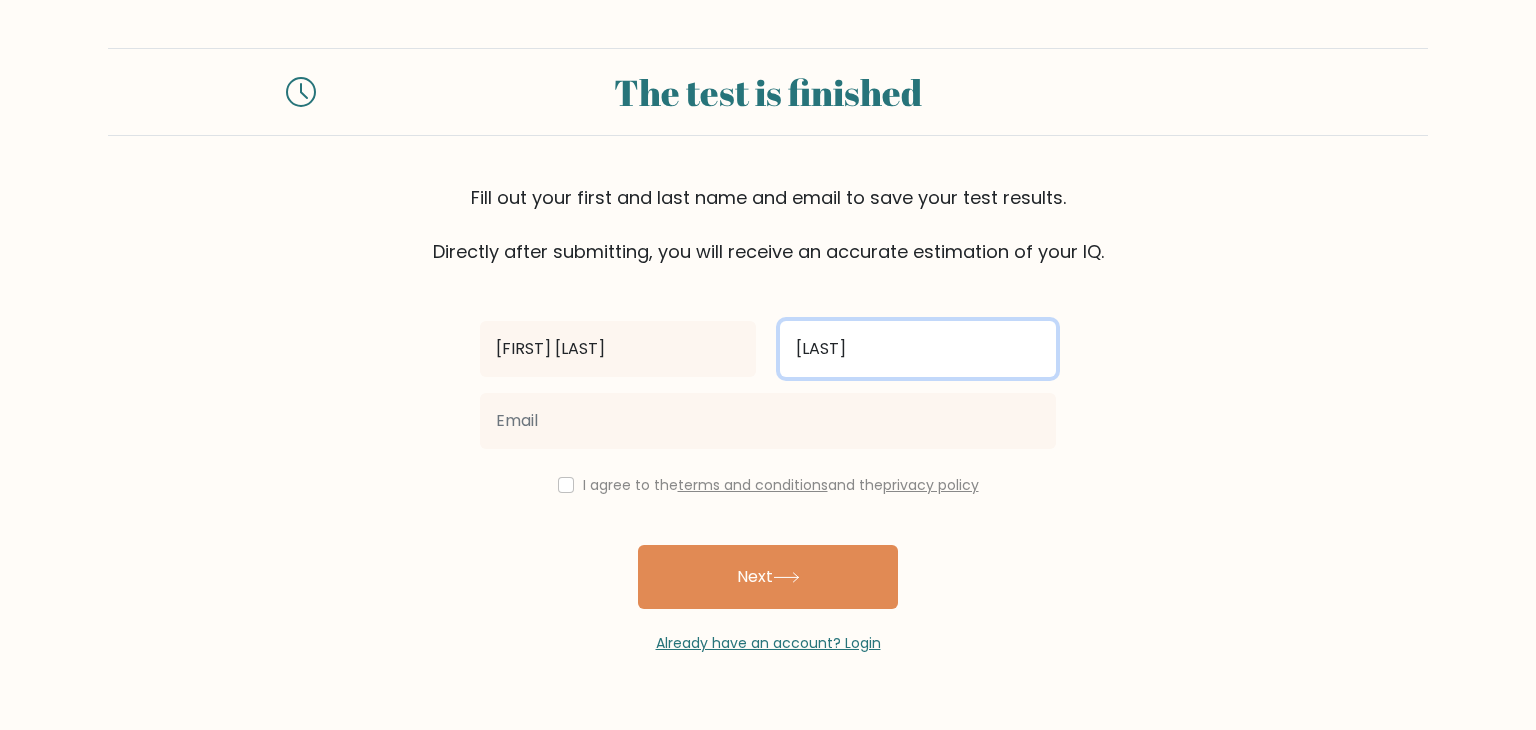type on "[LAST]" 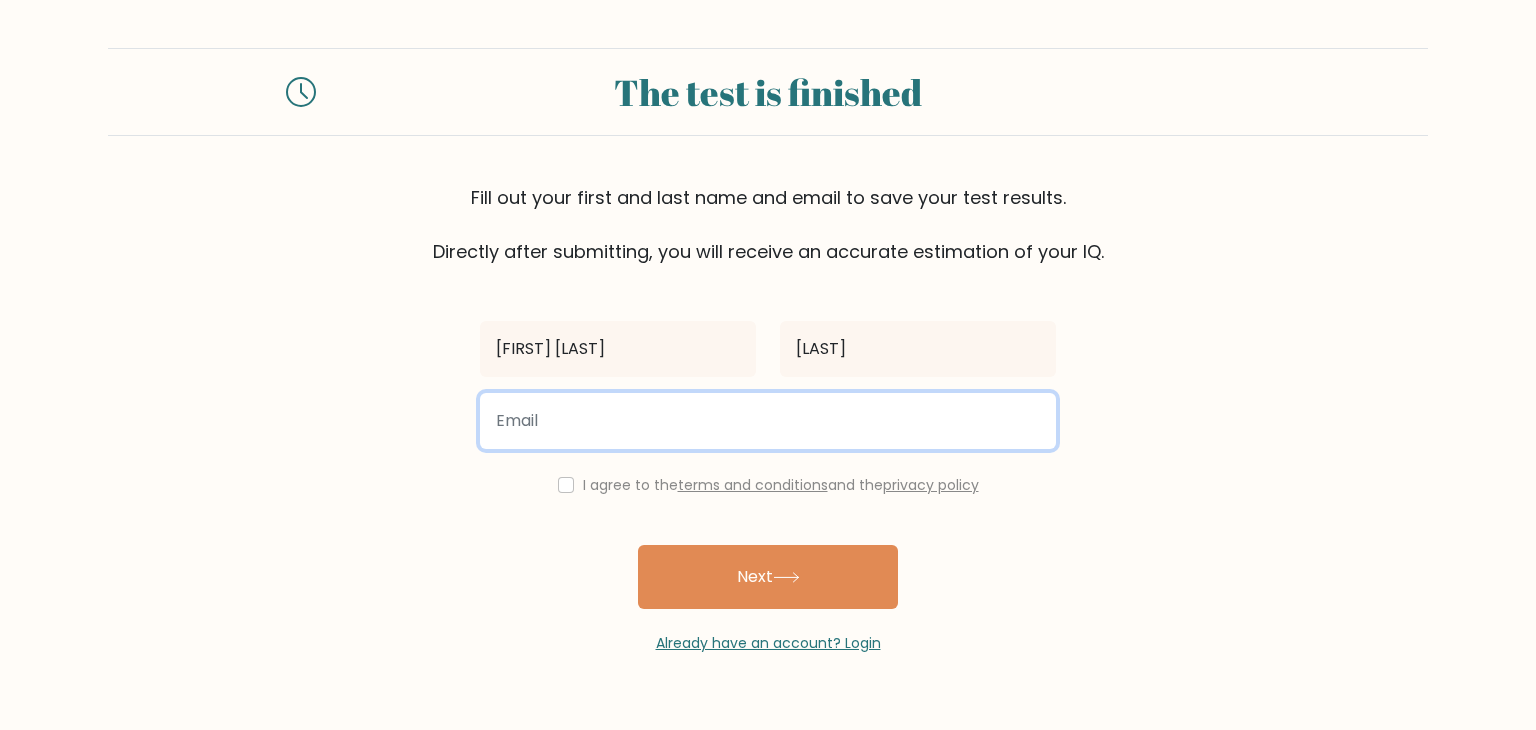 click at bounding box center [768, 421] 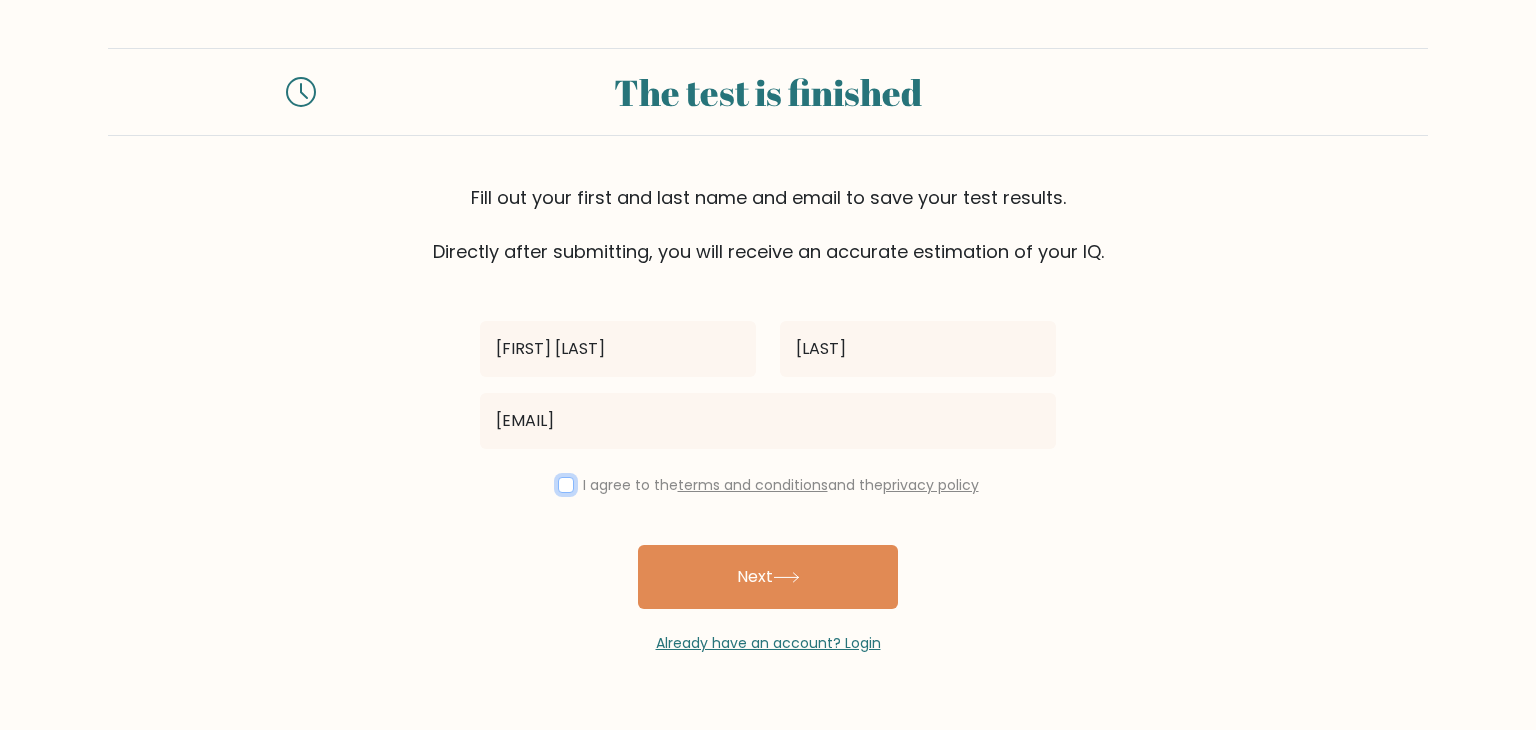 click at bounding box center [566, 485] 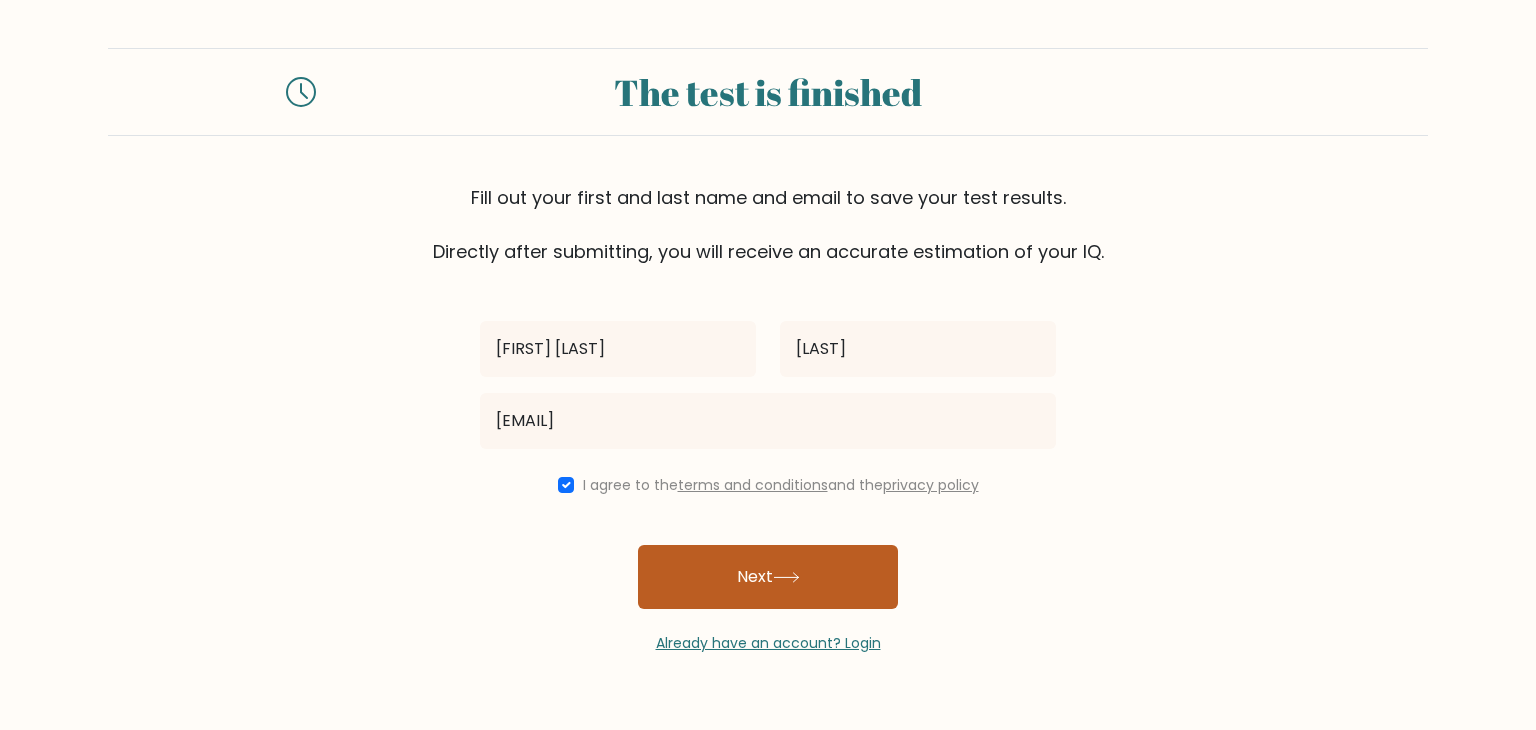 click at bounding box center [786, 577] 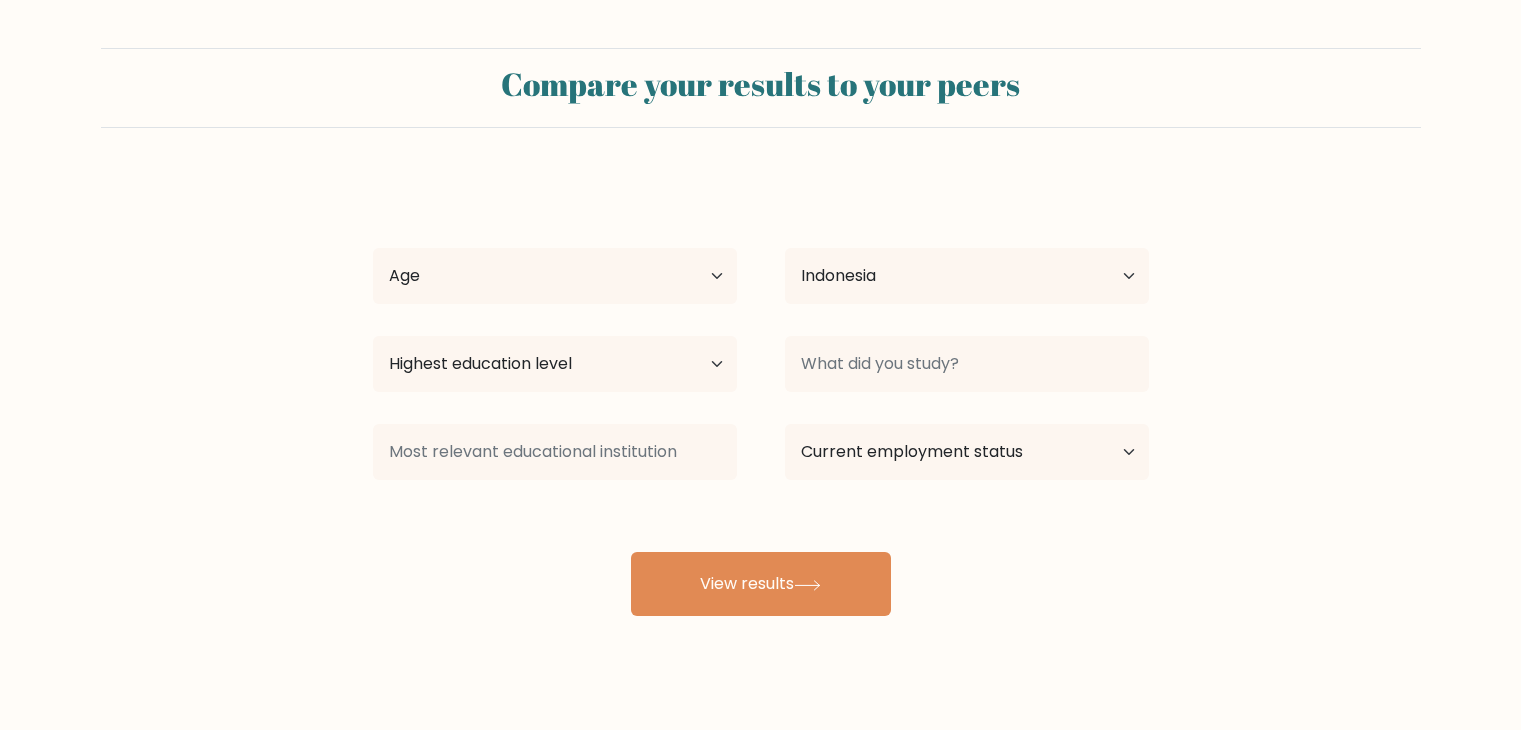 scroll, scrollTop: 0, scrollLeft: 0, axis: both 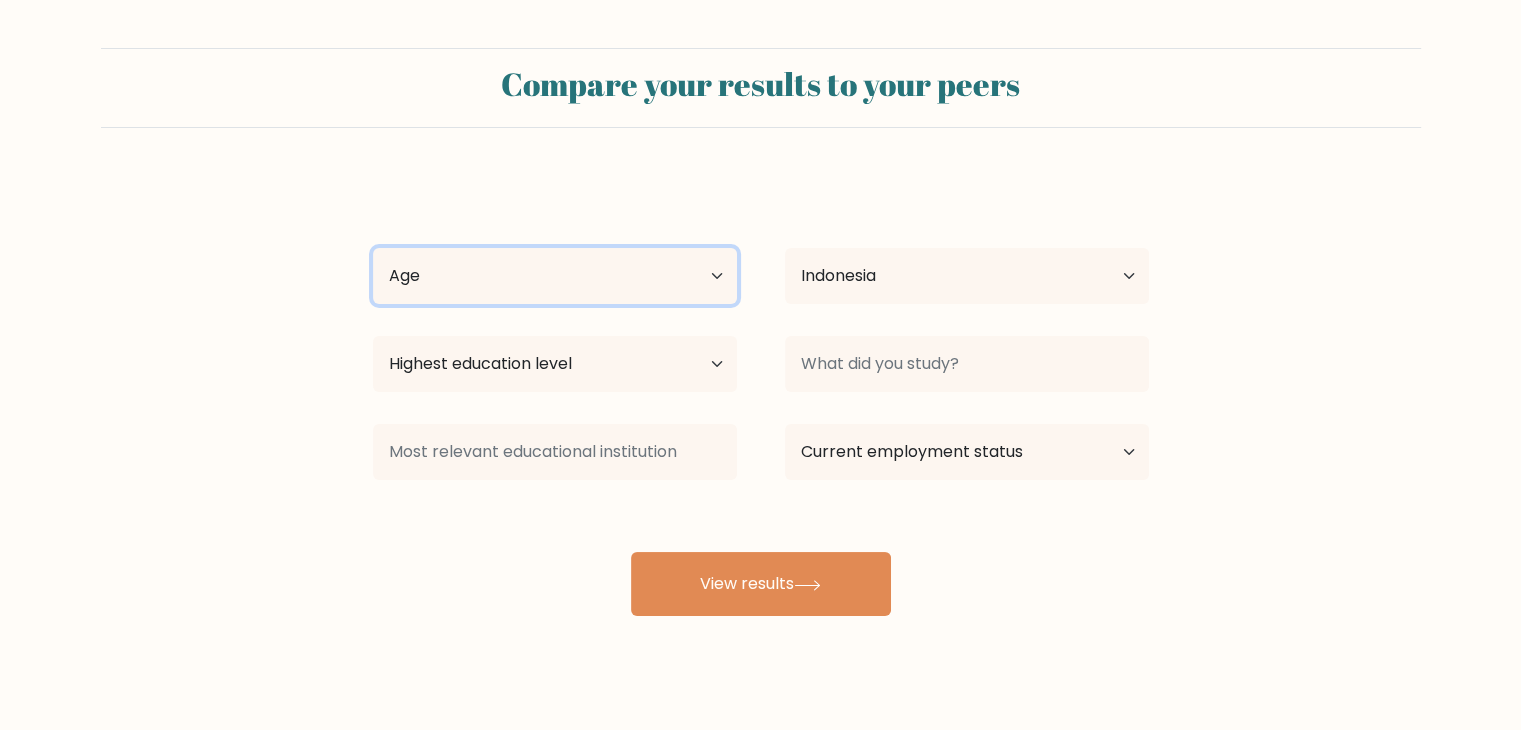 click on "Age
Under 18 years old
18-24 years old
25-34 years old
35-44 years old
45-54 years old
55-64 years old
65 years old and above" at bounding box center [555, 276] 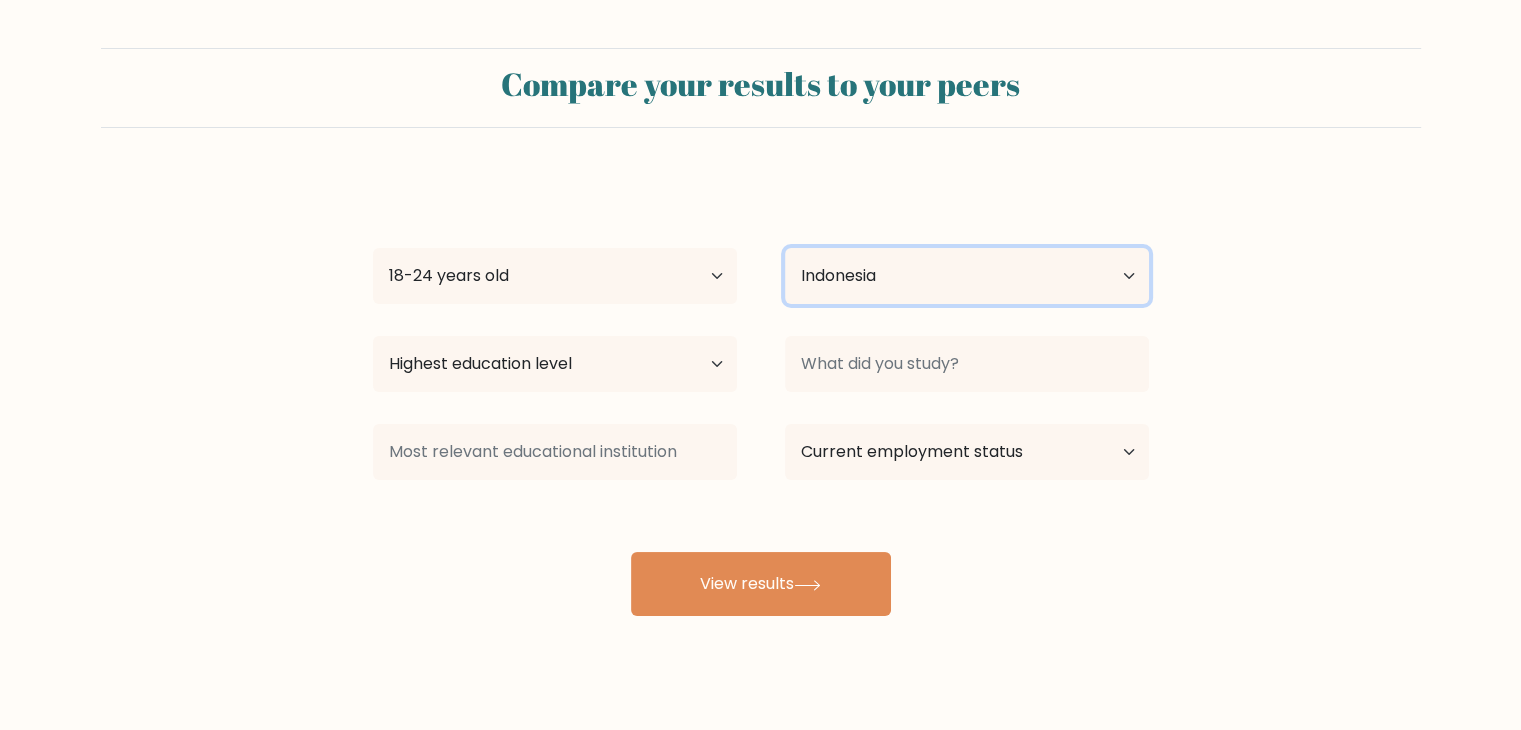 click on "Country
Afghanistan
Albania
Algeria
American Samoa
Andorra
Angola
Anguilla
Antarctica
Antigua and Barbuda
Argentina
Armenia
Aruba
Australia
Austria
Azerbaijan
Bahamas
Bahrain
Bangladesh
Barbados
Belarus
Belgium
Belize
Benin
Bermuda
Bhutan
Bolivia
Bonaire, Sint Eustatius and Saba
Bosnia and Herzegovina
Botswana
Bouvet Island
Brazil
British Indian Ocean Territory
Brunei
Bulgaria
Burkina Faso
Burundi
Cabo Verde
Cambodia
Cameroon
Canada
Cayman Islands
Central African Republic
Chad
Chile
China
Christmas Island
Cocos (Keeling) Islands
Colombia
Comoros
Congo
Congo (the Democratic Republic of the)
Cook Islands
Costa Rica
Côte d'Ivoire
Croatia
Cuba" at bounding box center [967, 276] 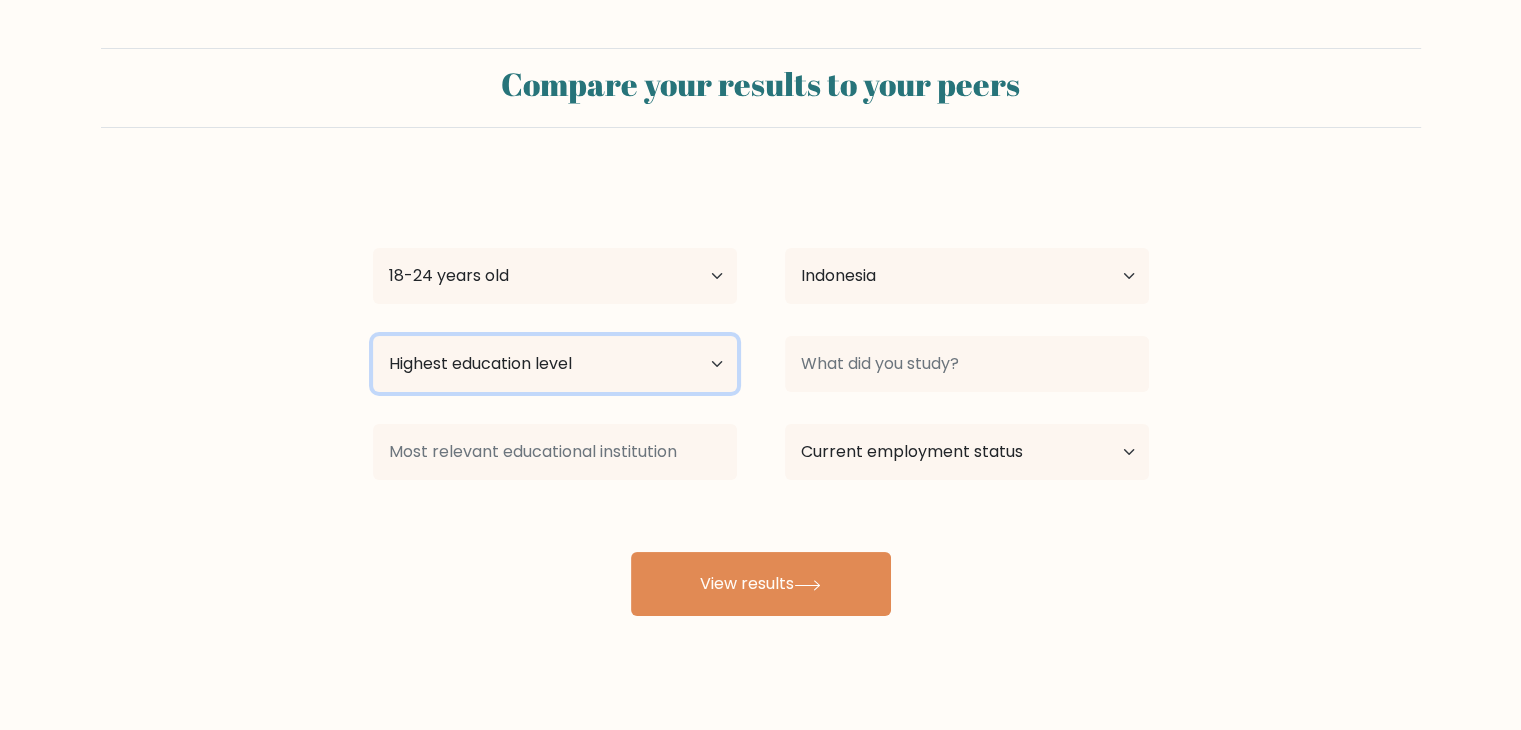 click on "Highest education level
No schooling
Primary
Lower Secondary
Upper Secondary
Occupation Specific
Bachelor's degree
Master's degree
Doctoral degree" at bounding box center (555, 364) 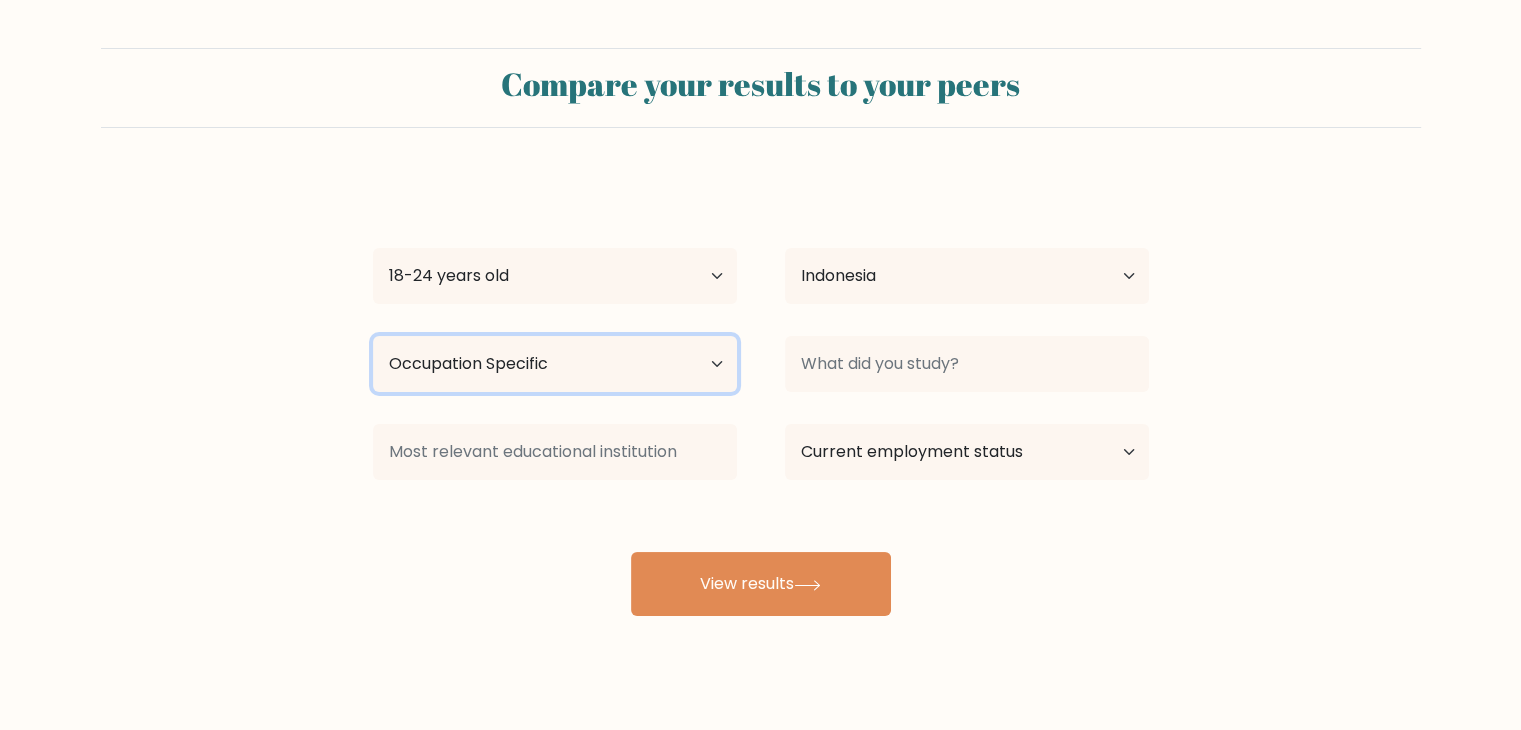 click on "Highest education level
No schooling
Primary
Lower Secondary
Upper Secondary
Occupation Specific
Bachelor's degree
Master's degree
Doctoral degree" at bounding box center [555, 364] 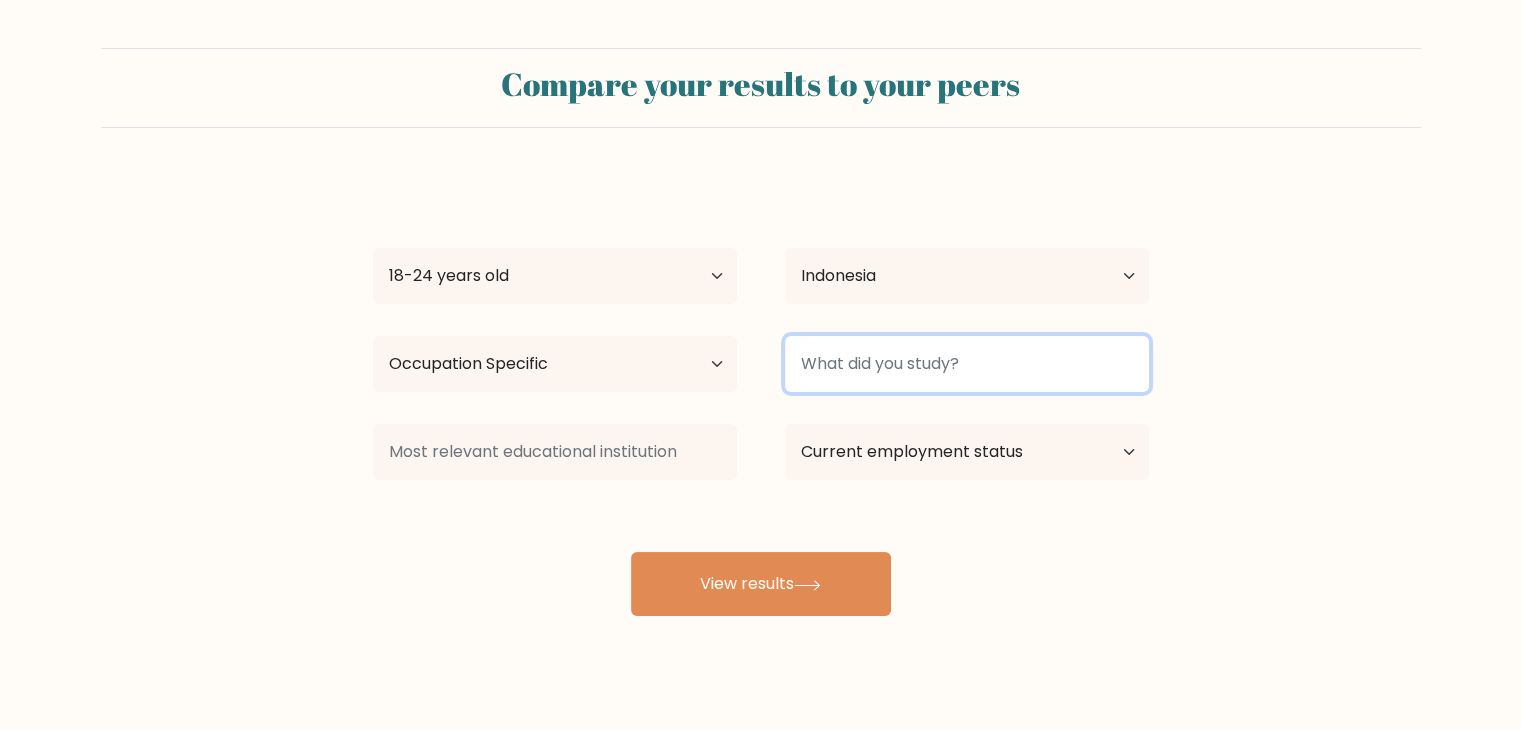 click at bounding box center (967, 364) 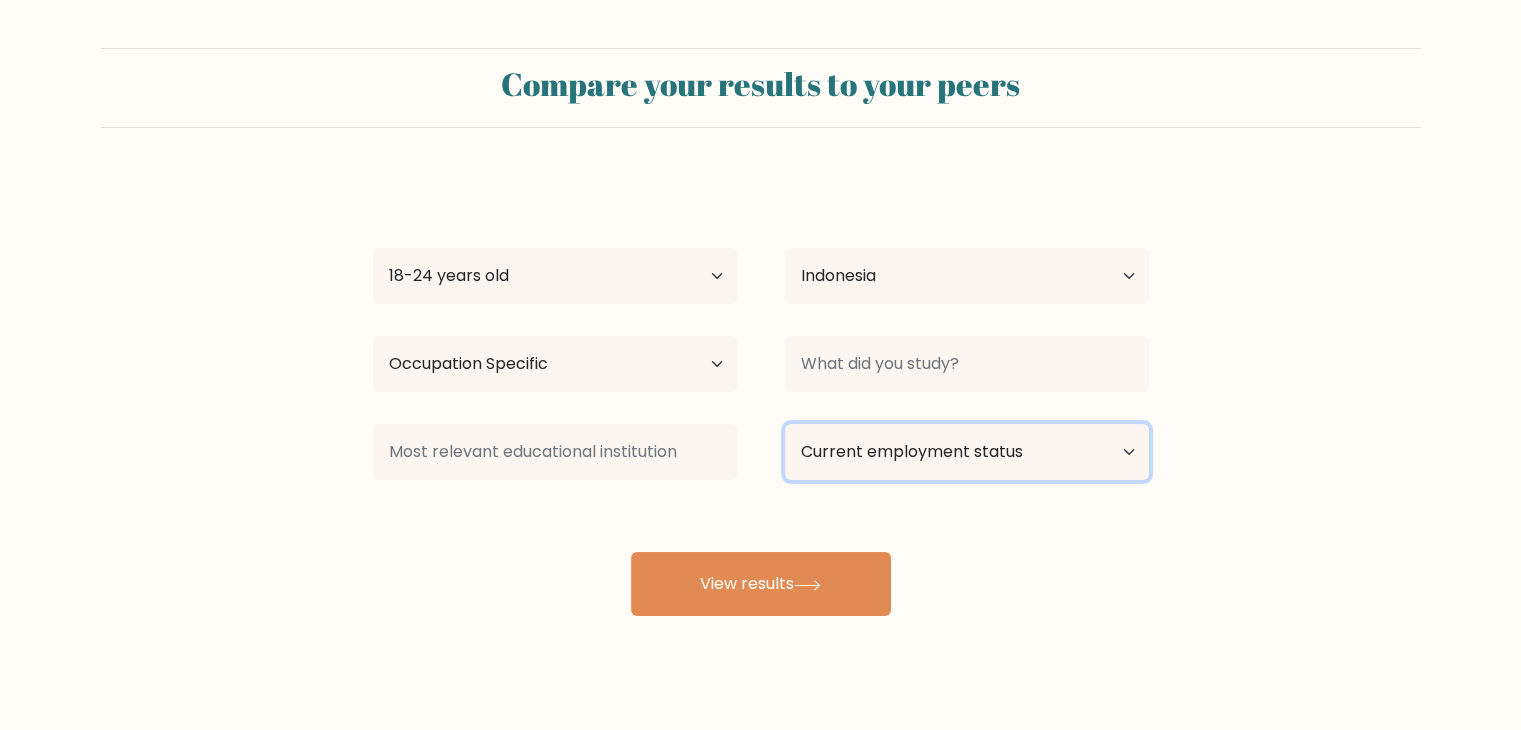 click on "Current employment status
Employed
Student
Retired
Other / prefer not to answer" at bounding box center (967, 452) 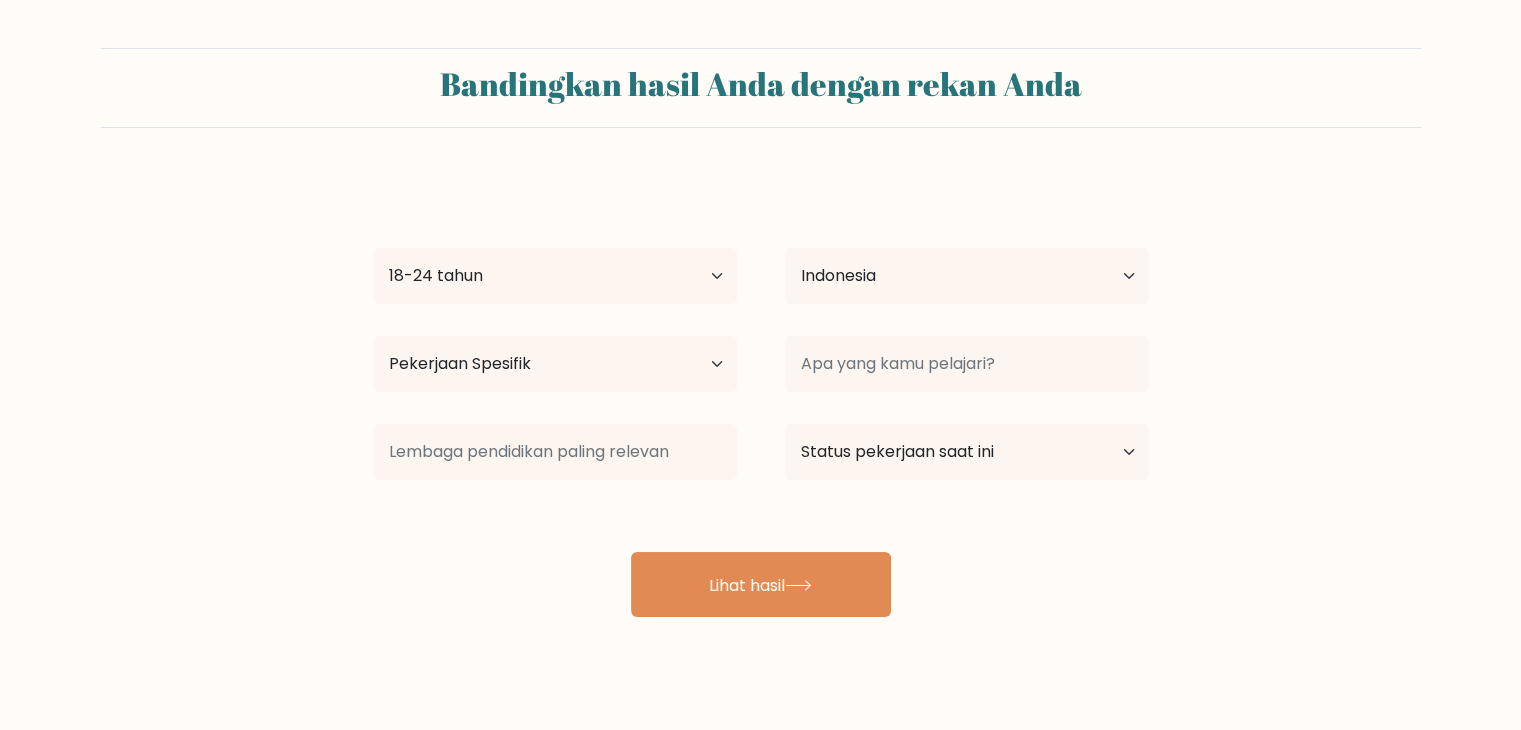 click on "Bandingkan hasil Anda dengan rekan Anda
[FIRST] [LAST]
Usia
Di bawah 18 tahun
18-24 tahun
25-34 tahun
35-44 tahun
45-54 tahun
55-64 tahun
65 tahun ke atas
Negara
Afganistan
Albania
Aljazair
Samoa Amerika
Andorra
Indonesia
Anguila
Antartika
Antigua dan Barbuda
Argentina
Bahasa Indonesia: Armenia
Bahasa Indonesia: Aruba" at bounding box center [760, 332] 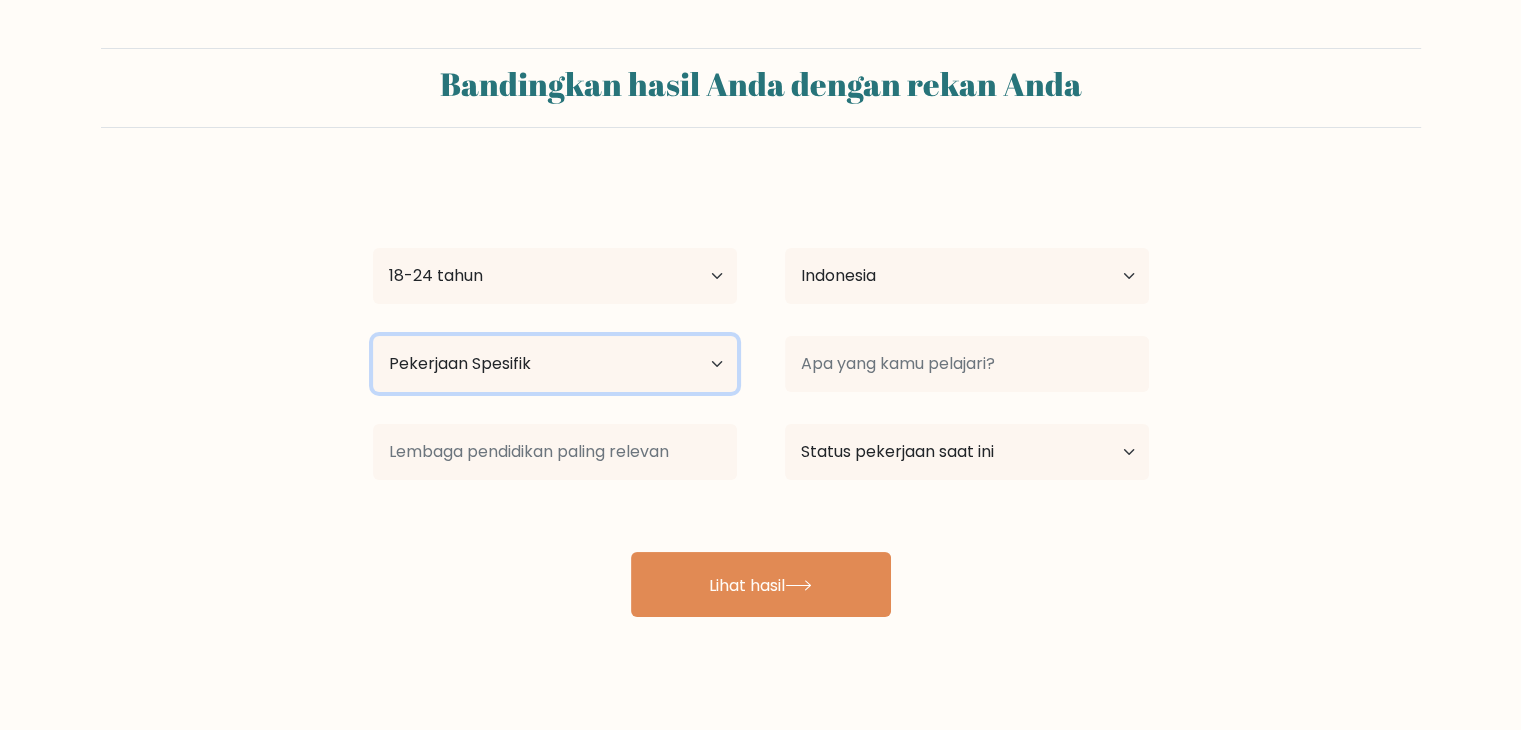 click on "Tingkat pendidikan tertinggi
Tidak bersekolah
Utama
Sekolah Menengah Pertama
Sekolah Menengah Atas
Pekerjaan Spesifik
Gelar Sarjana
Gelar Magister
Gelar Doktor" at bounding box center [555, 364] 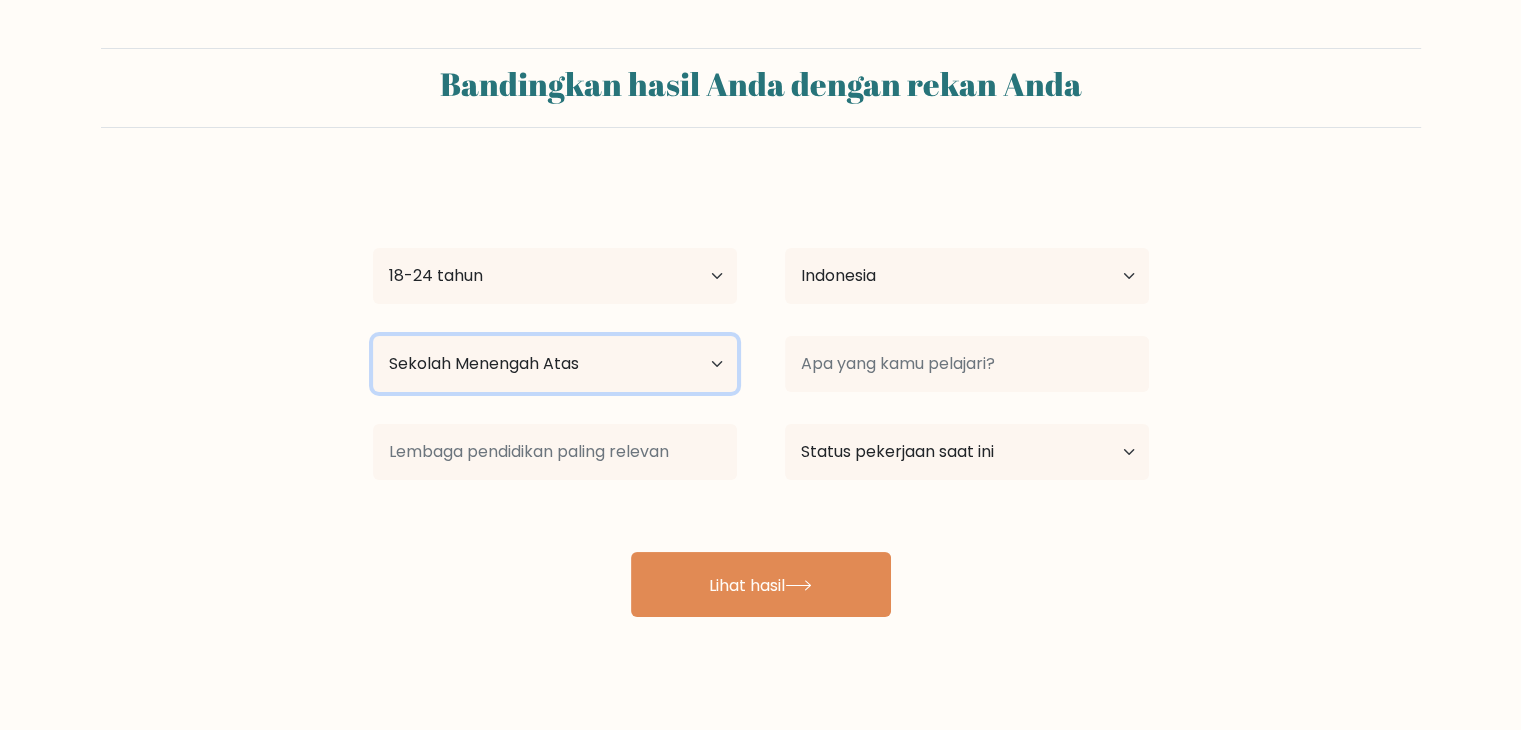 click on "Tingkat pendidikan tertinggi
Tidak bersekolah
Utama
Sekolah Menengah Pertama
Sekolah Menengah Atas
Pekerjaan Spesifik
Gelar Sarjana
Gelar Magister
Gelar Doktor" at bounding box center (555, 364) 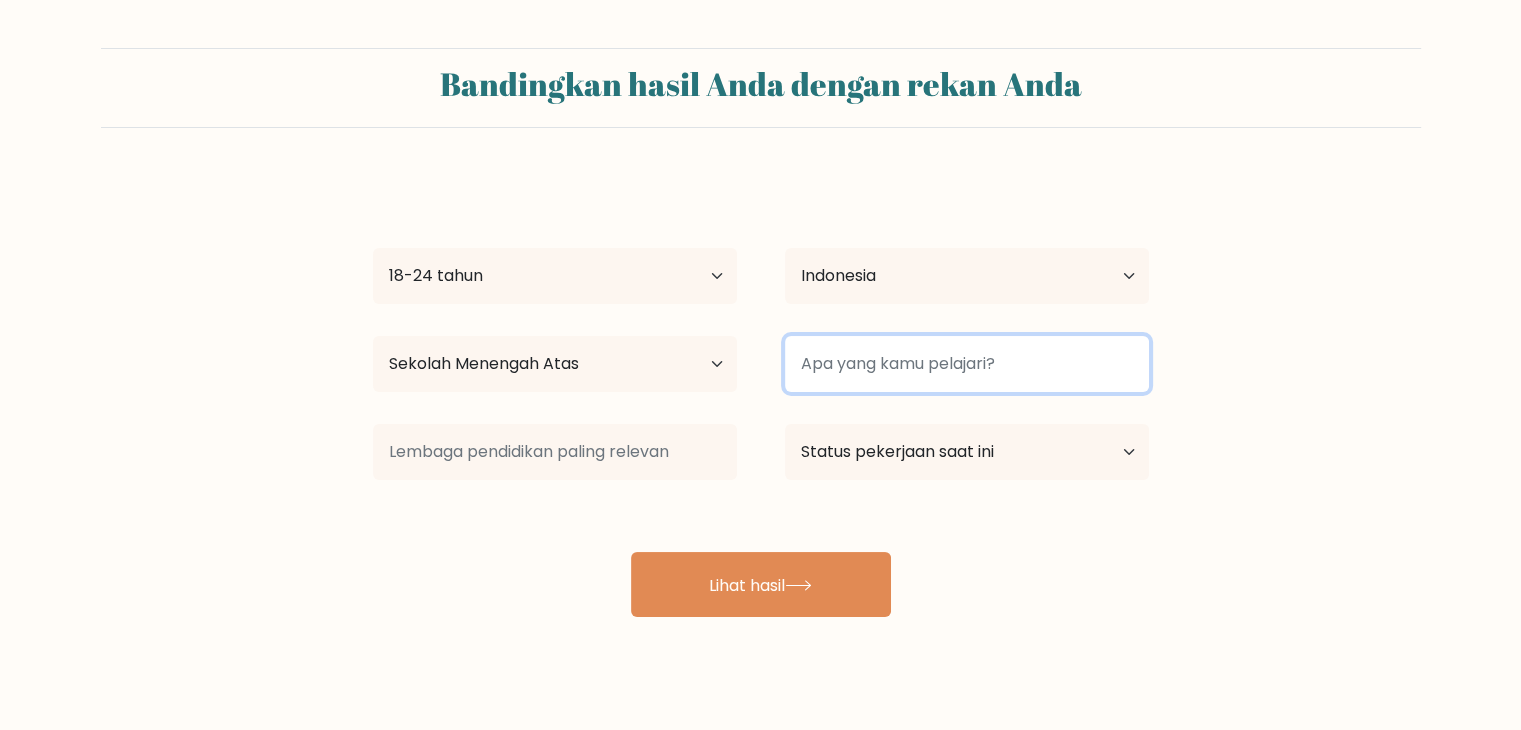 click at bounding box center [967, 364] 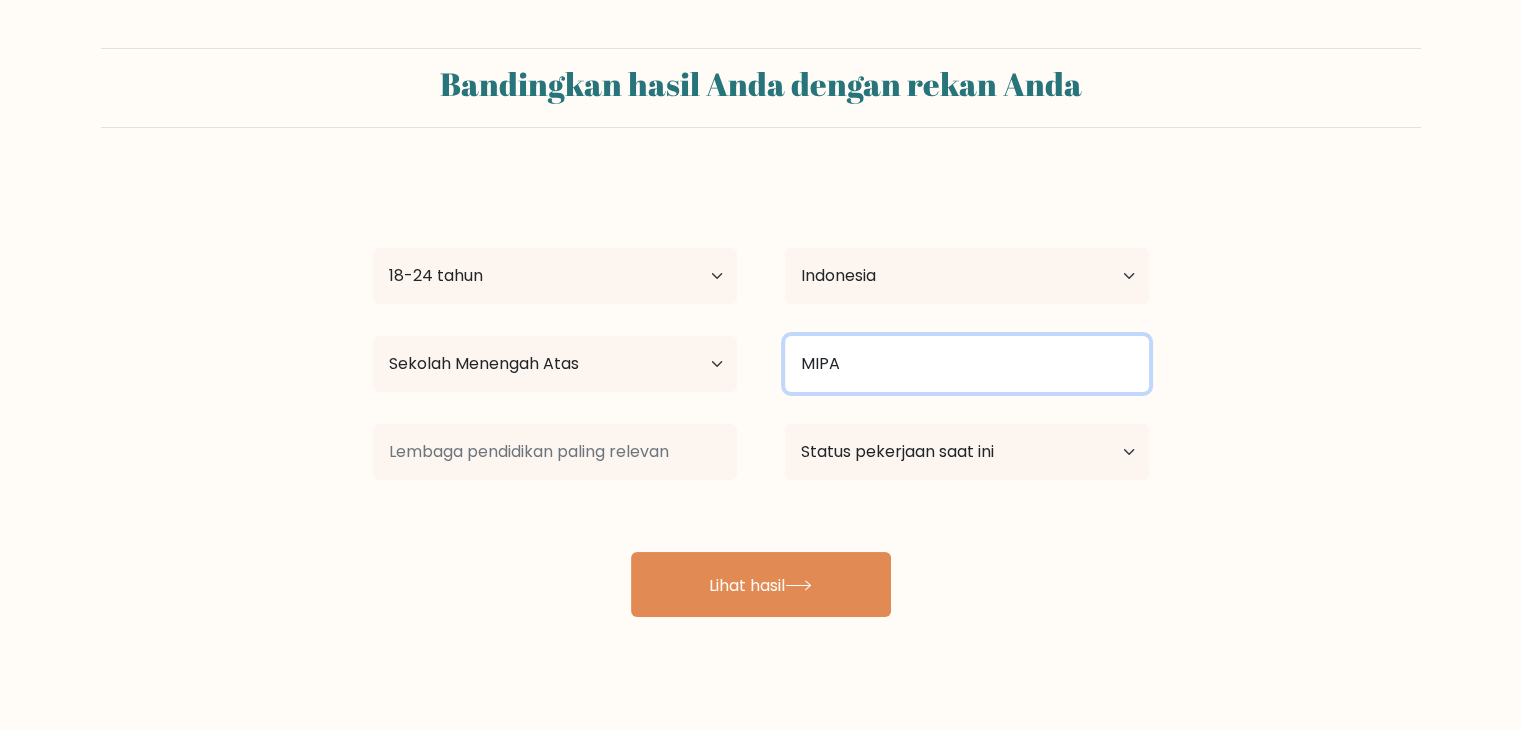 type on "MIPA" 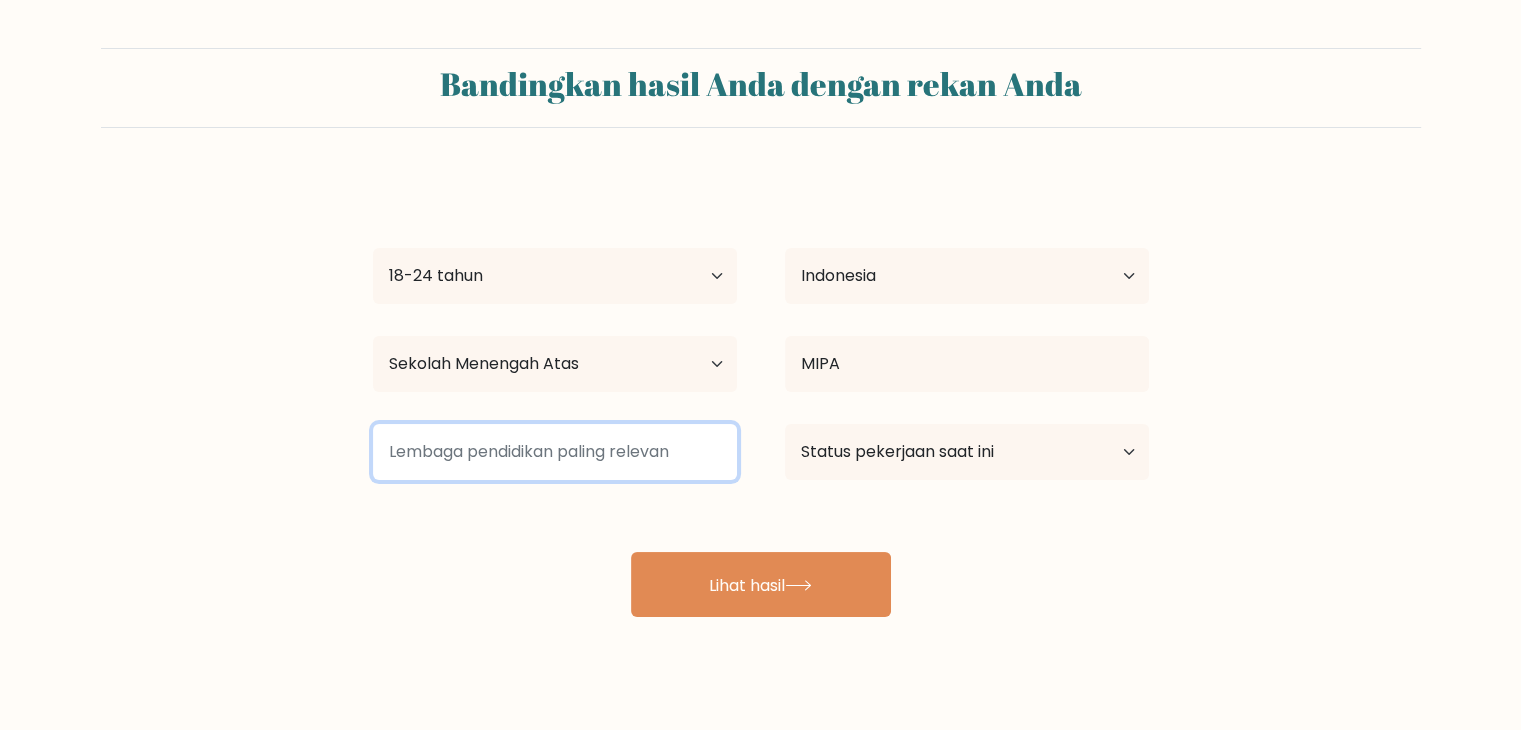 click at bounding box center [555, 452] 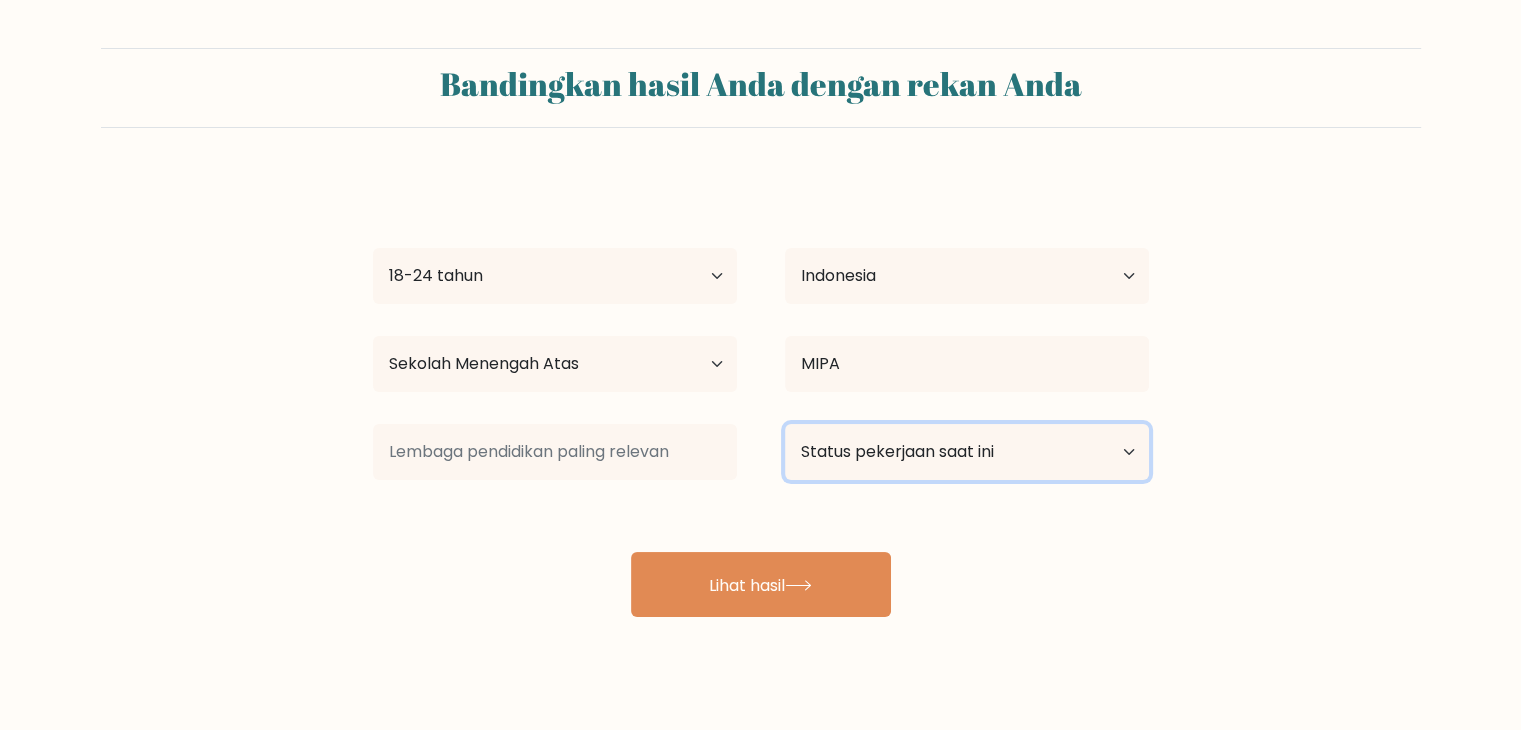 click on "Status pekerjaan saat ini
Bekerja
Murid
Pensiun
Lainnya / lebih memilih untuk tidak menjawab" at bounding box center (967, 452) 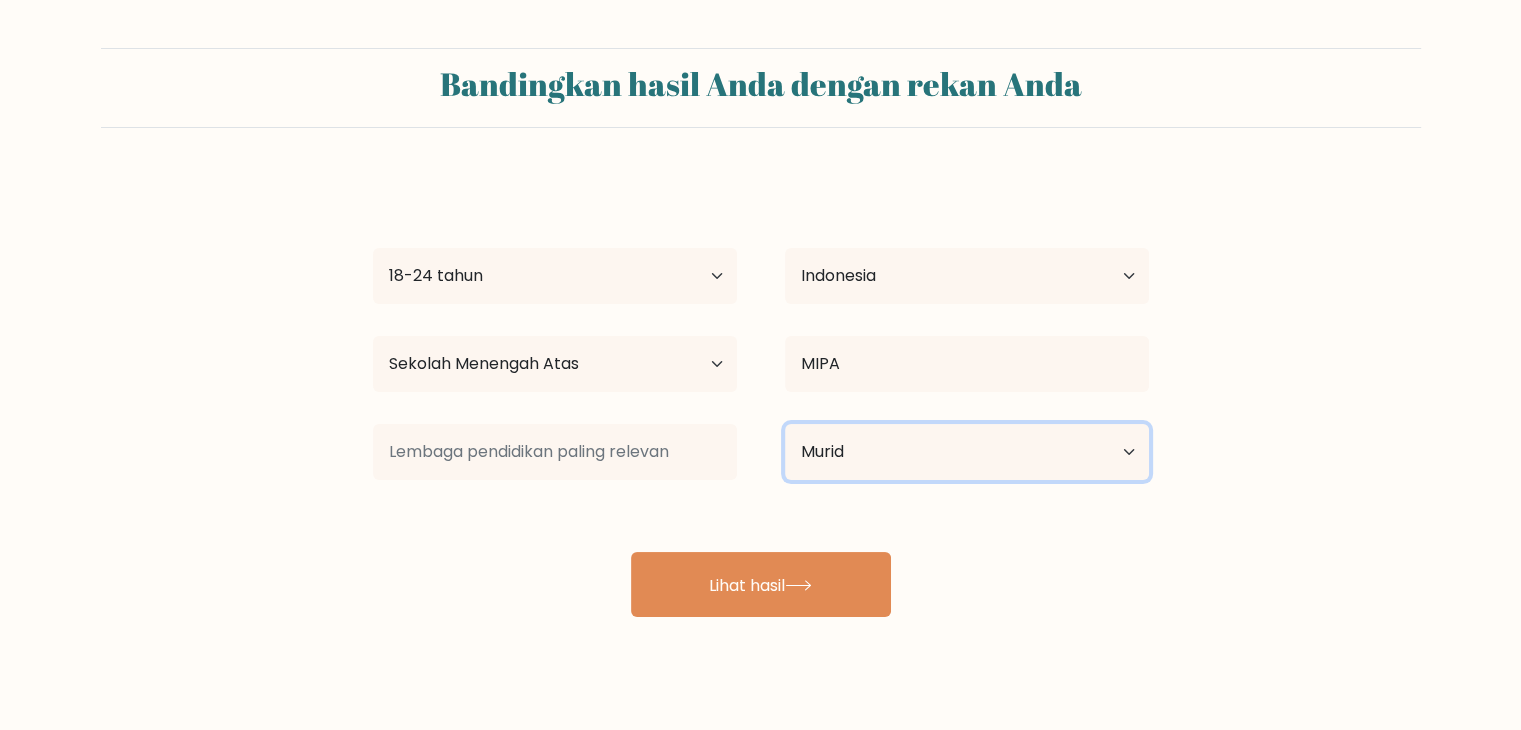 click on "Status pekerjaan saat ini
Bekerja
Murid
Pensiun
Lainnya / lebih memilih untuk tidak menjawab" at bounding box center (967, 452) 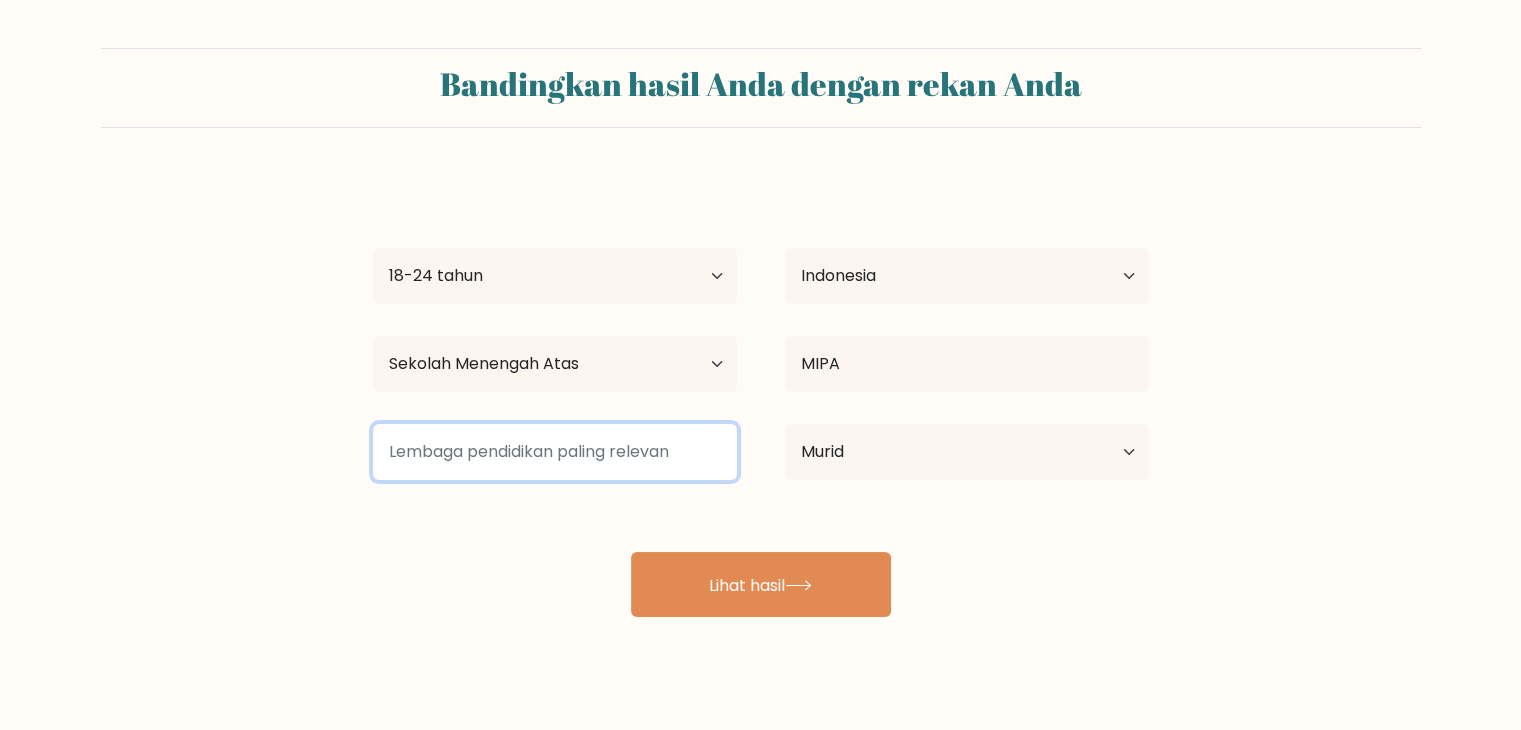 click at bounding box center [555, 452] 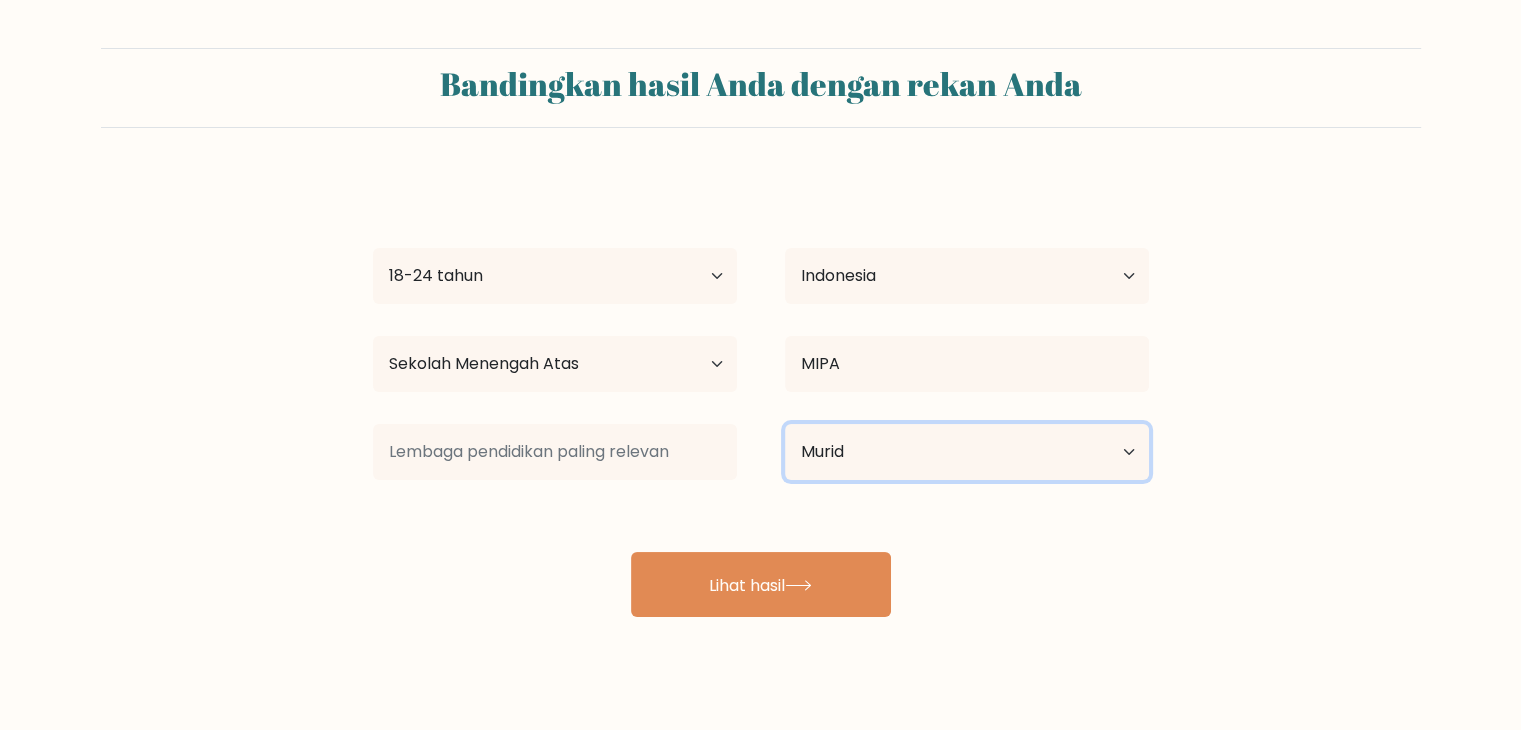 click on "Status pekerjaan saat ini
Bekerja
Murid
Pensiun
Lainnya / lebih memilih untuk tidak menjawab" at bounding box center (967, 452) 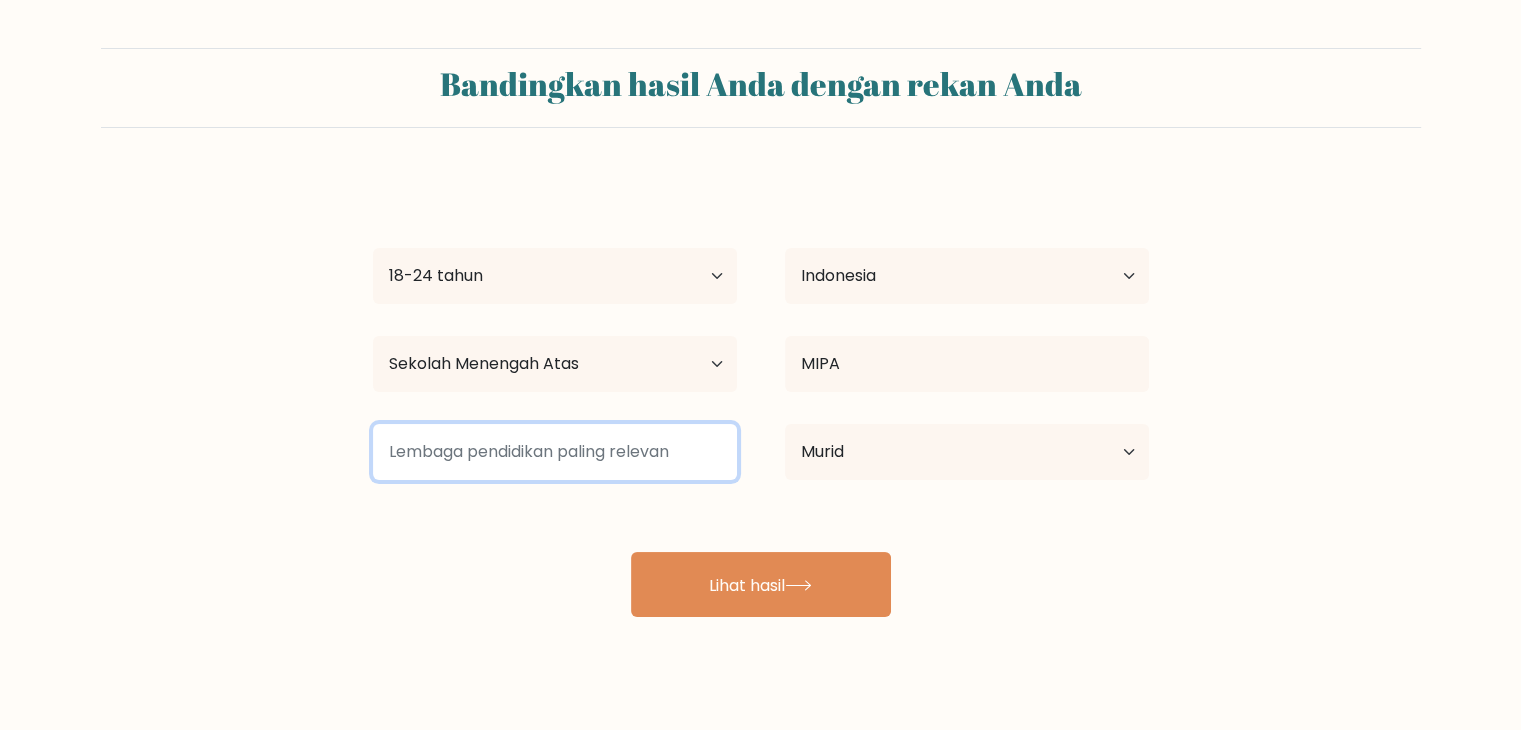 click at bounding box center (555, 452) 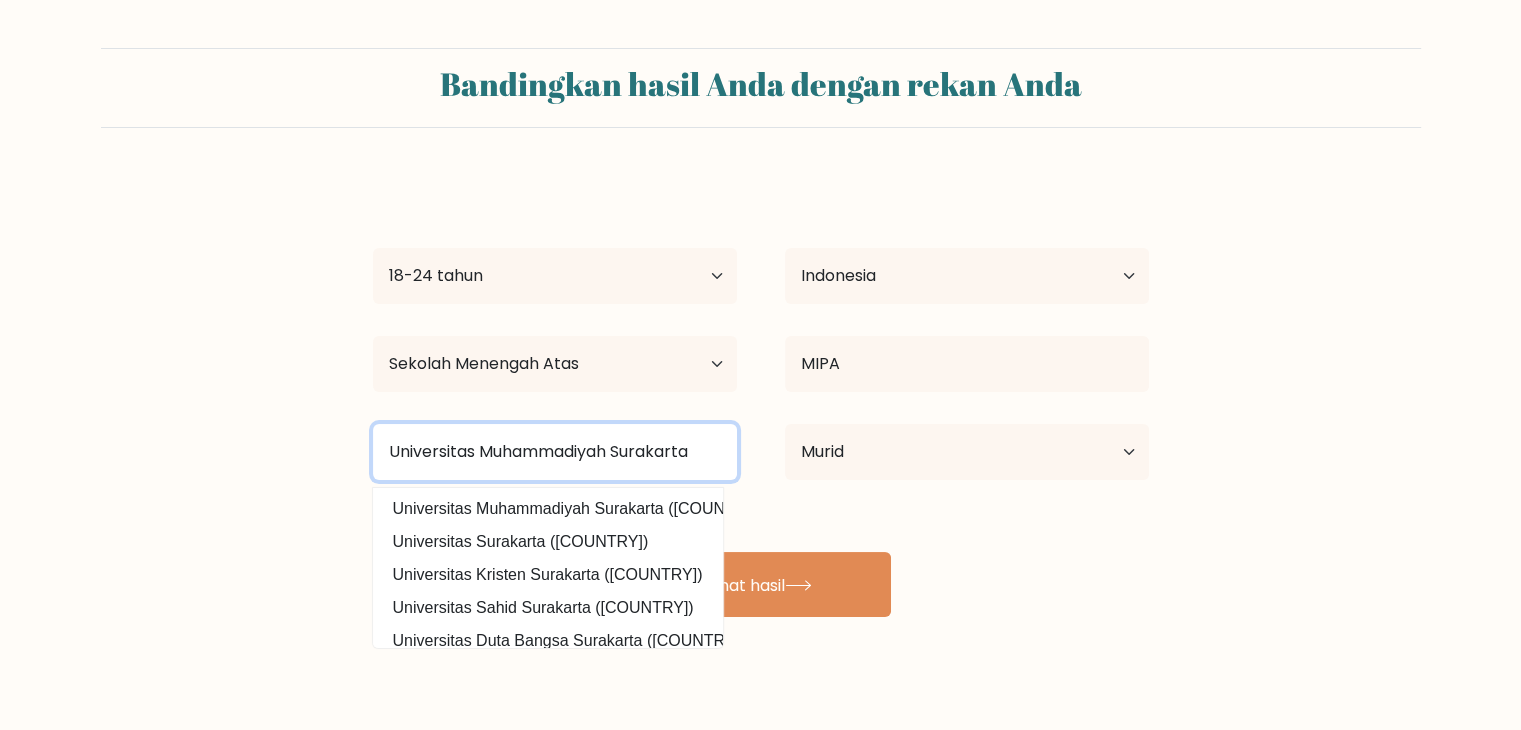 type on "Universitas Muhammadiyah Surakarta" 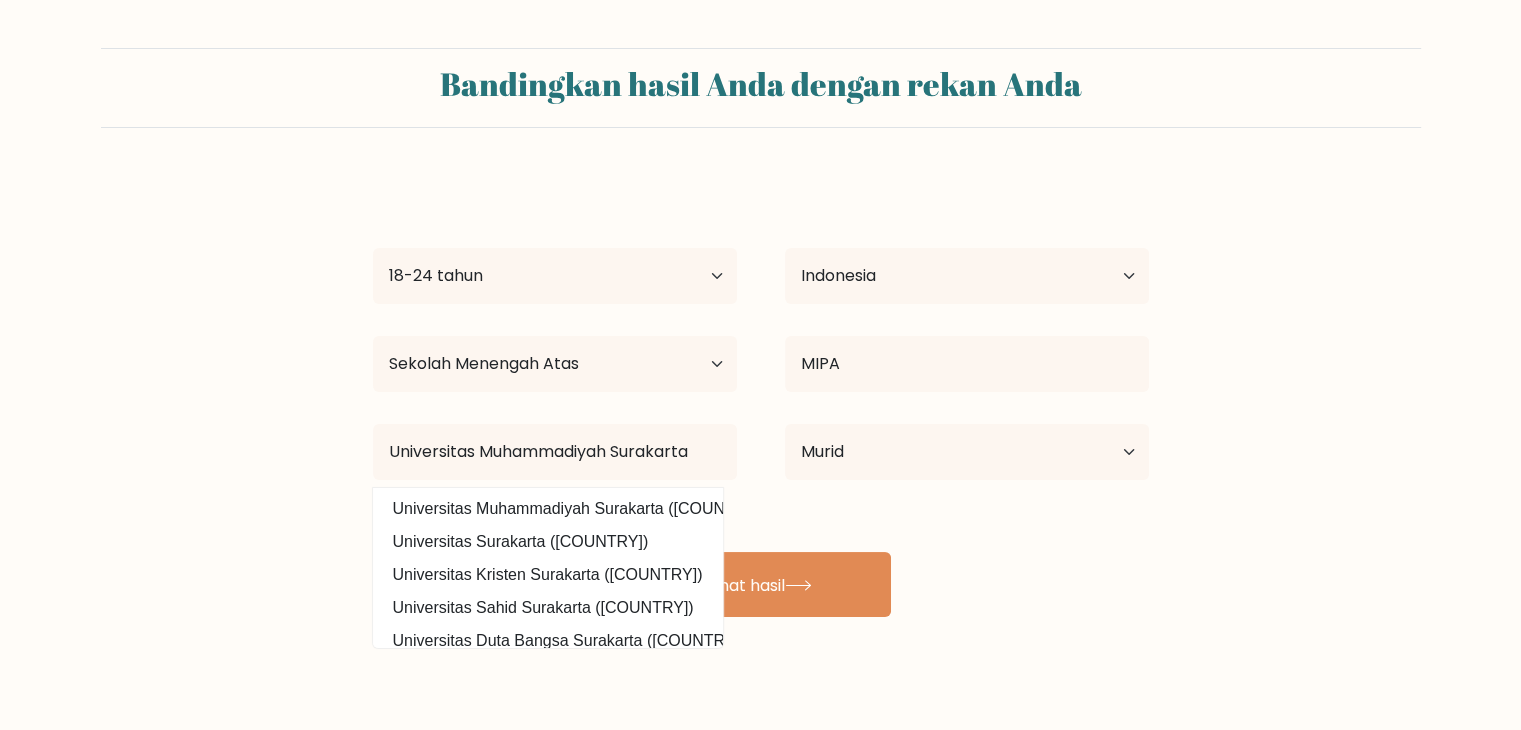 click on "Universitas Muhammadiyah Surakarta ([COUNTRY])" at bounding box center [548, 509] 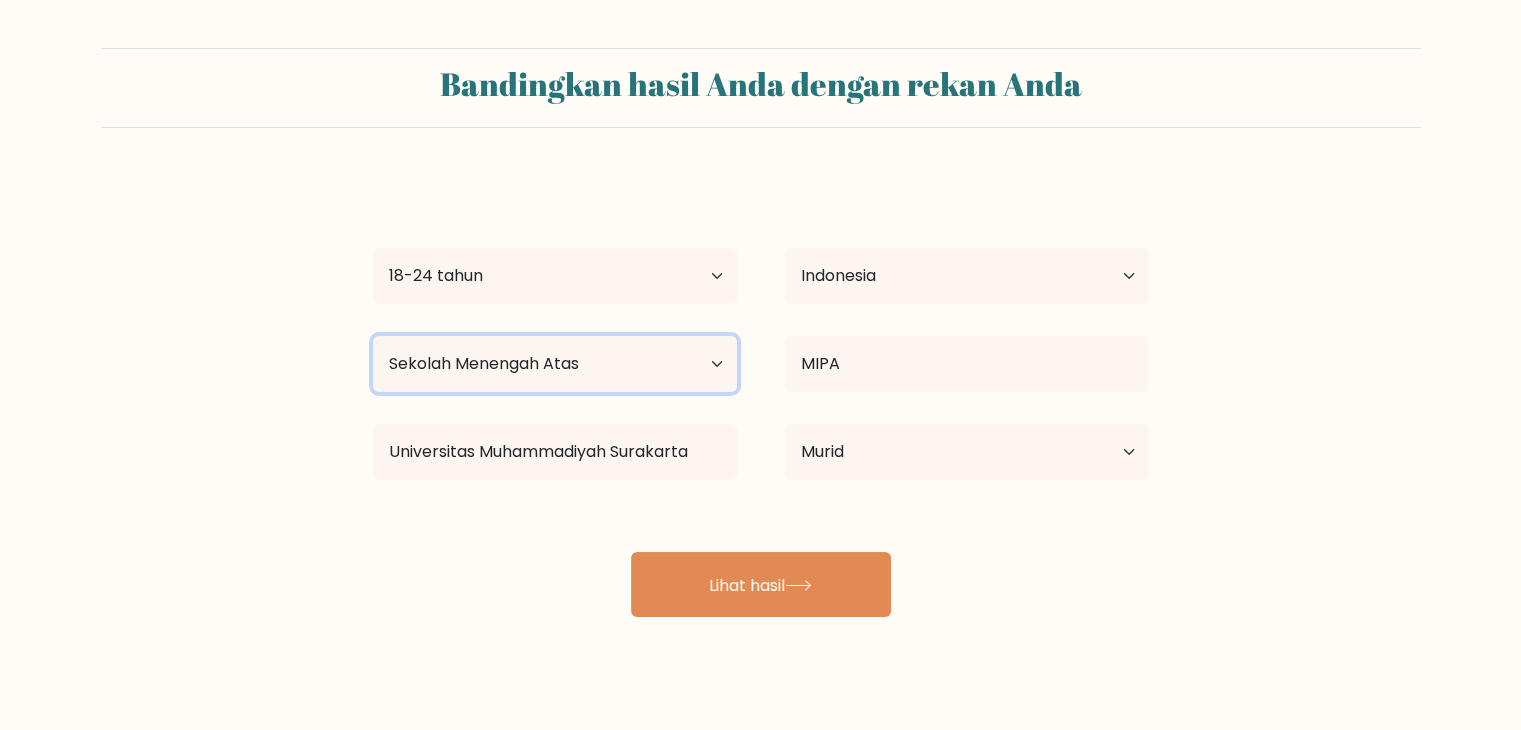 click on "Tingkat pendidikan tertinggi
Tidak bersekolah
Utama
Sekolah Menengah Pertama
Sekolah Menengah Atas
Pekerjaan Spesifik
Gelar Sarjana
Gelar Magister
Gelar Doktor" at bounding box center (555, 364) 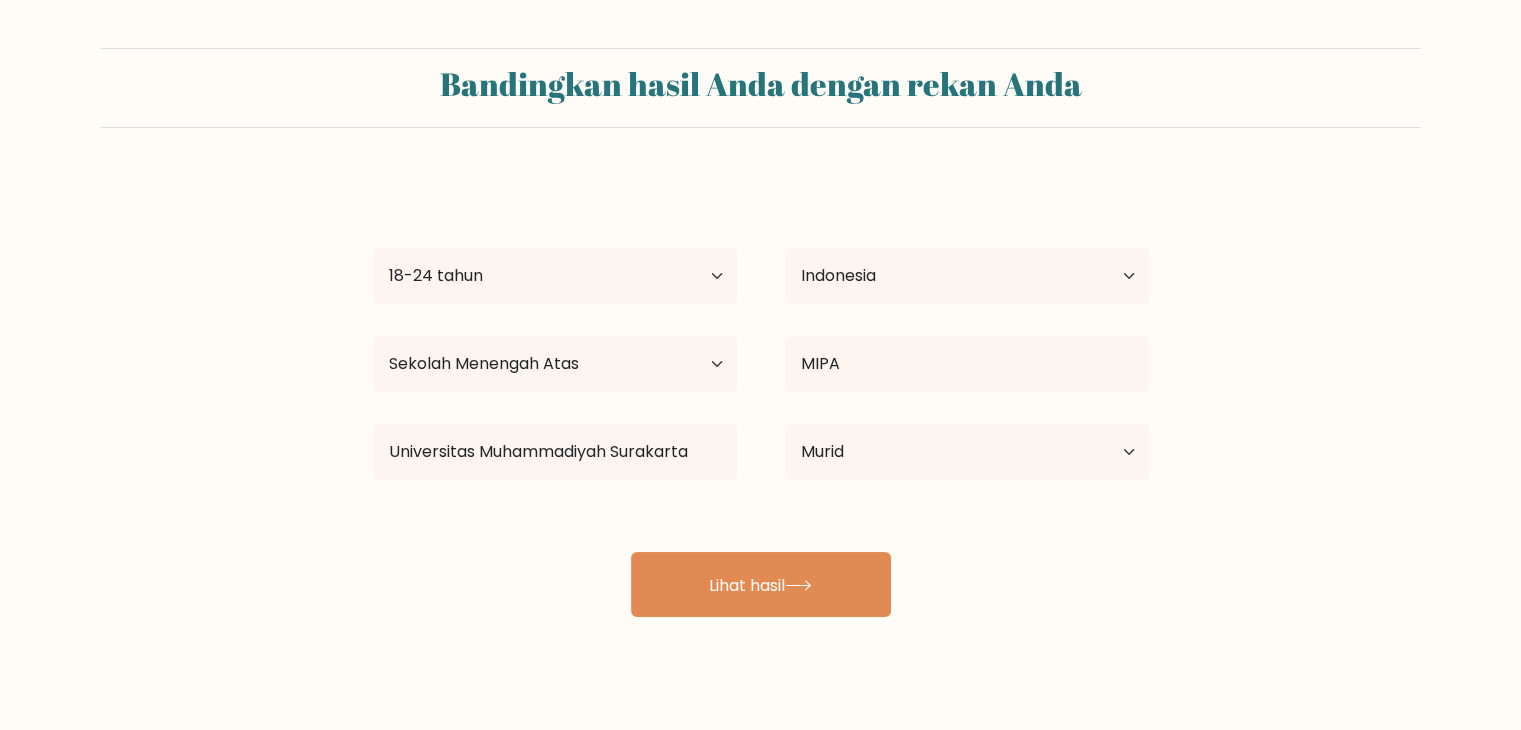 click on "Bandingkan hasil Anda dengan rekan Anda
[FIRST] [LAST]
Usia
Di bawah 18 tahun
18-24 tahun
25-34 tahun
35-44 tahun
45-54 tahun
55-64 tahun
65 tahun ke atas
Negara
Afganistan
Albania
Aljazair
Samoa Amerika
Andorra
Indonesia
Anguila
Antartika
Antigua dan Barbuda
Argentina
Bahasa Indonesia: Armenia
Bahasa Indonesia: Aruba" at bounding box center (760, 332) 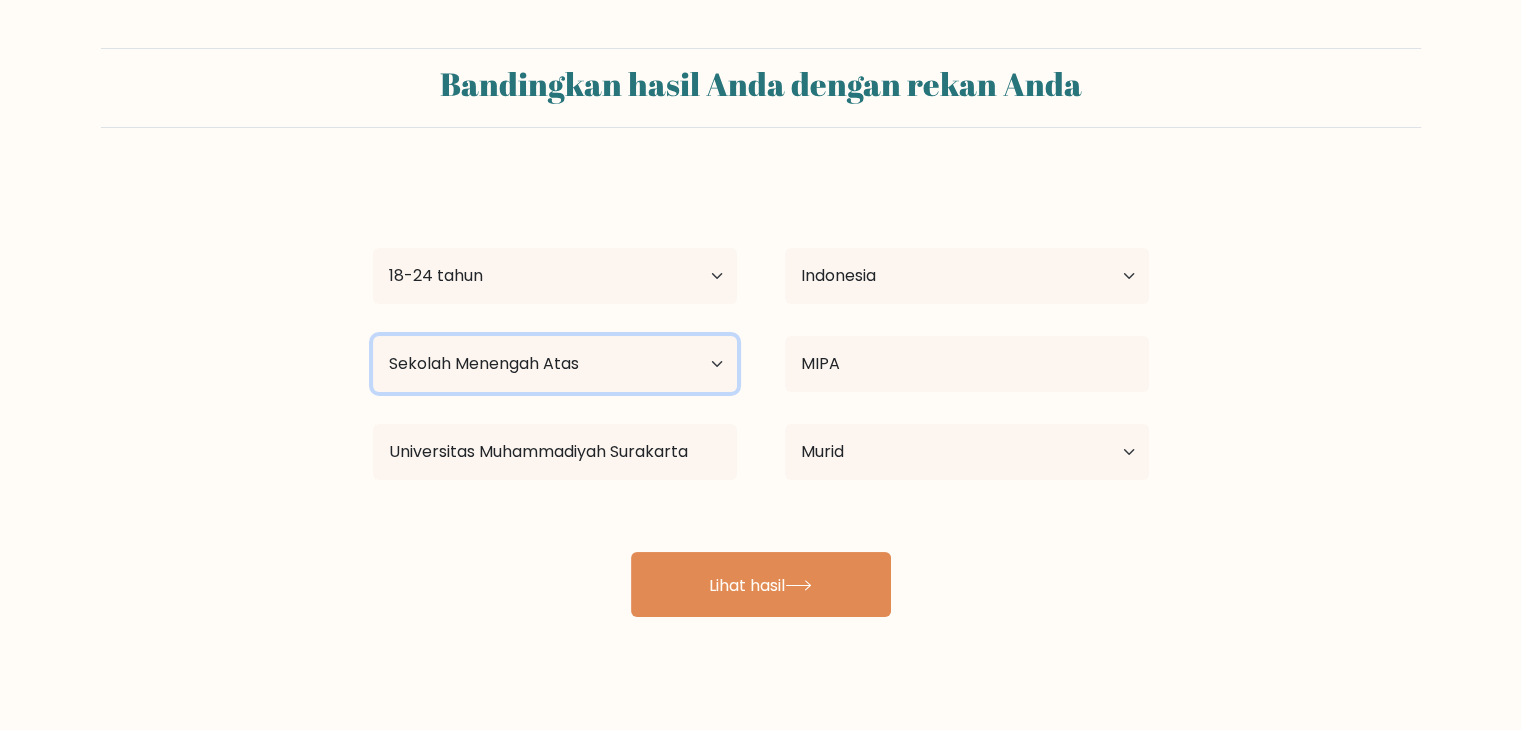 click on "Tingkat pendidikan tertinggi
Tidak bersekolah
Utama
Sekolah Menengah Pertama
Sekolah Menengah Atas
Pekerjaan Spesifik
Gelar Sarjana
Gelar Magister
Gelar Doktor" at bounding box center (555, 364) 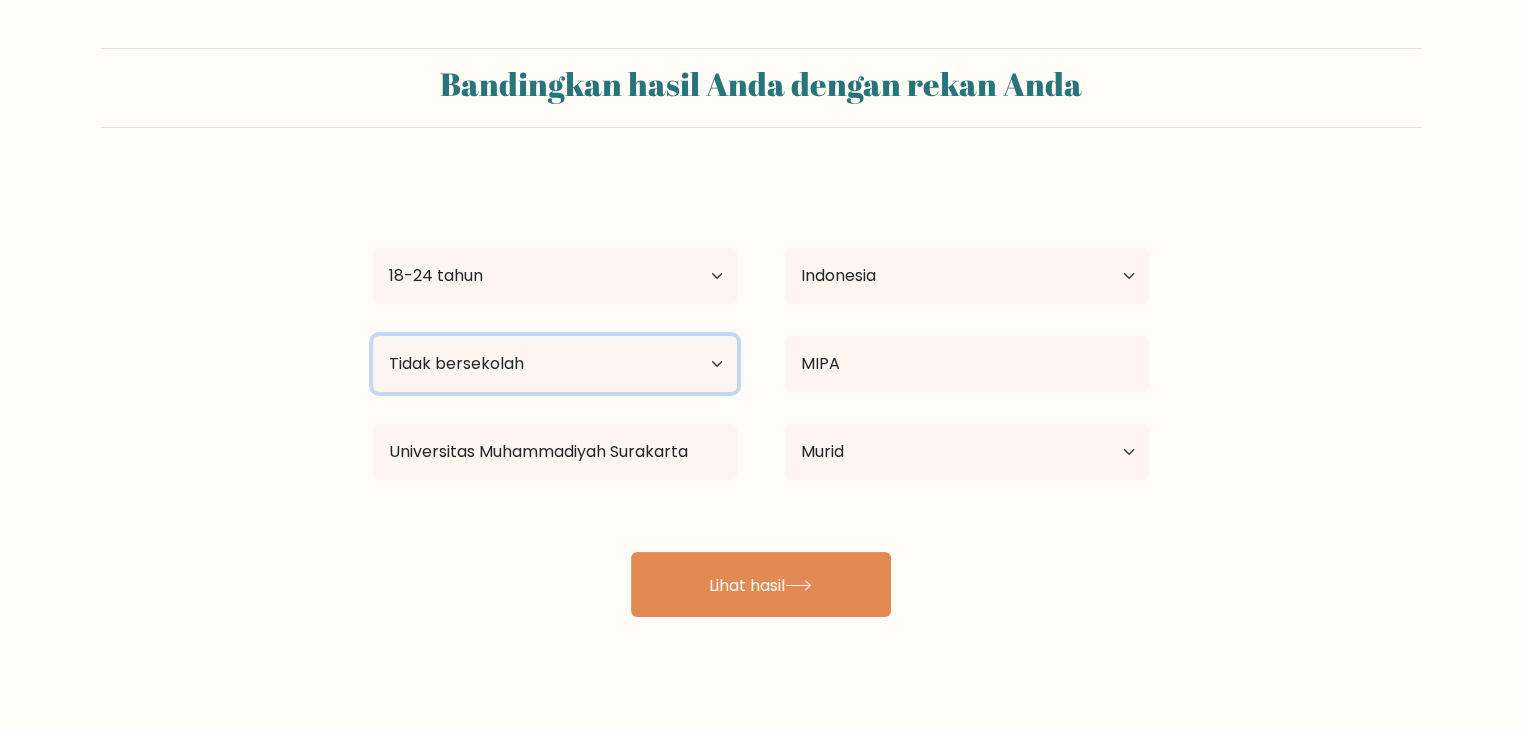 click on "Tingkat pendidikan tertinggi
Tidak bersekolah
Utama
Sekolah Menengah Pertama
Sekolah Menengah Atas
Pekerjaan Spesifik
Gelar Sarjana
Gelar Magister
Gelar Doktor" at bounding box center [555, 364] 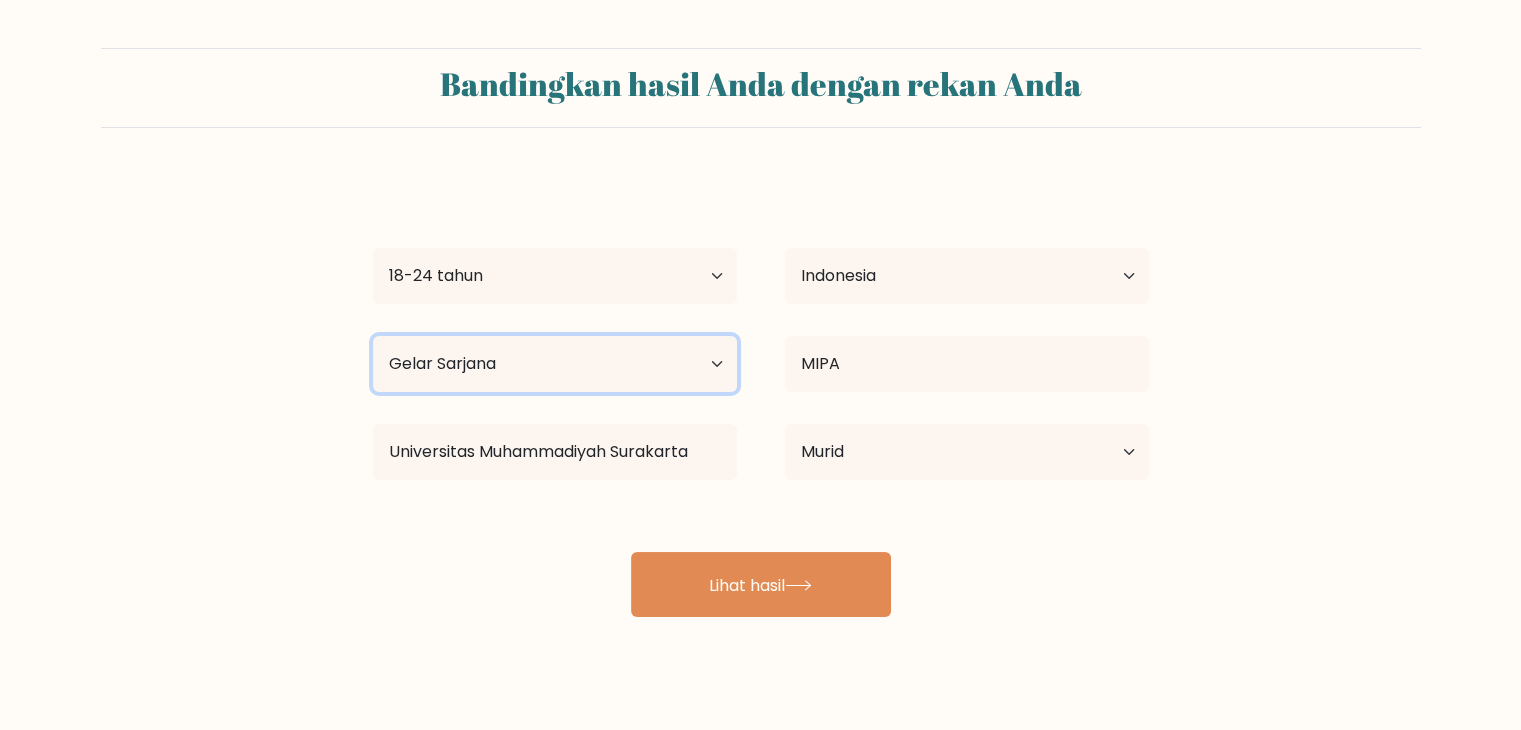 click on "Tingkat pendidikan tertinggi
Tidak bersekolah
Utama
Sekolah Menengah Pertama
Sekolah Menengah Atas
Pekerjaan Spesifik
Gelar Sarjana
Gelar Magister
Gelar Doktor" at bounding box center [555, 364] 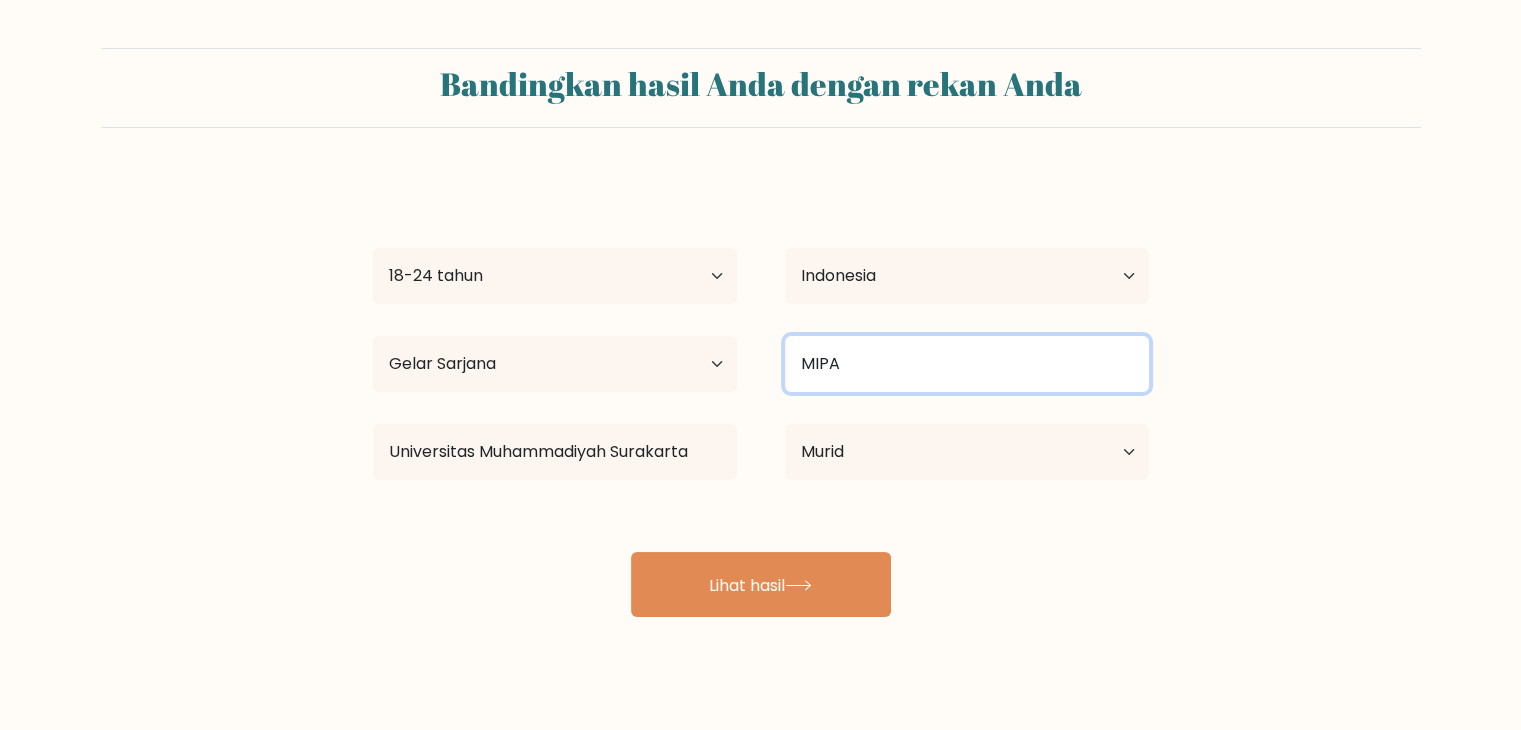 click on "MIPA" at bounding box center [967, 364] 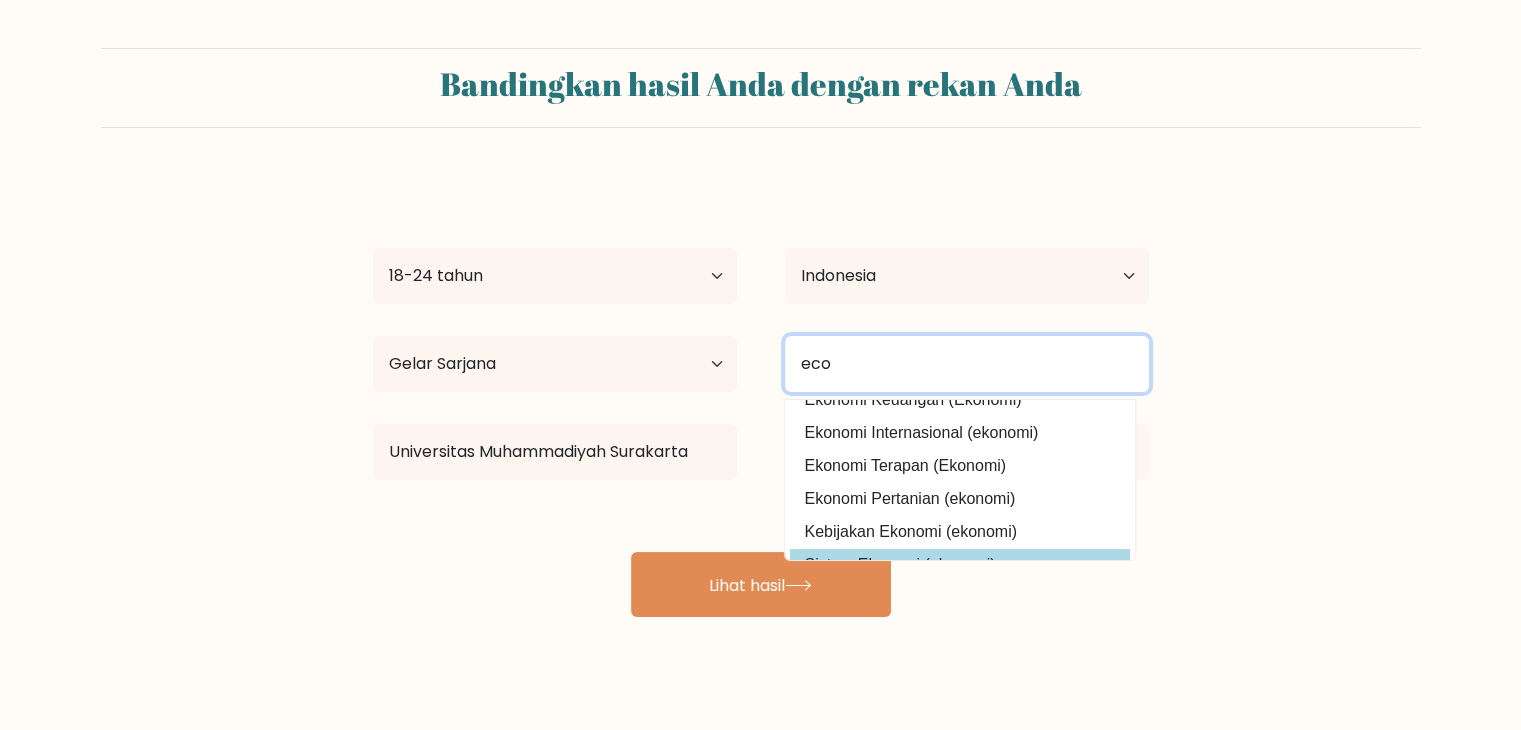 scroll, scrollTop: 0, scrollLeft: 0, axis: both 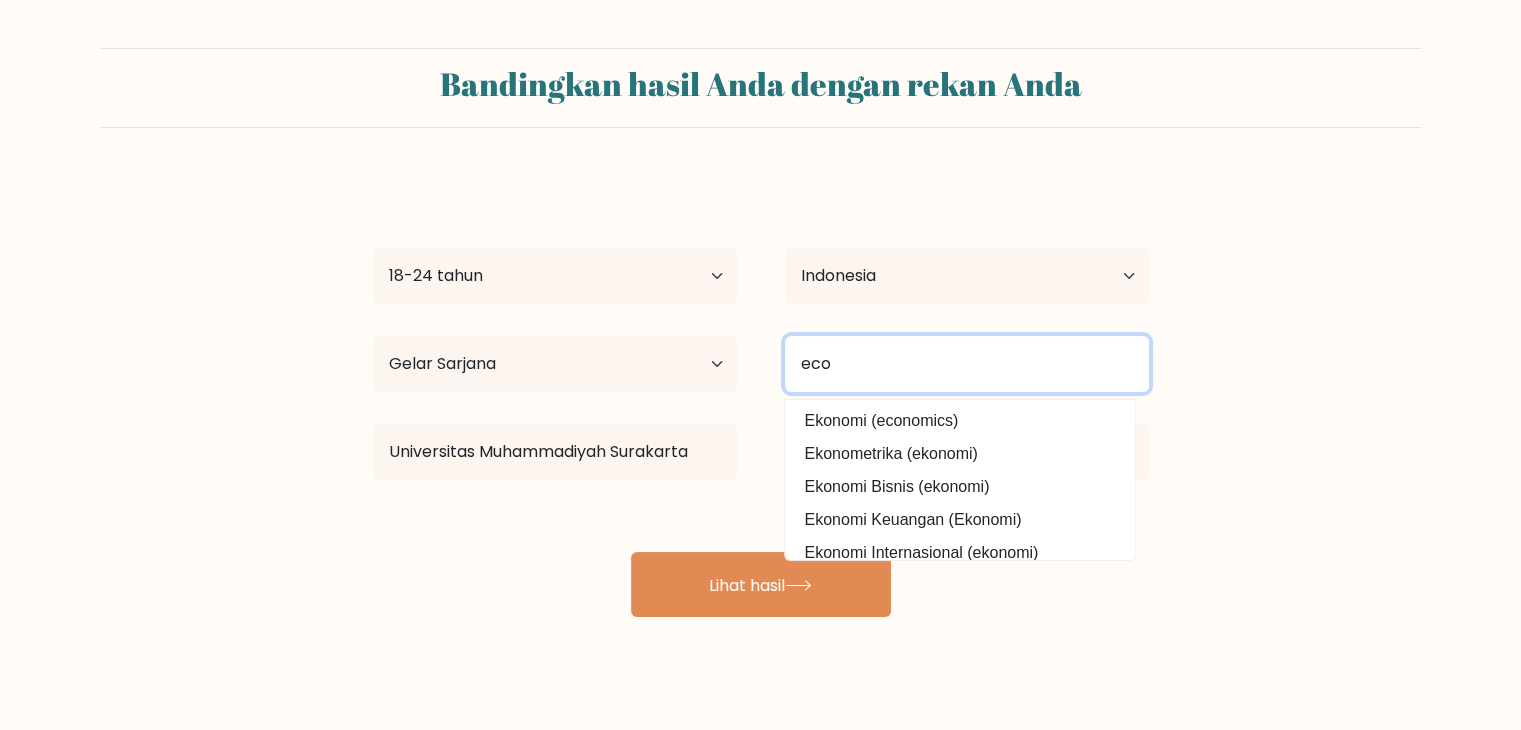 type on "eco" 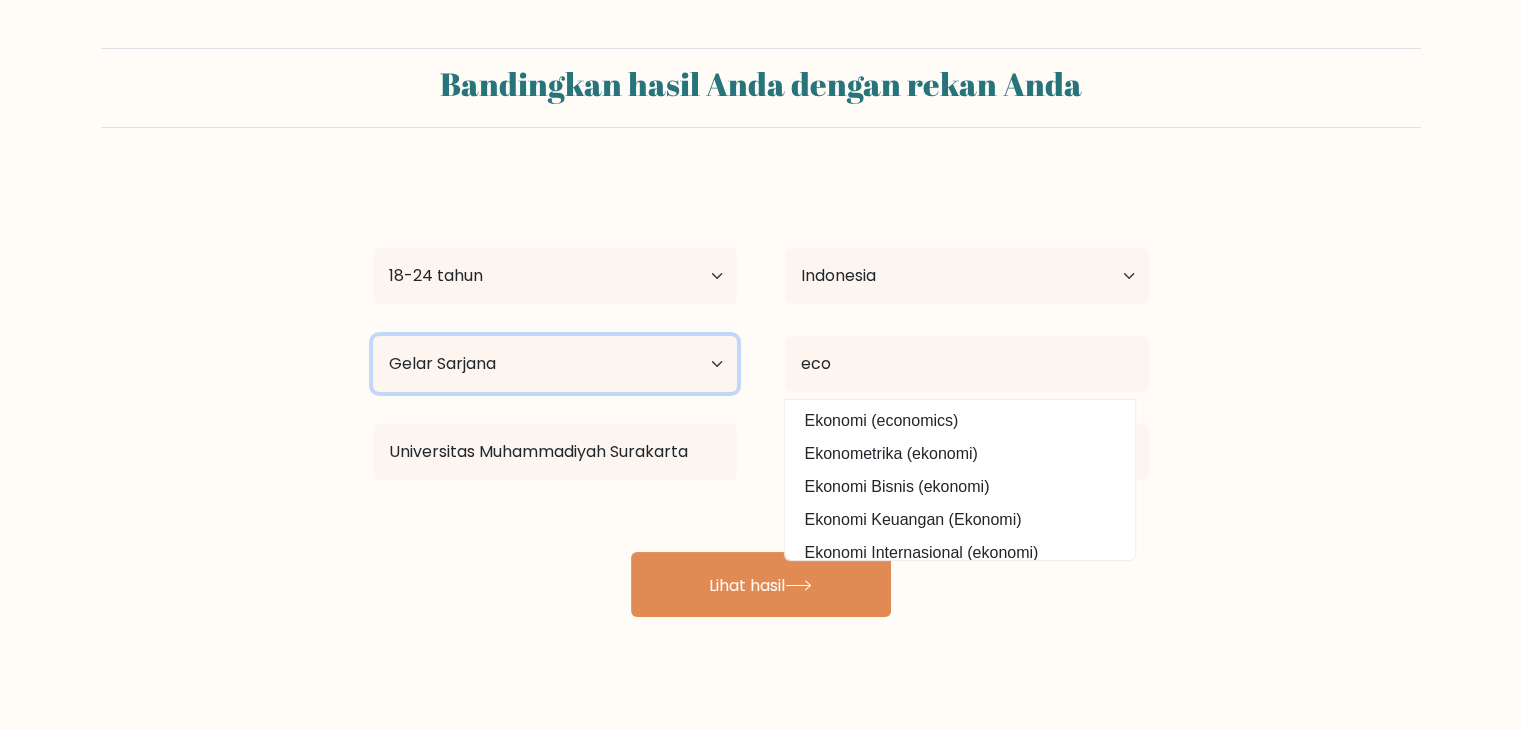 click on "Tingkat pendidikan tertinggi
Tidak bersekolah
Utama
Sekolah Menengah Pertama
Sekolah Menengah Atas
Pekerjaan Spesifik
Gelar Sarjana
Gelar Magister
Gelar Doktor" at bounding box center (555, 364) 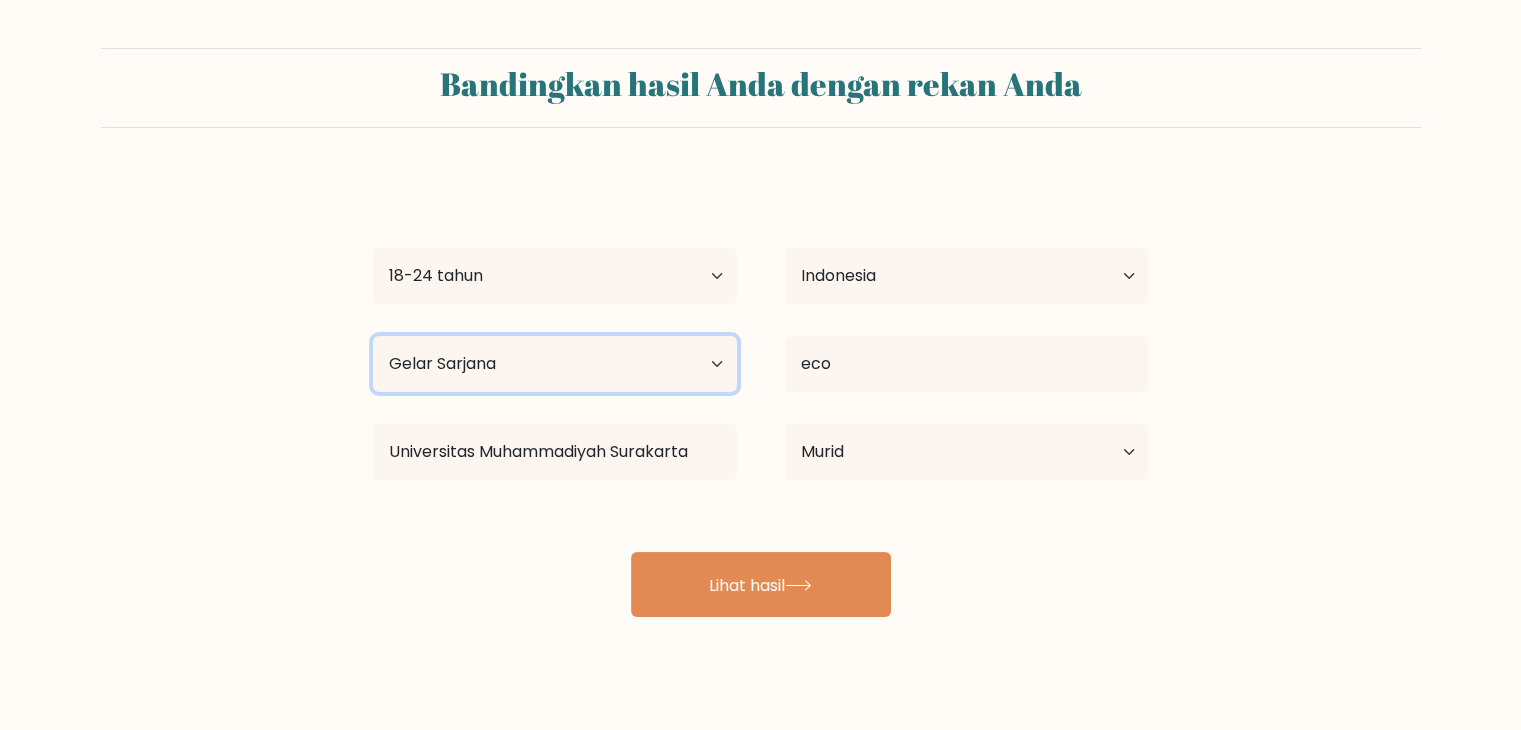 select on "upper_secondary" 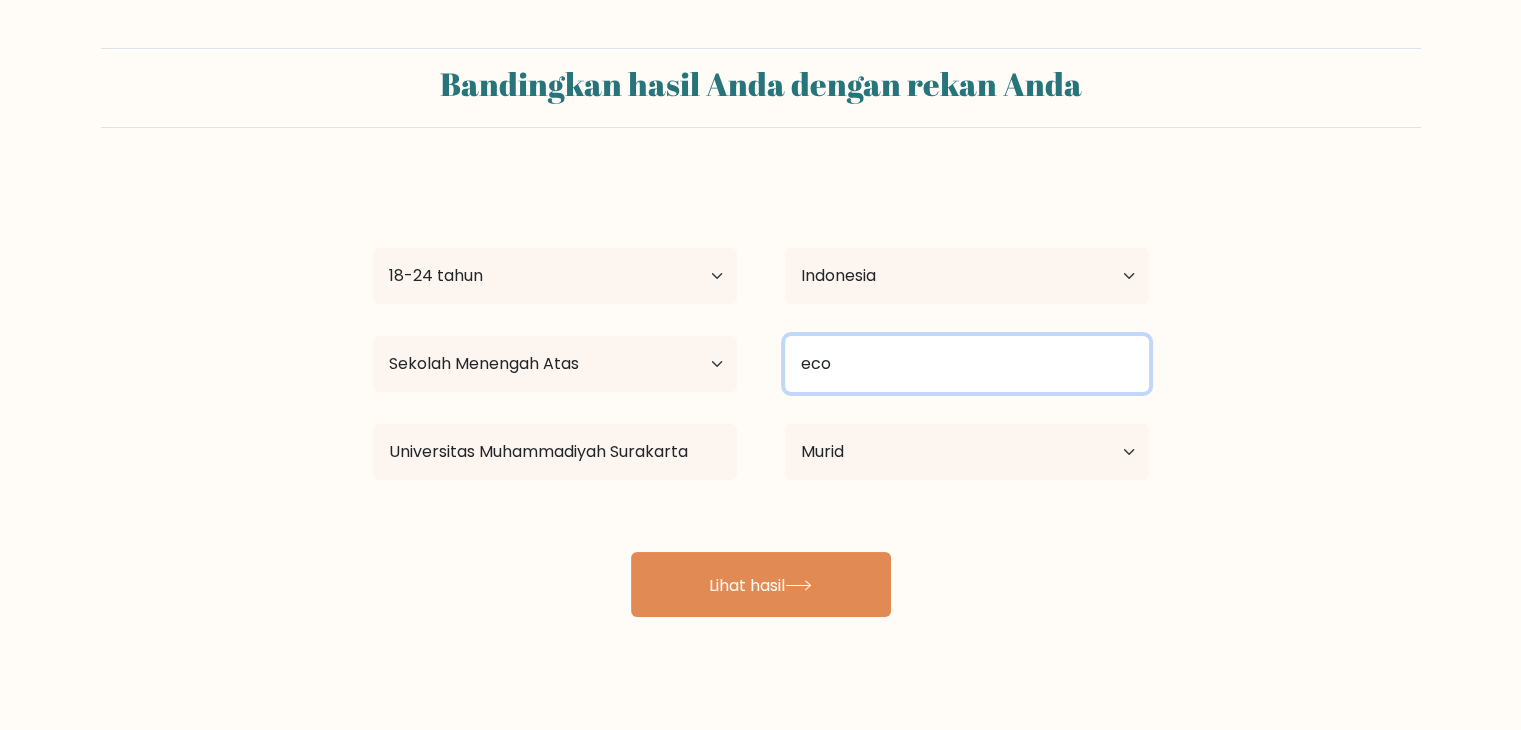 drag, startPoint x: 907, startPoint y: 364, endPoint x: 780, endPoint y: 372, distance: 127.25172 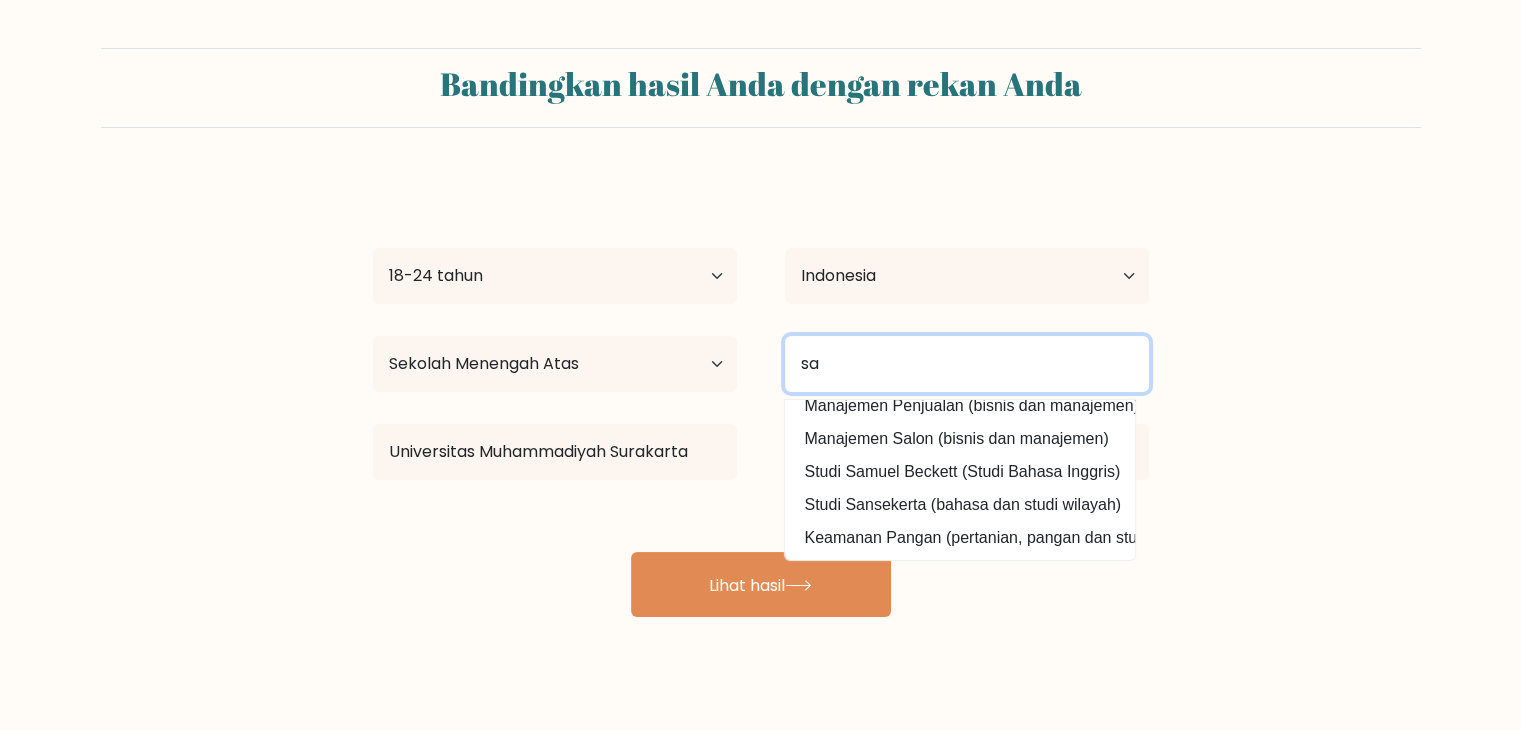 scroll, scrollTop: 195, scrollLeft: 0, axis: vertical 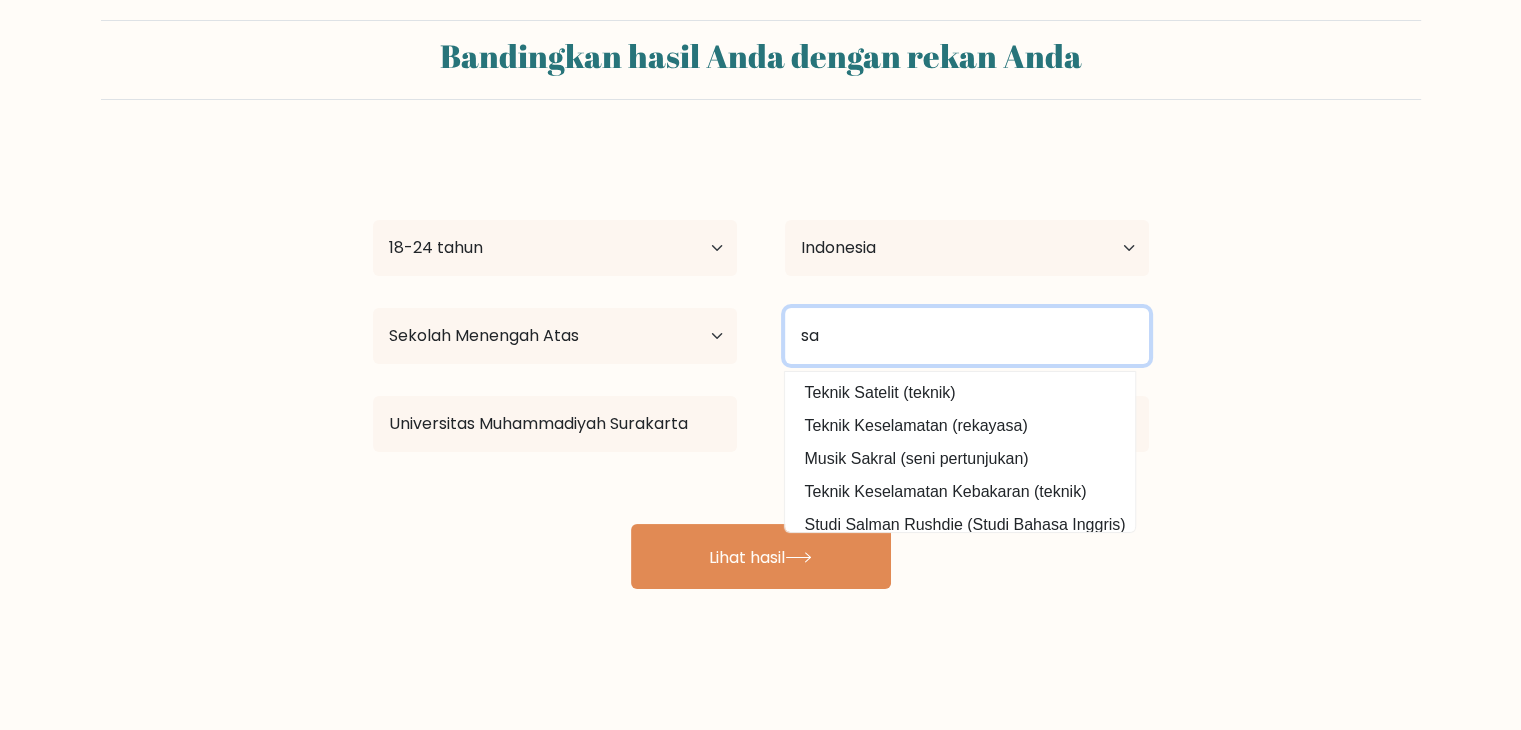 drag, startPoint x: 859, startPoint y: 333, endPoint x: 769, endPoint y: 333, distance: 90 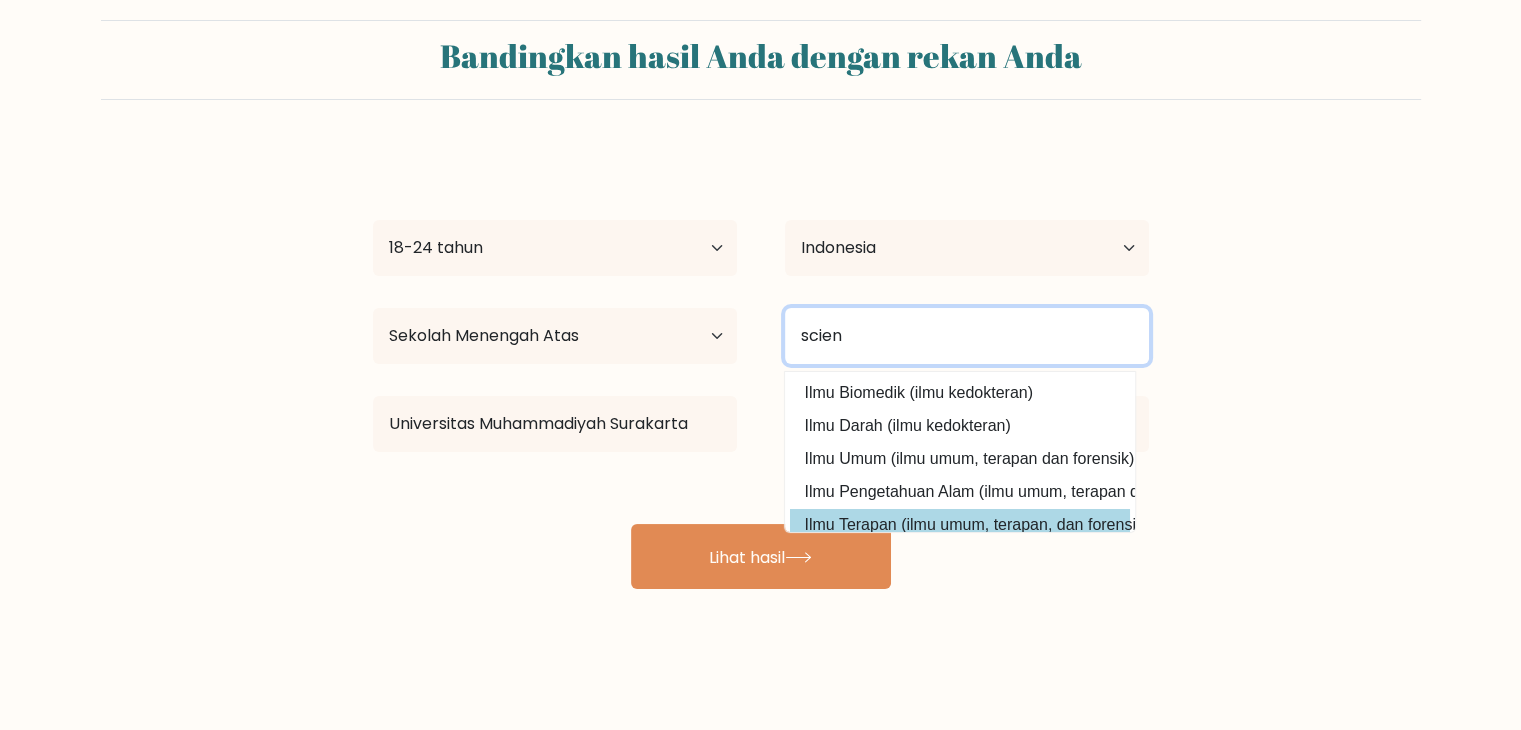 scroll, scrollTop: 100, scrollLeft: 0, axis: vertical 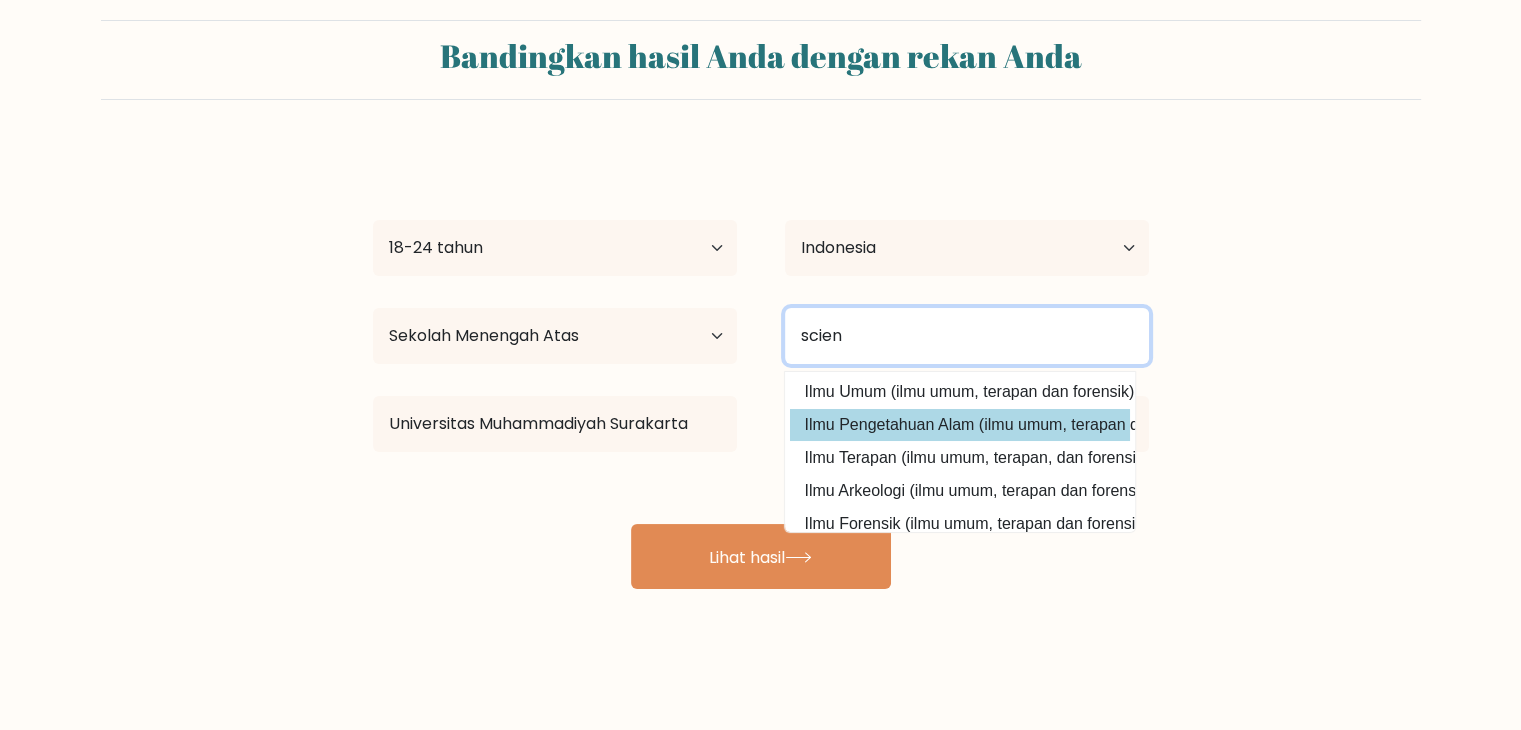 type on "scien" 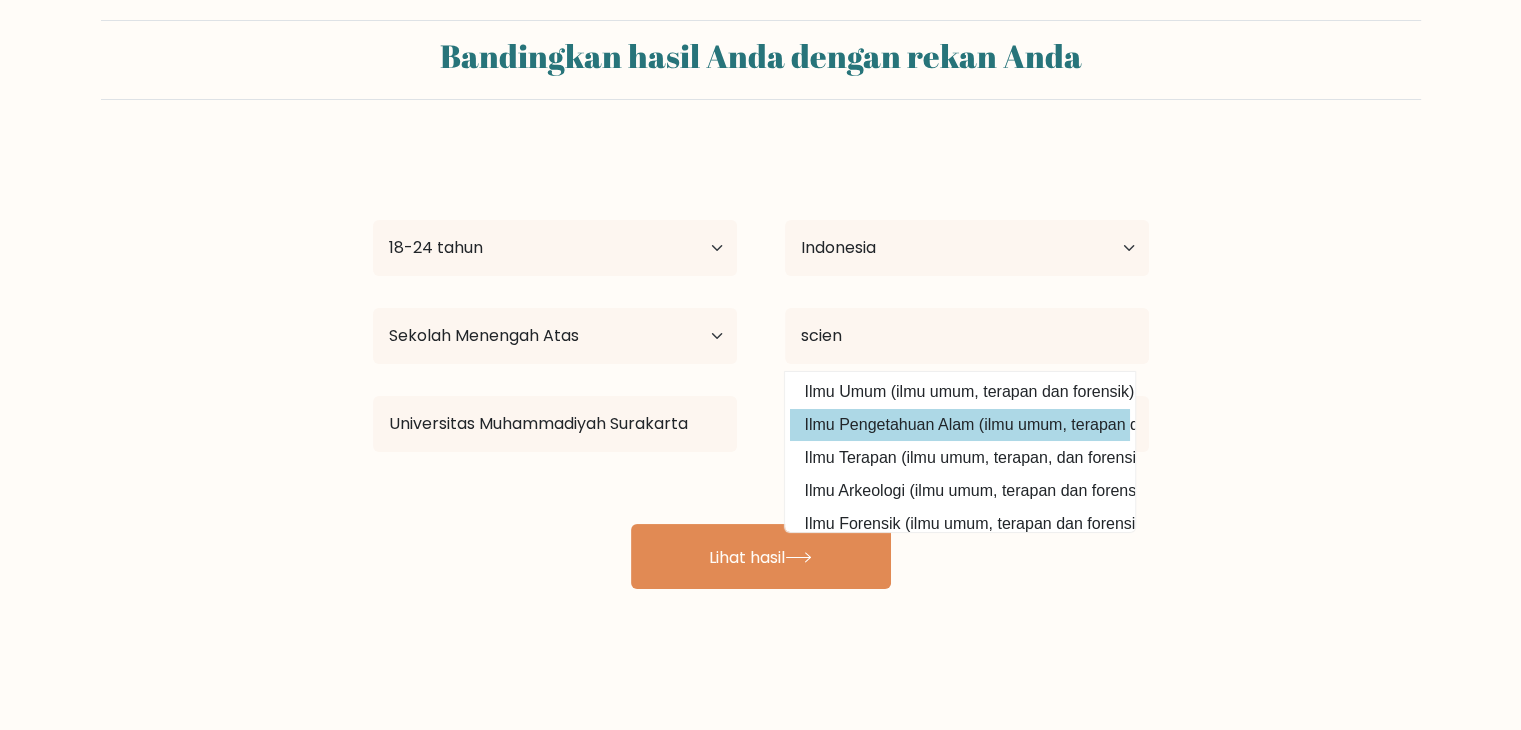 click on "Ilmu Pengetahuan Alam (ilmu umum, terapan dan forensik)" at bounding box center (960, 425) 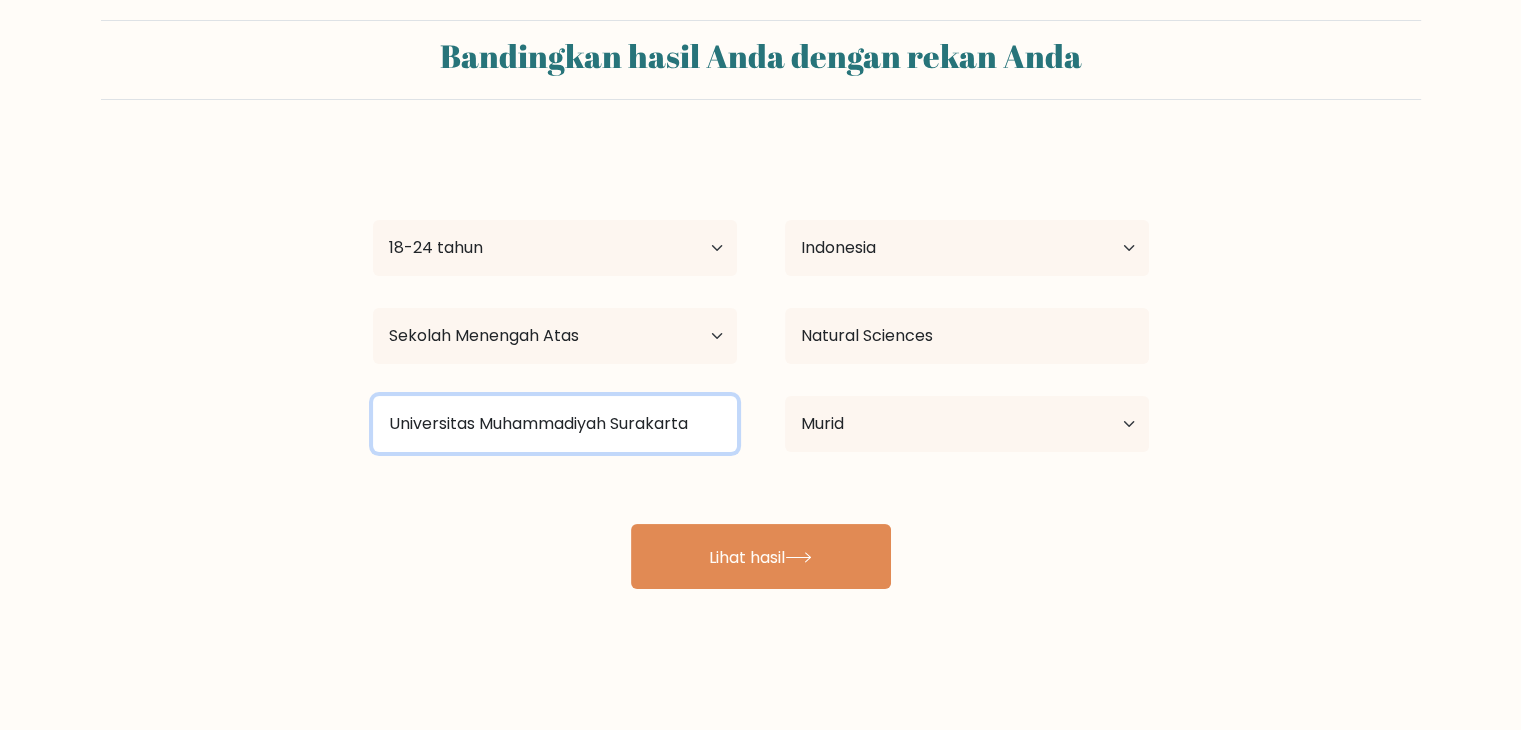 drag, startPoint x: 707, startPoint y: 432, endPoint x: 352, endPoint y: 422, distance: 355.1408 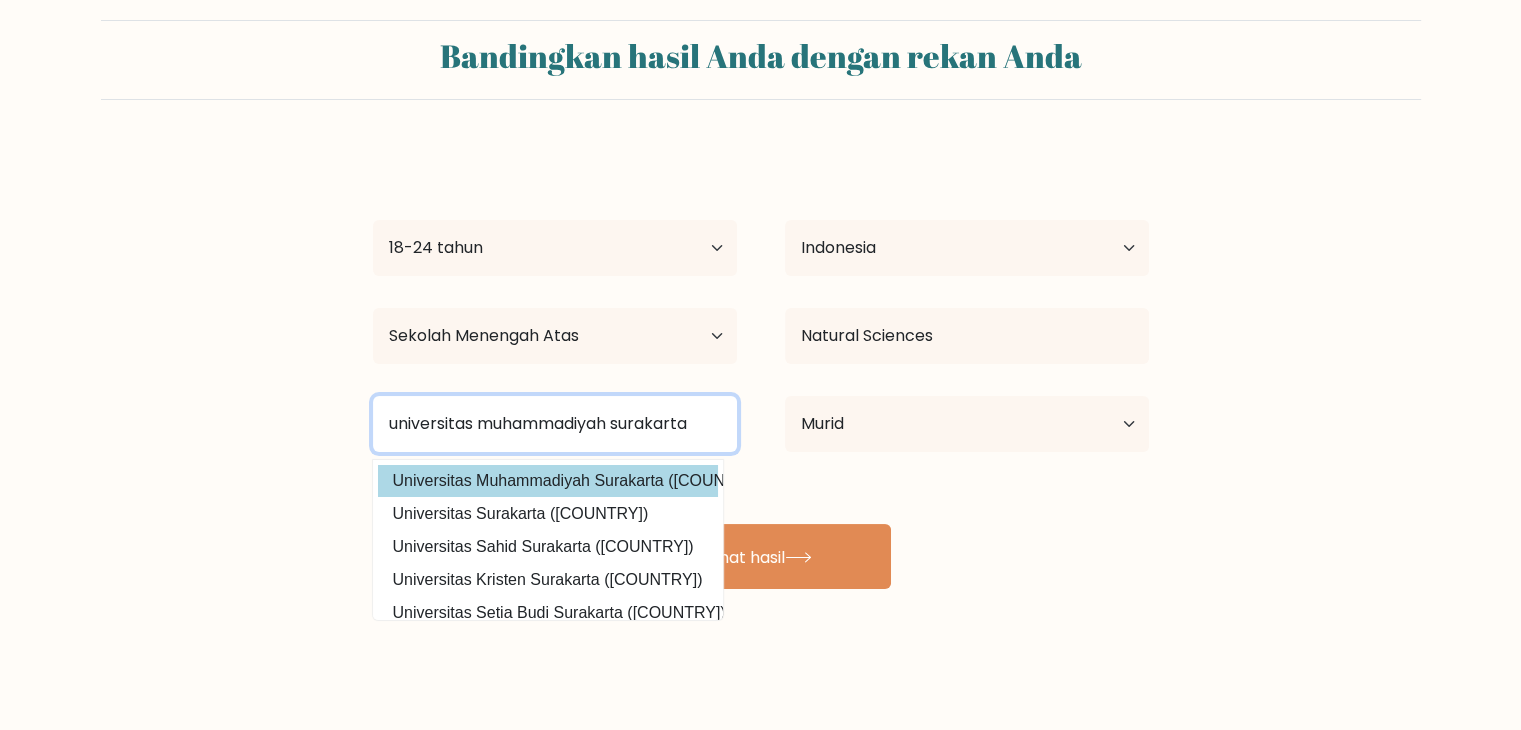 type on "universitas muhammadiyah surakarta" 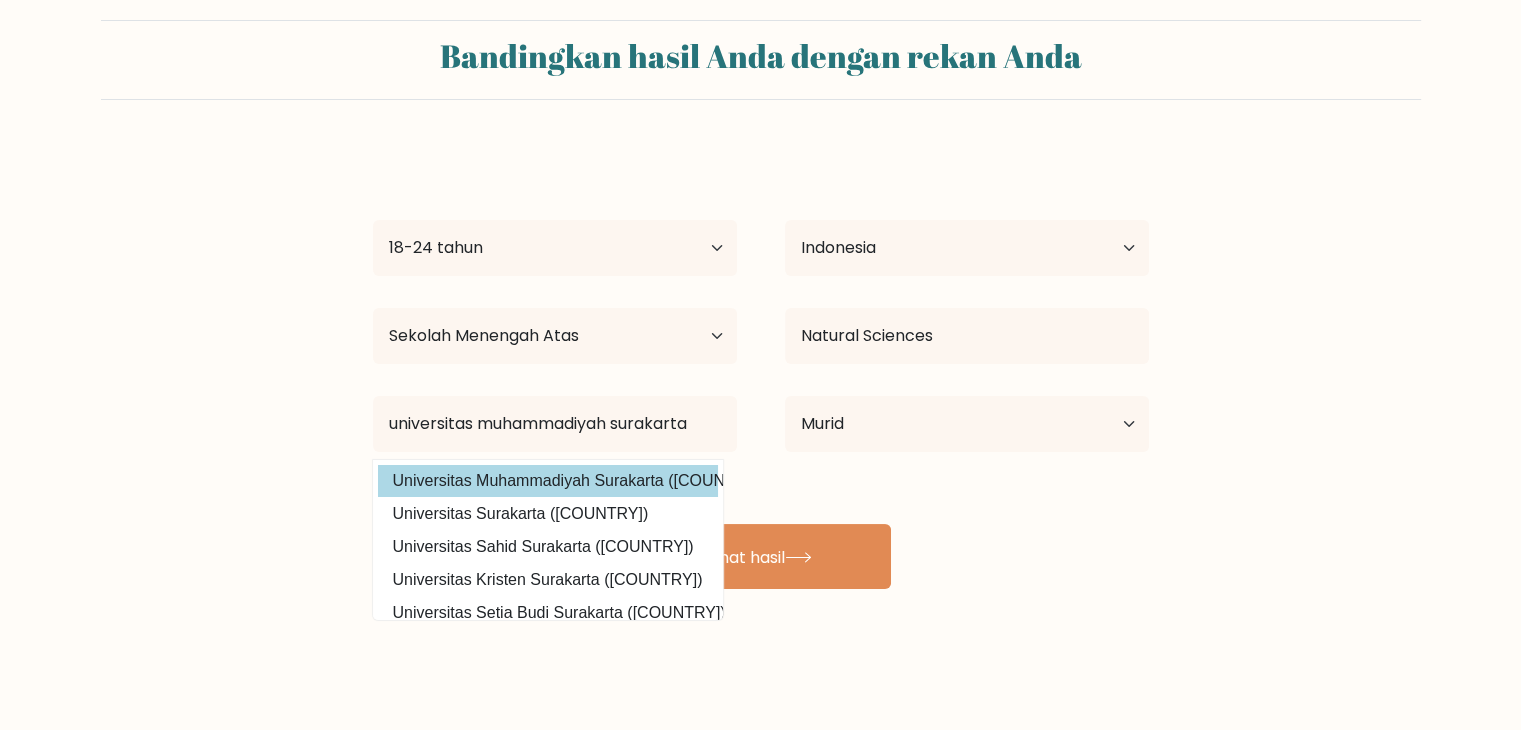 click on "Universitas Muhammadiyah Surakarta ([COUNTRY])" at bounding box center (548, 481) 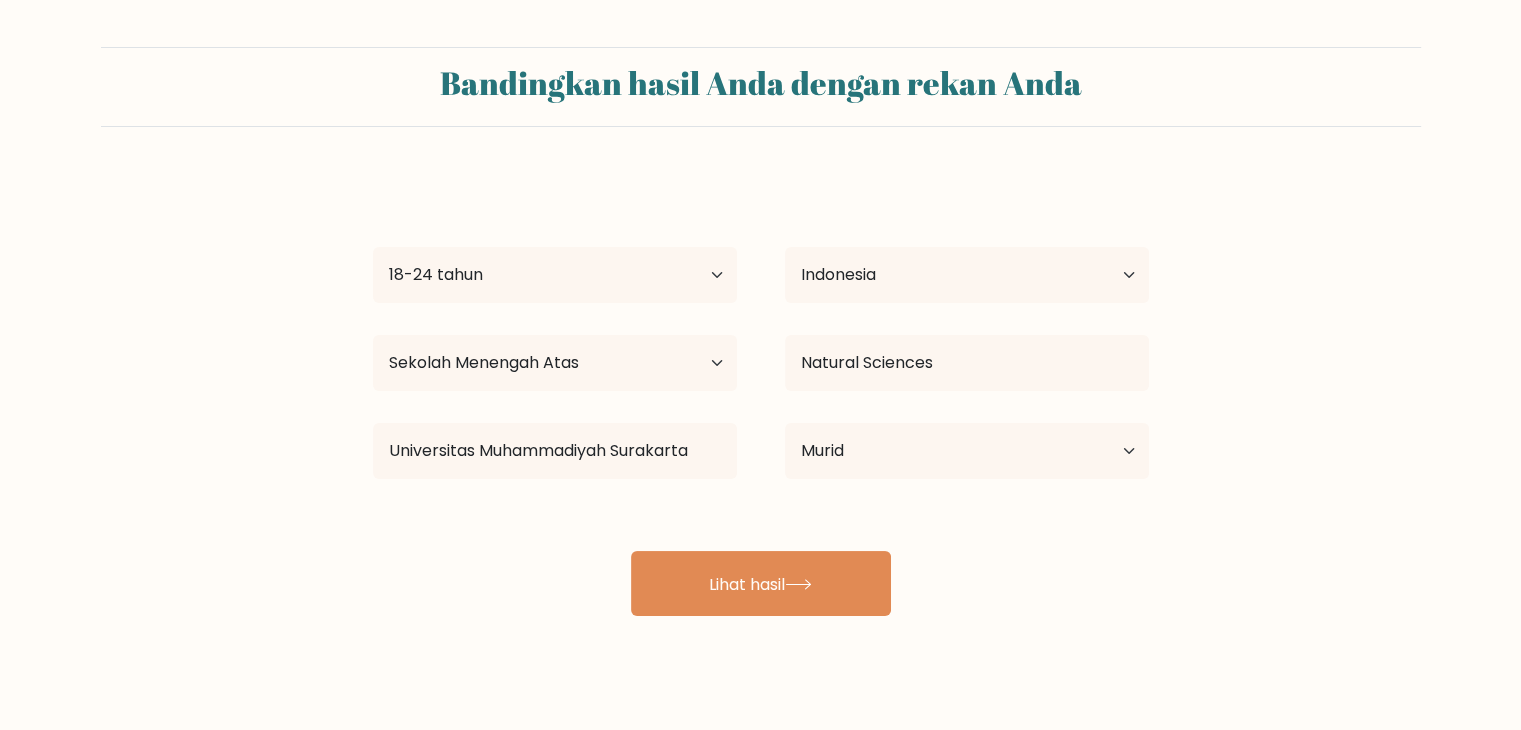scroll, scrollTop: 0, scrollLeft: 0, axis: both 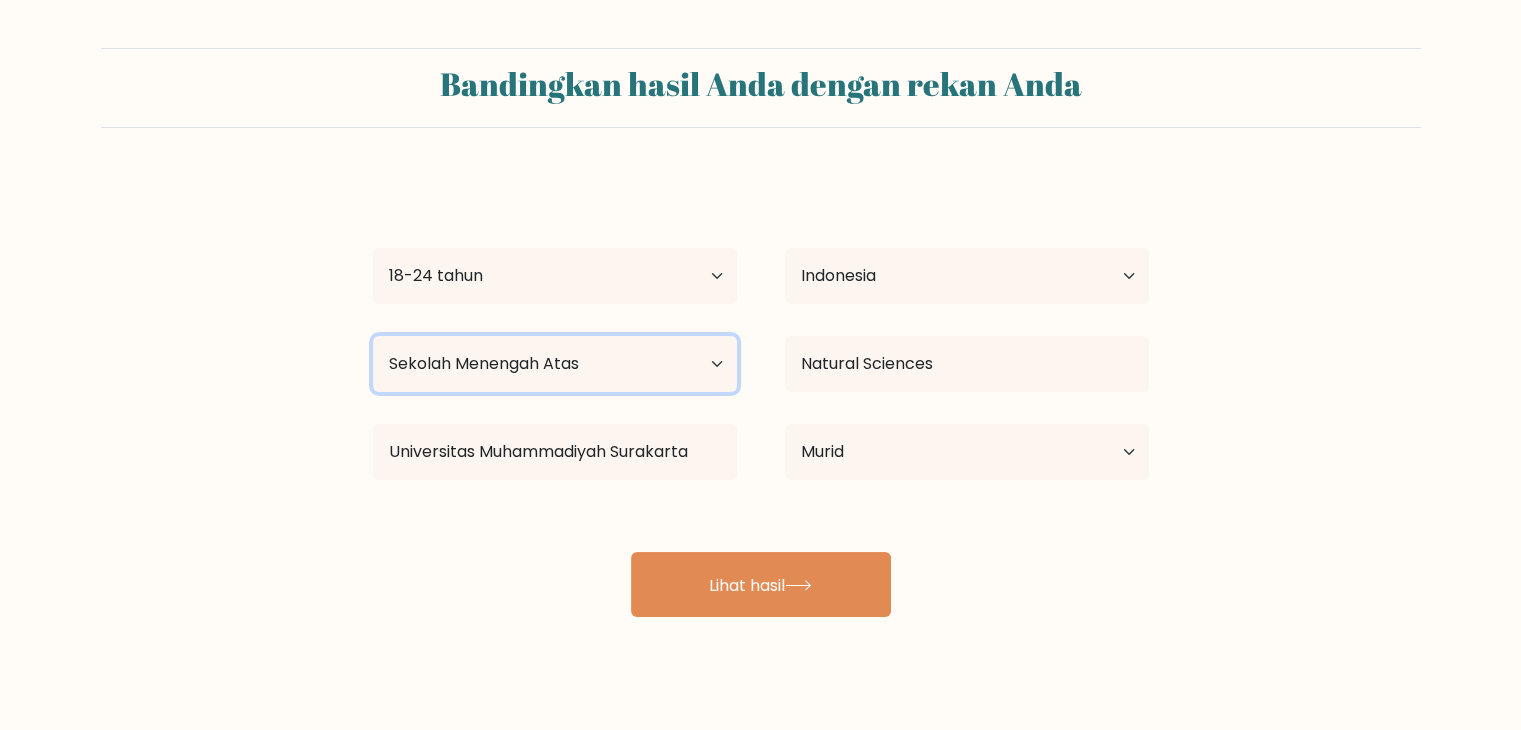 click on "Tingkat pendidikan tertinggi
Tidak bersekolah
Utama
Sekolah Menengah Pertama
Sekolah Menengah Atas
Pekerjaan Spesifik
Gelar Sarjana
Gelar Magister
Gelar Doktor" at bounding box center [555, 364] 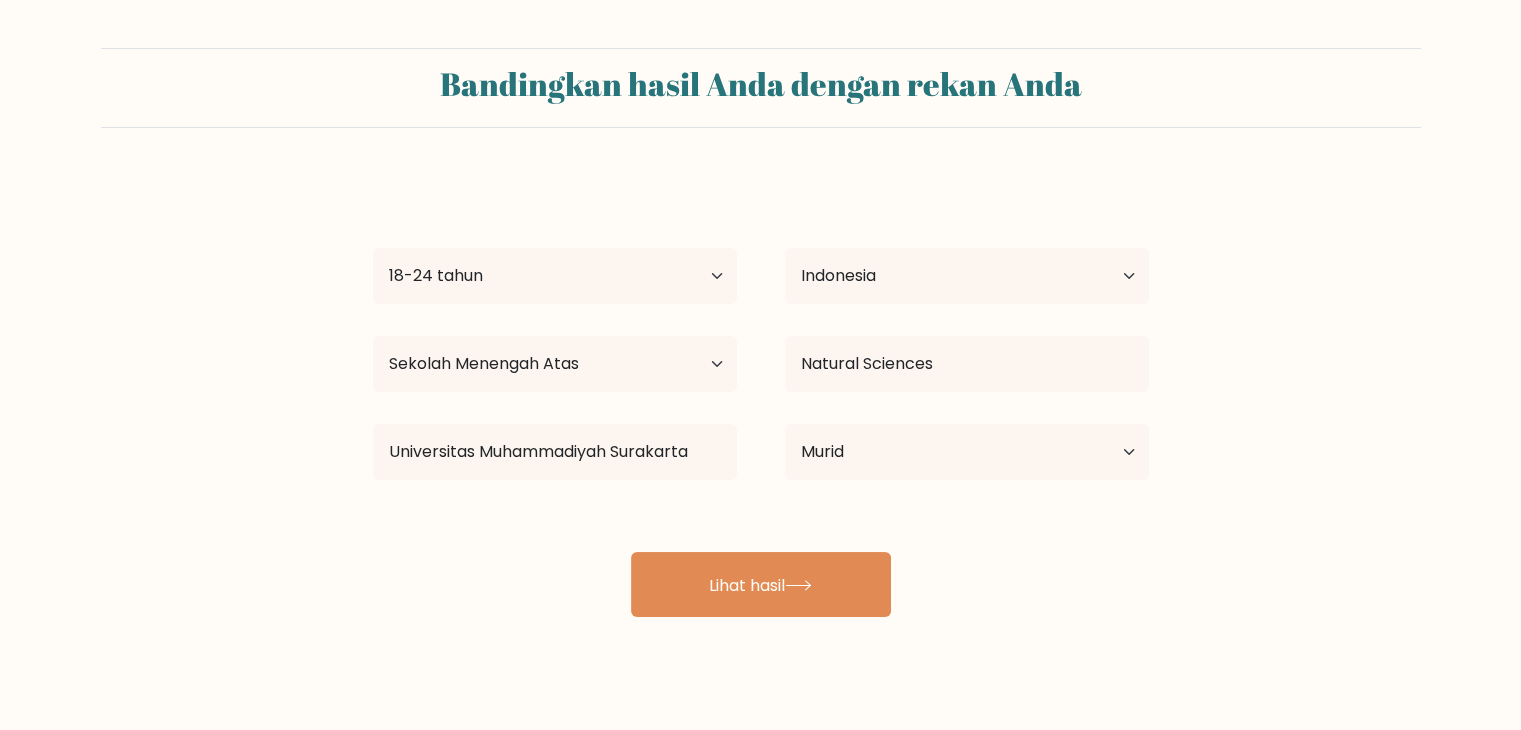 click on "Bandingkan hasil Anda dengan rekan Anda
[FIRST] [LAST]
Usia
Di bawah 18 tahun
18-24 tahun
25-34 tahun
35-44 tahun
45-54 tahun
55-64 tahun
65 tahun ke atas
Negara
Afganistan
Albania
Aljazair
Samoa Amerika
Andorra
Indonesia
Anguila
Antartika
Antigua dan Barbuda
Argentina
Bahasa Indonesia: Armenia
Bahasa Indonesia: Aruba" at bounding box center [760, 332] 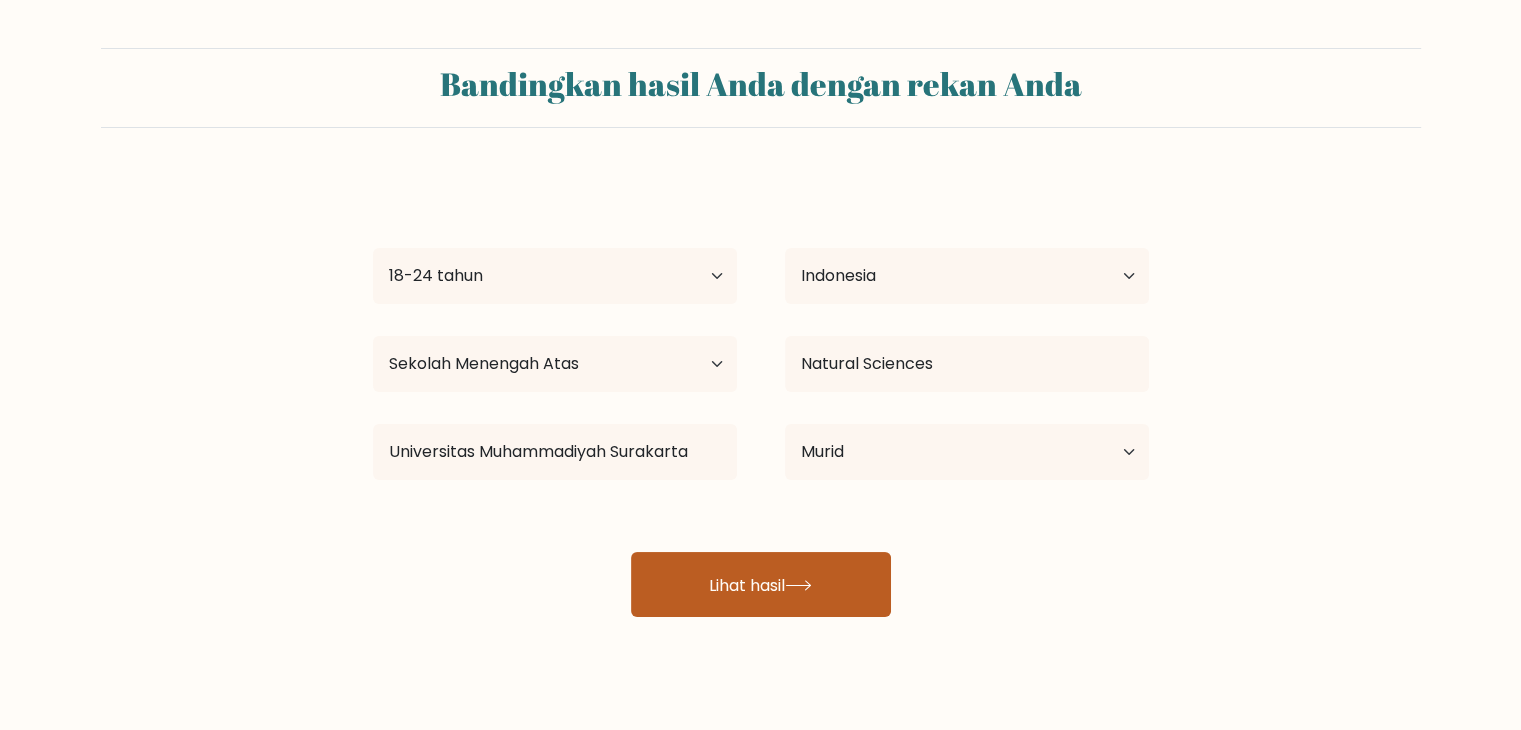 click on "Lihat hasil" at bounding box center (761, 584) 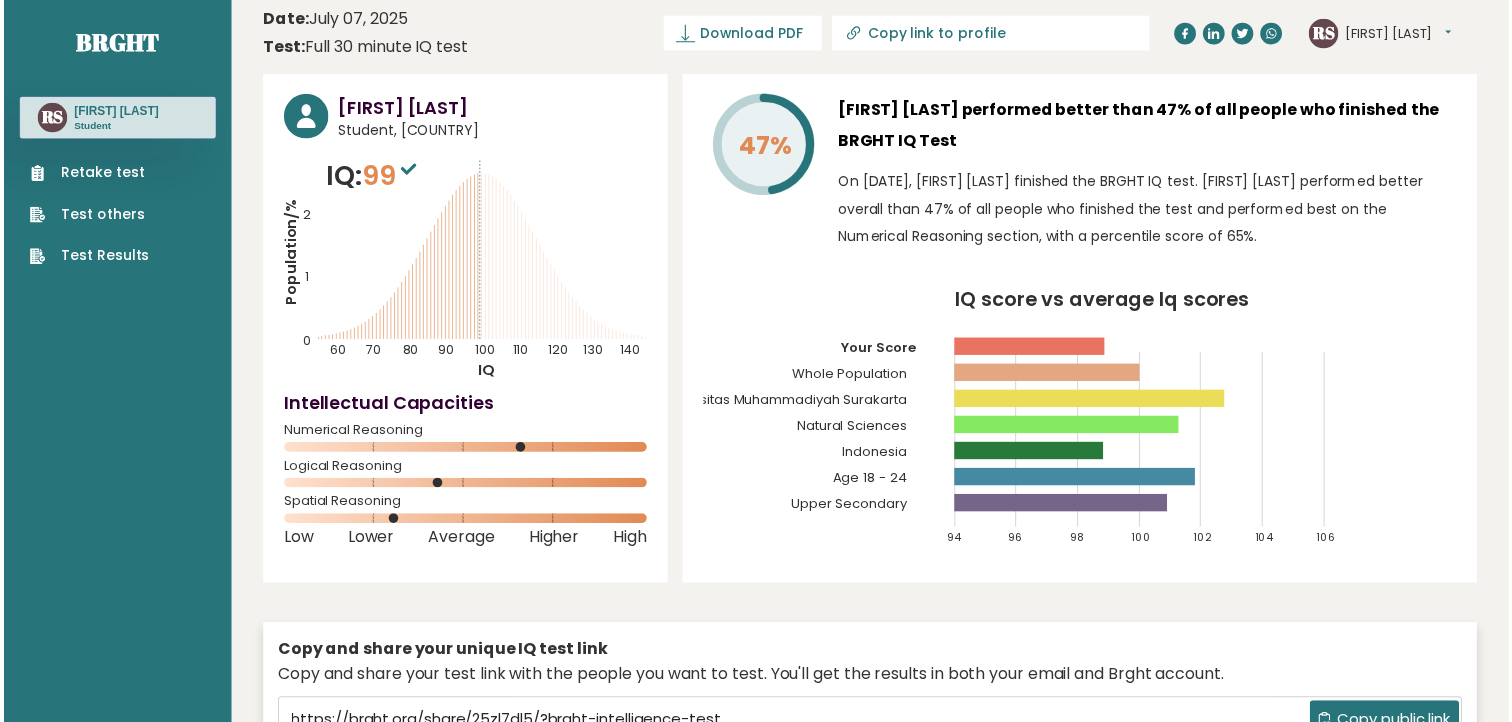 scroll, scrollTop: 0, scrollLeft: 0, axis: both 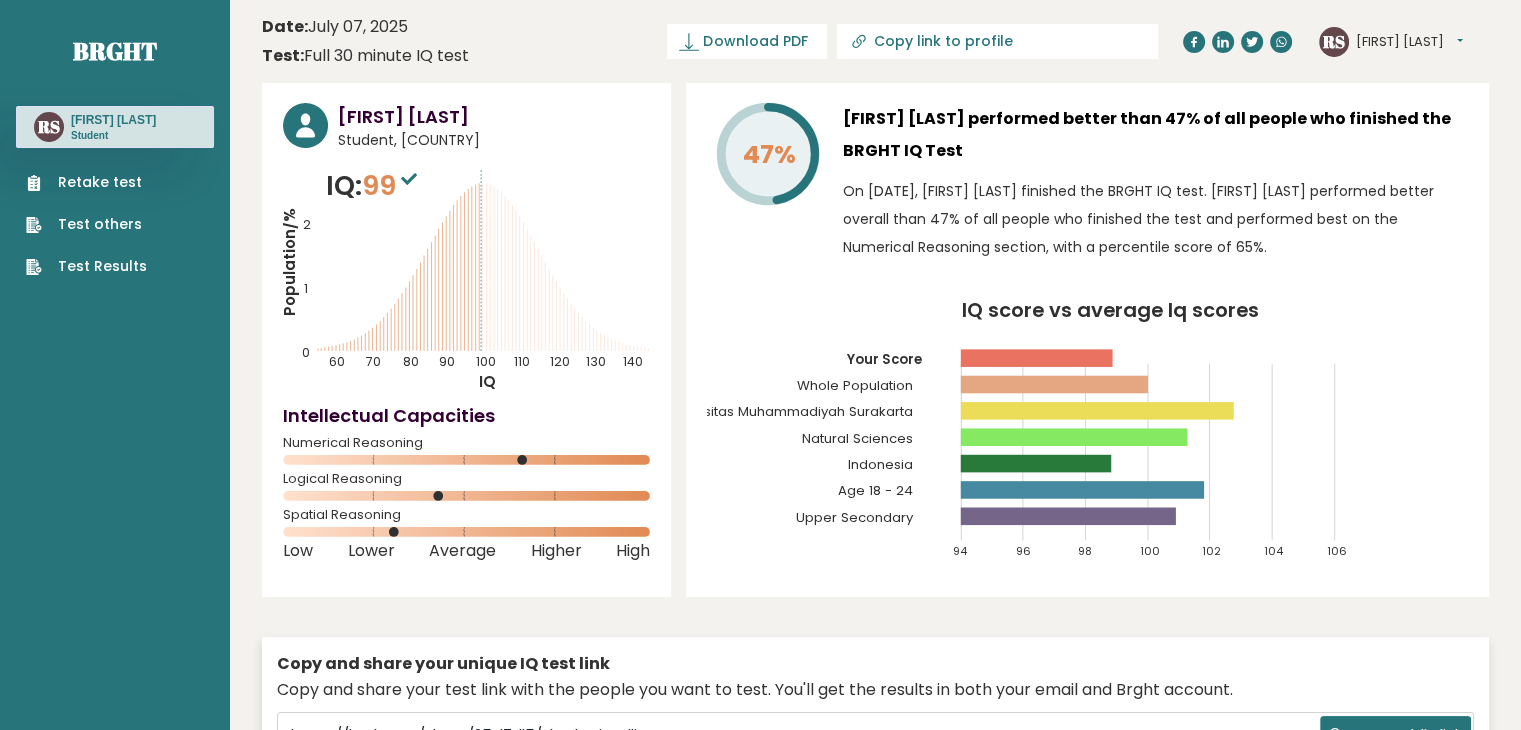 drag, startPoint x: 968, startPoint y: 314, endPoint x: 704, endPoint y: 298, distance: 264.4844 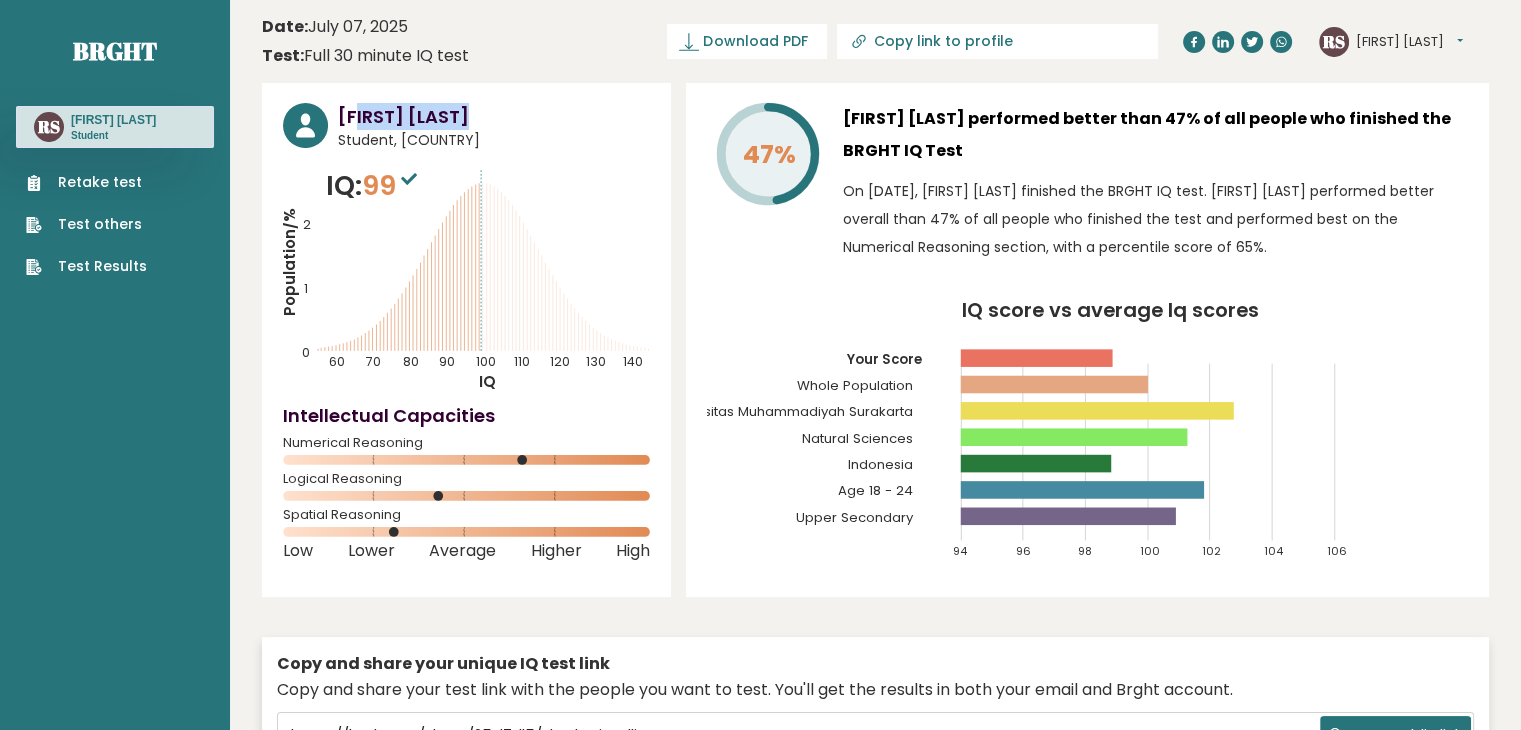 drag, startPoint x: 471, startPoint y: 117, endPoint x: 357, endPoint y: 124, distance: 114.21471 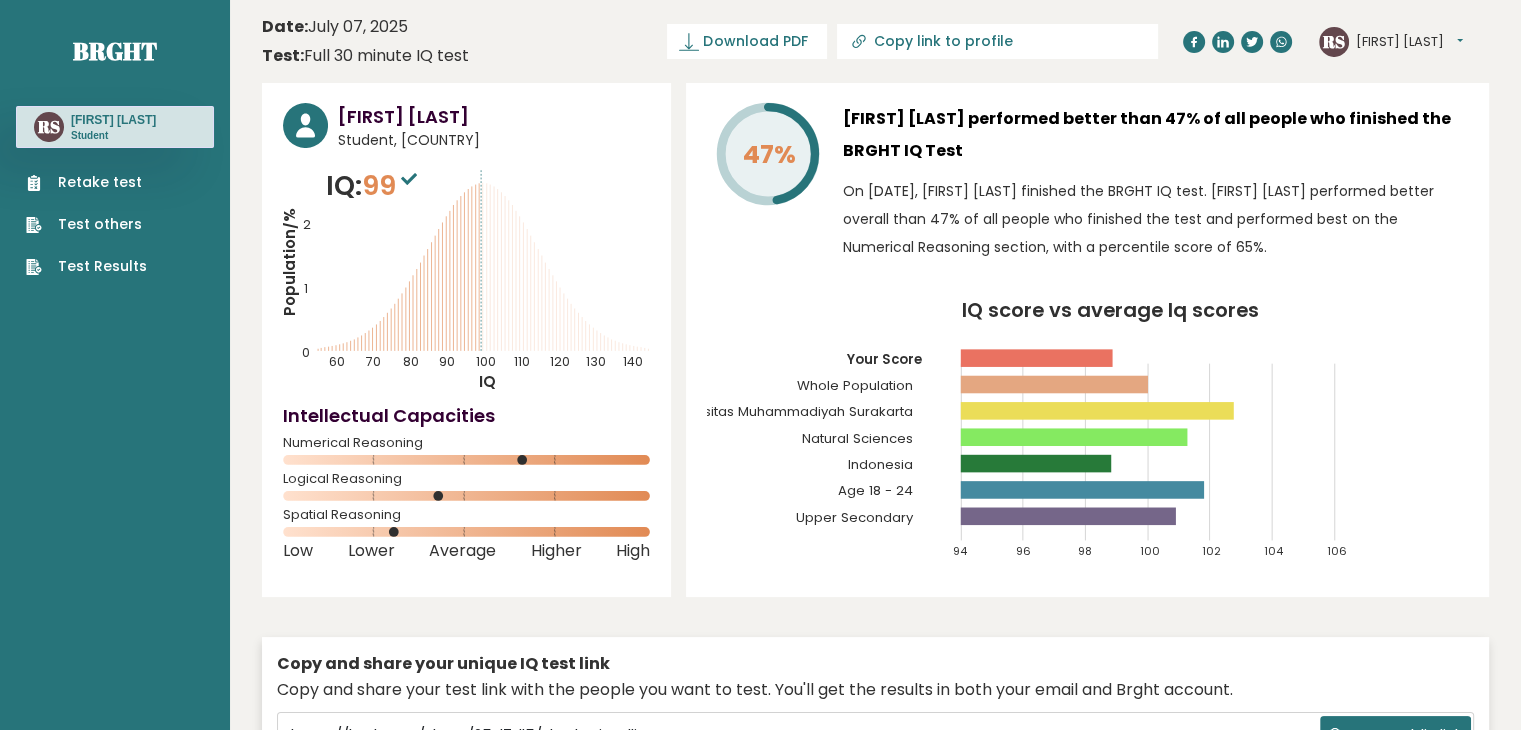 drag, startPoint x: 385, startPoint y: 156, endPoint x: 392, endPoint y: 166, distance: 12.206555 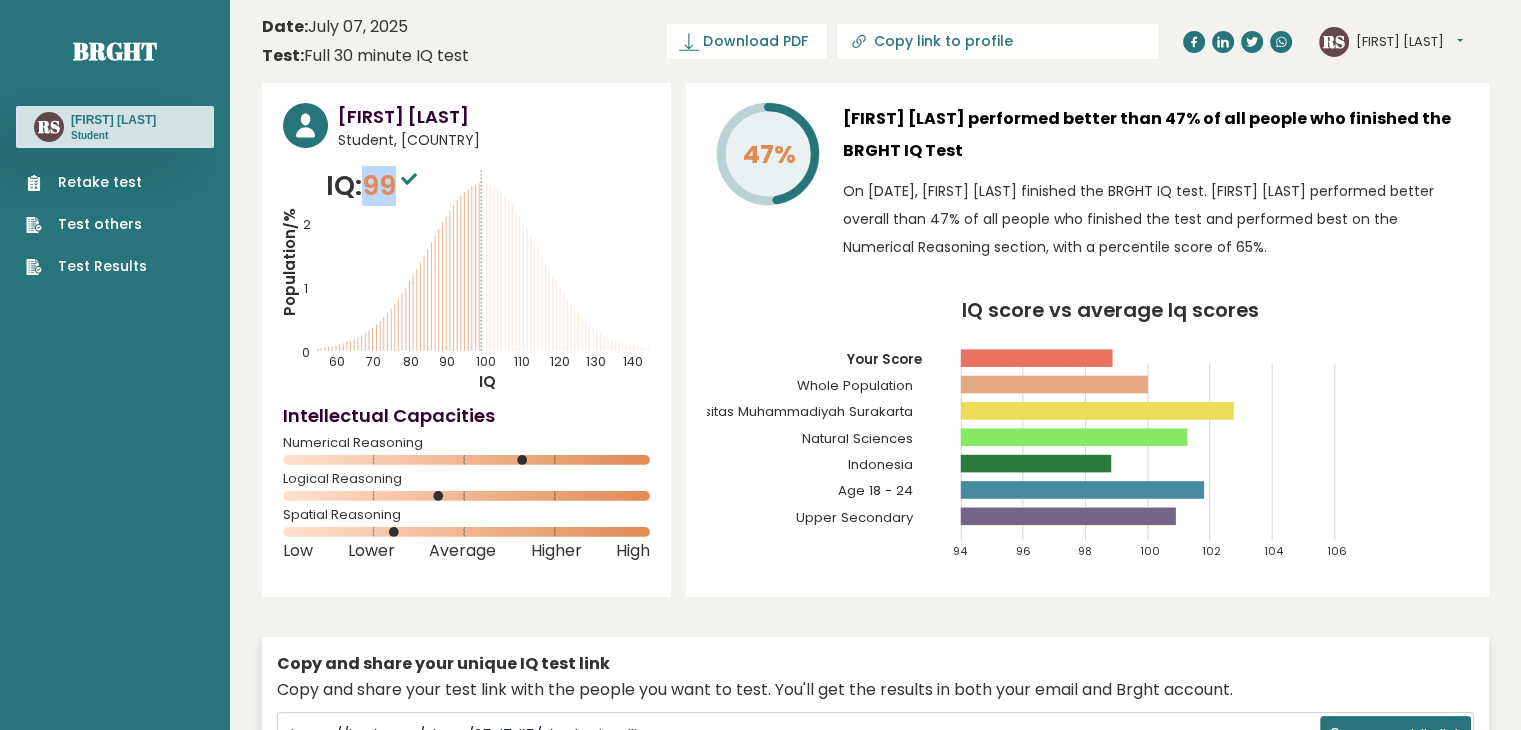 drag, startPoint x: 373, startPoint y: 185, endPoint x: 396, endPoint y: 188, distance: 23.194826 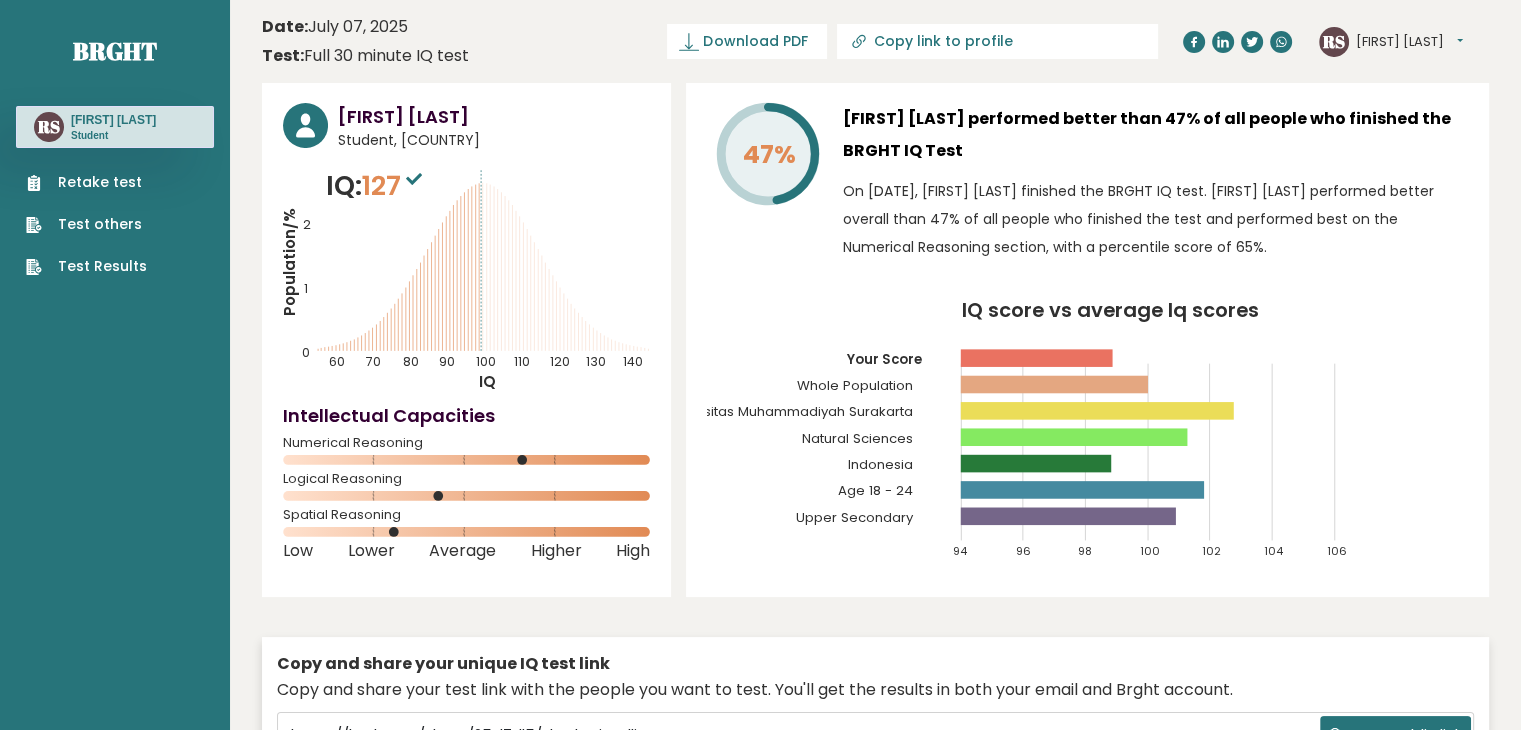 click on "Population/%
IQ
0
1
2
60
70
80
90
100
110
120
130
140" at bounding box center (466, 279) 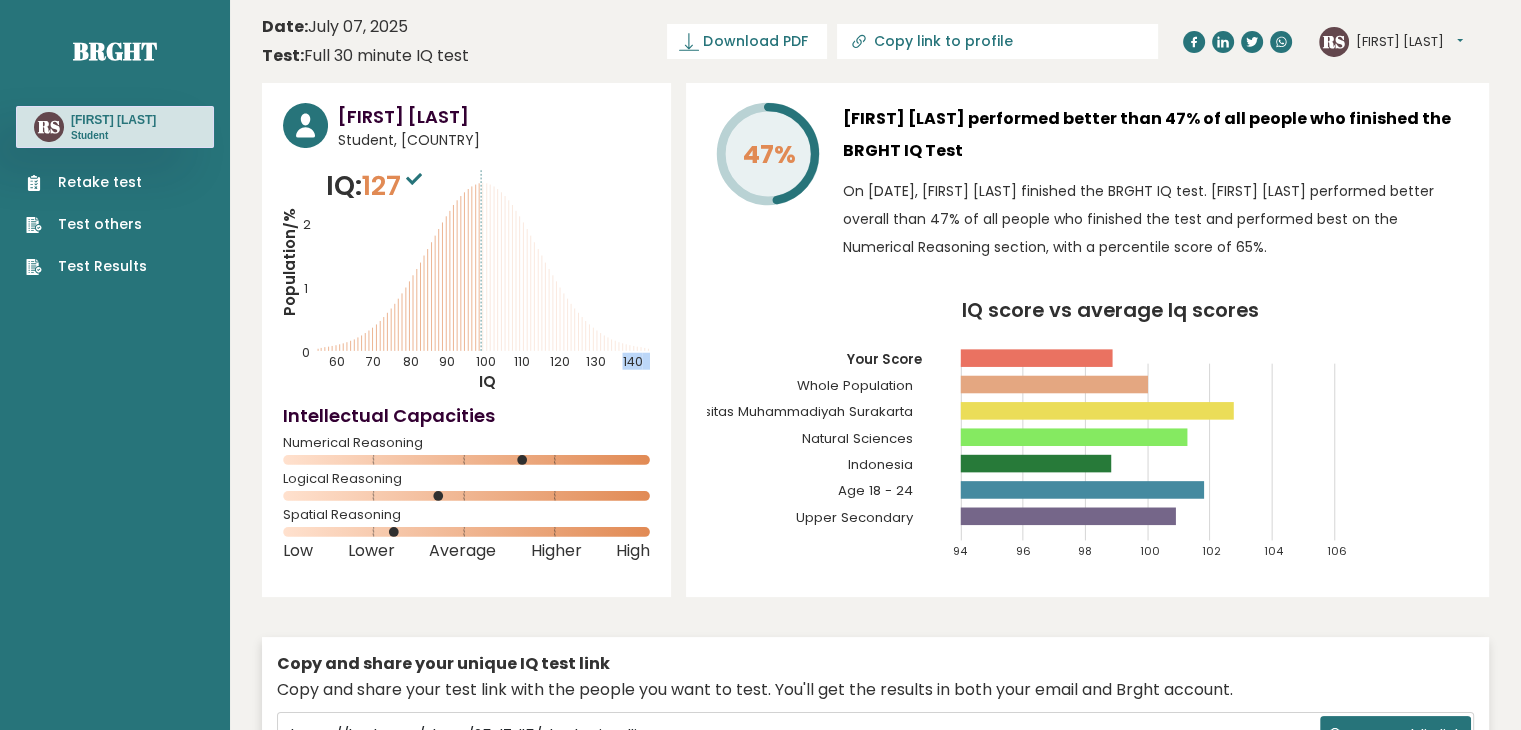 click on "Population/%
IQ
0
1
2
60
70
80
90
100
110
120
130
140" at bounding box center (466, 279) 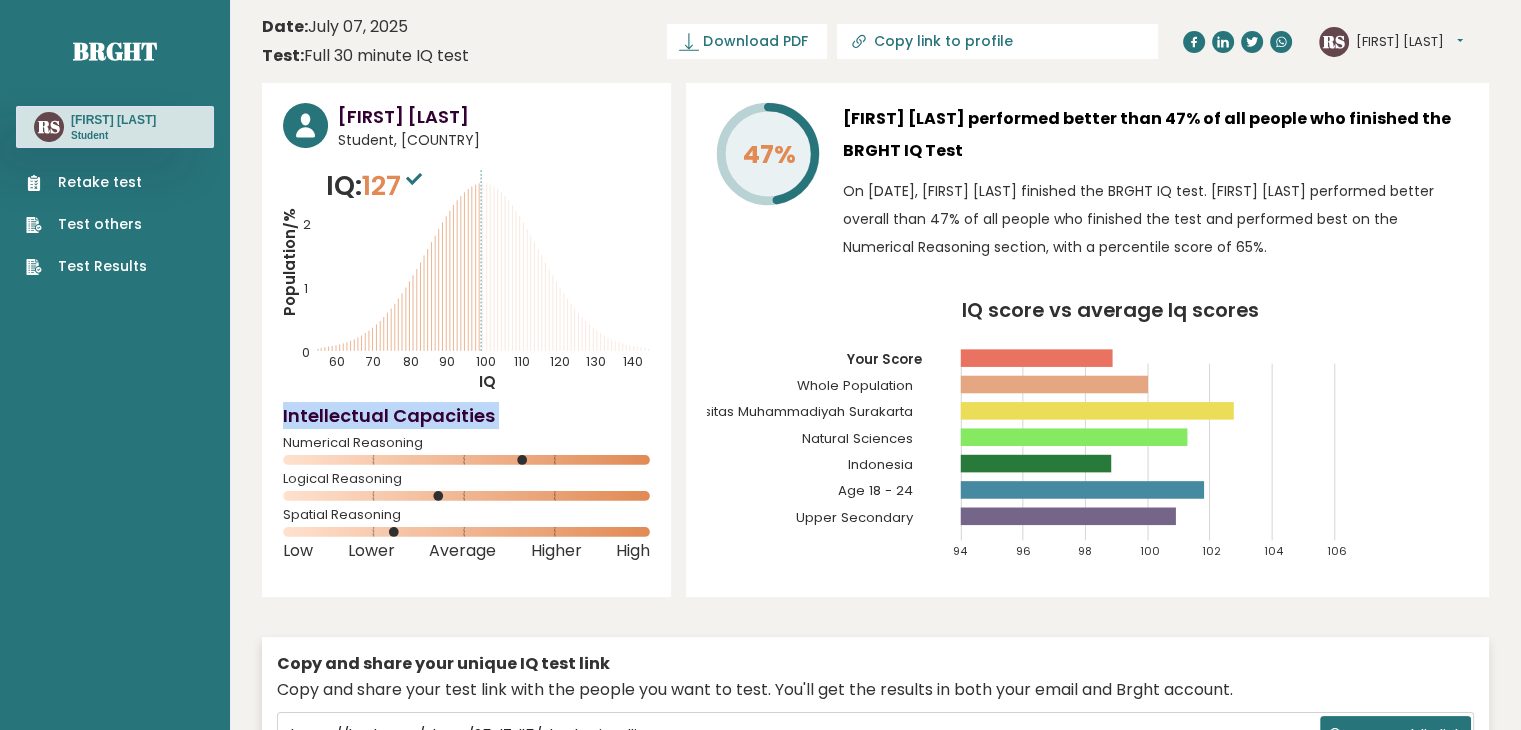 click at bounding box center (476, 268) 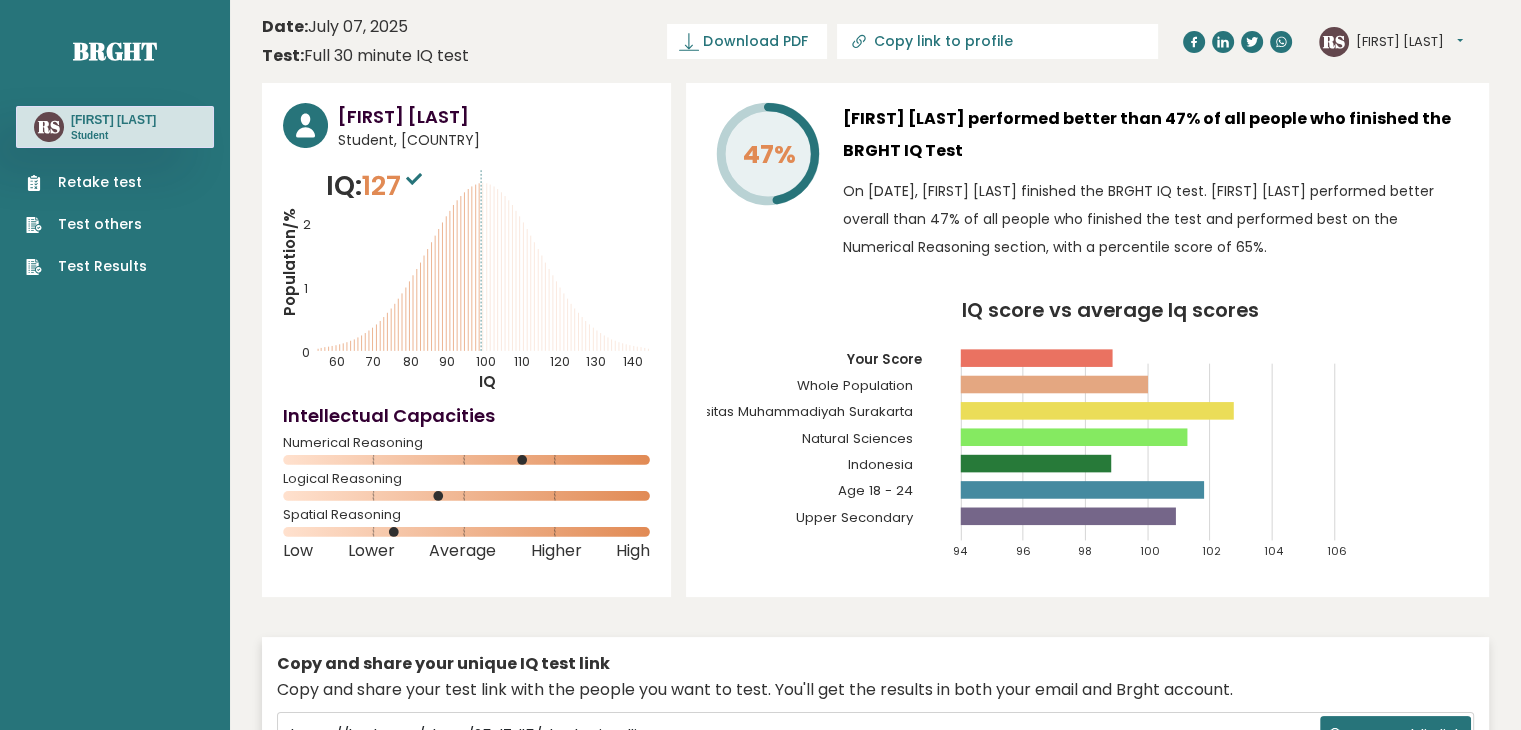 click on "Rizqi Surya Saputra
Student,
Indonesia
IQ:  127
Population/%
IQ
0
1
2
60
70
80
90
100
110
120
130
140" at bounding box center [466, 340] 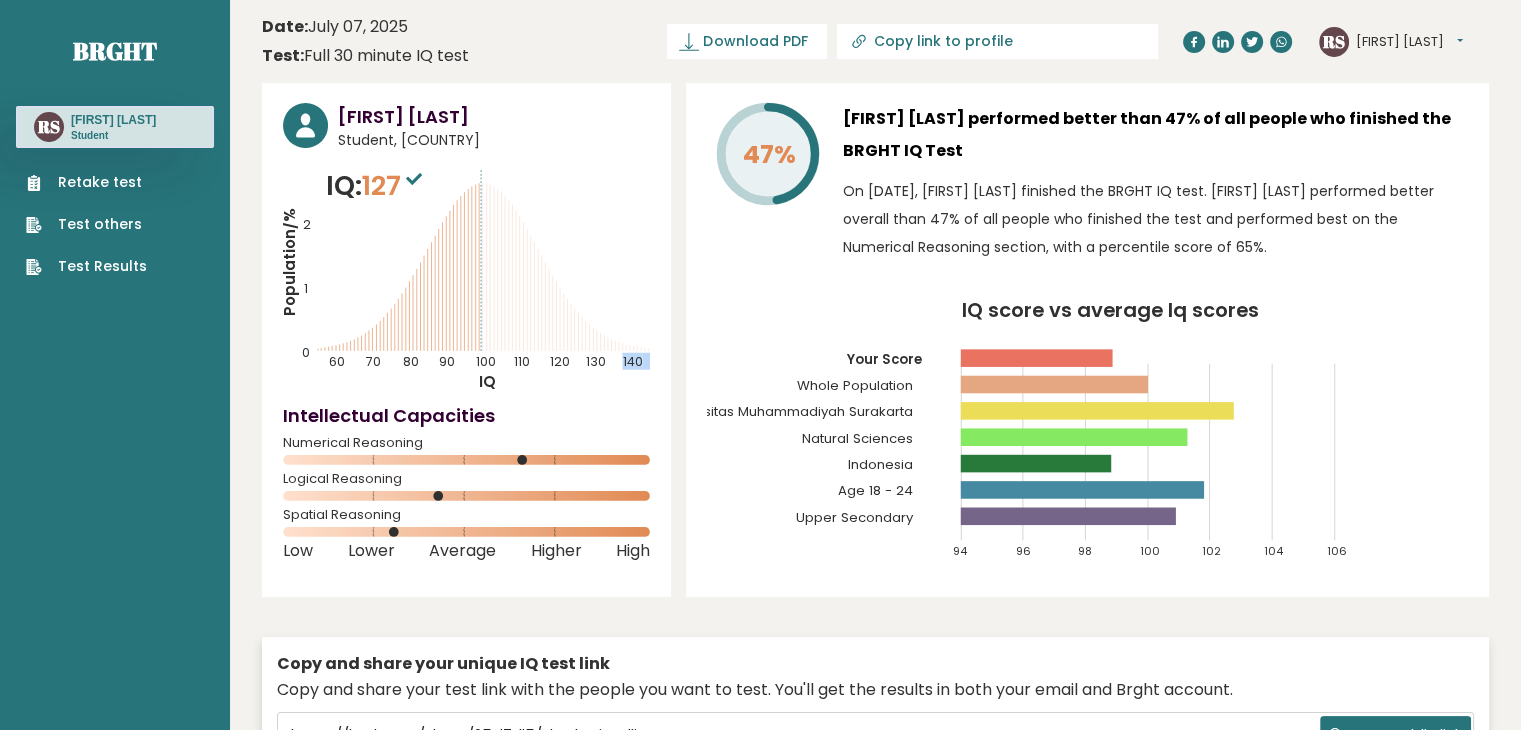 drag, startPoint x: 443, startPoint y: 288, endPoint x: 412, endPoint y: 288, distance: 31 